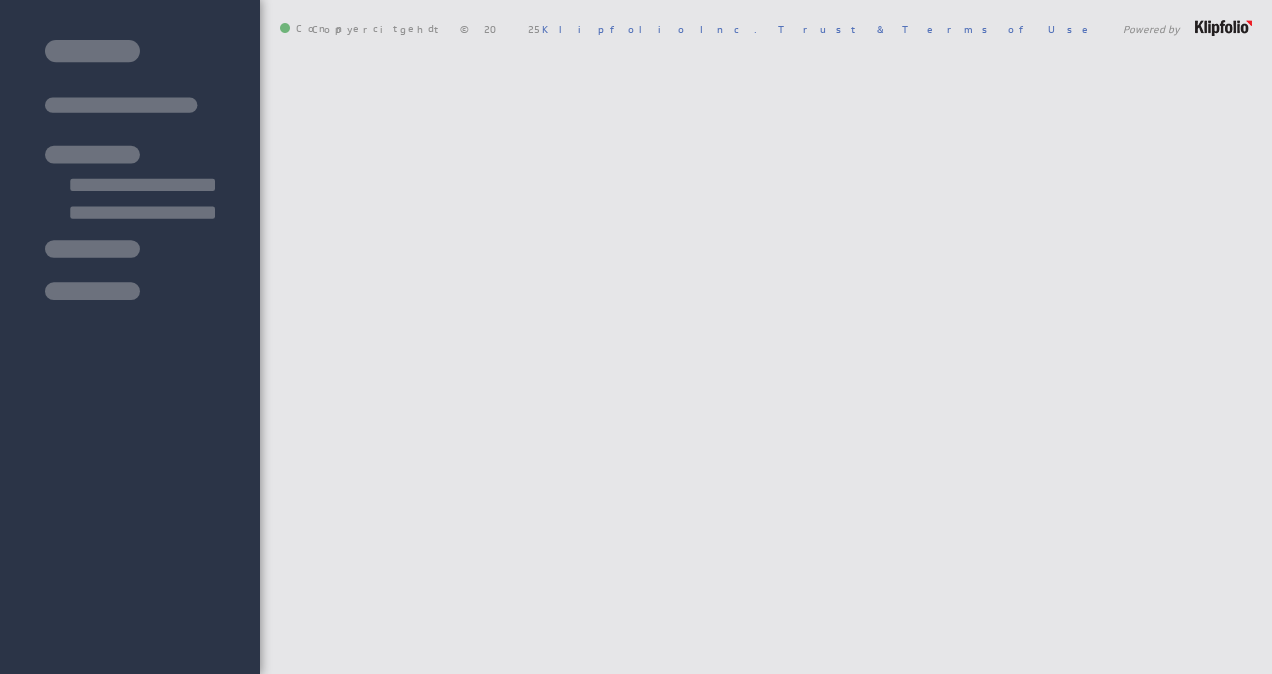 scroll, scrollTop: 0, scrollLeft: 0, axis: both 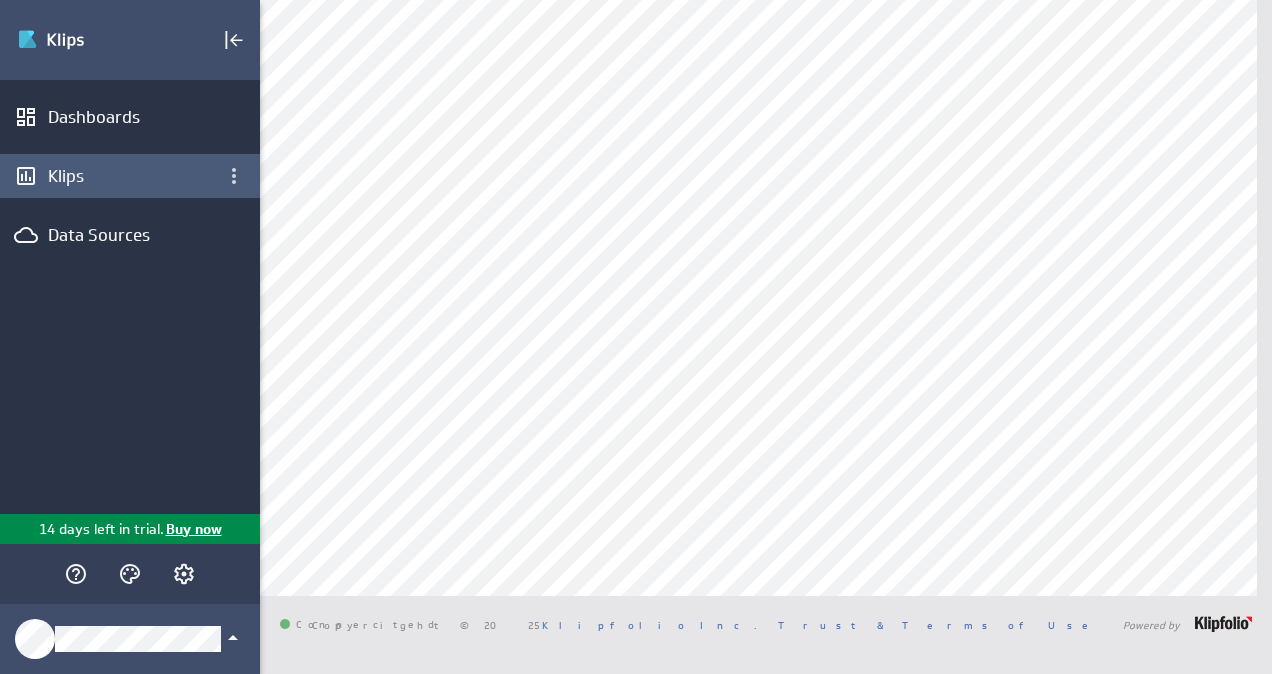click on "Klips" at bounding box center [130, 176] 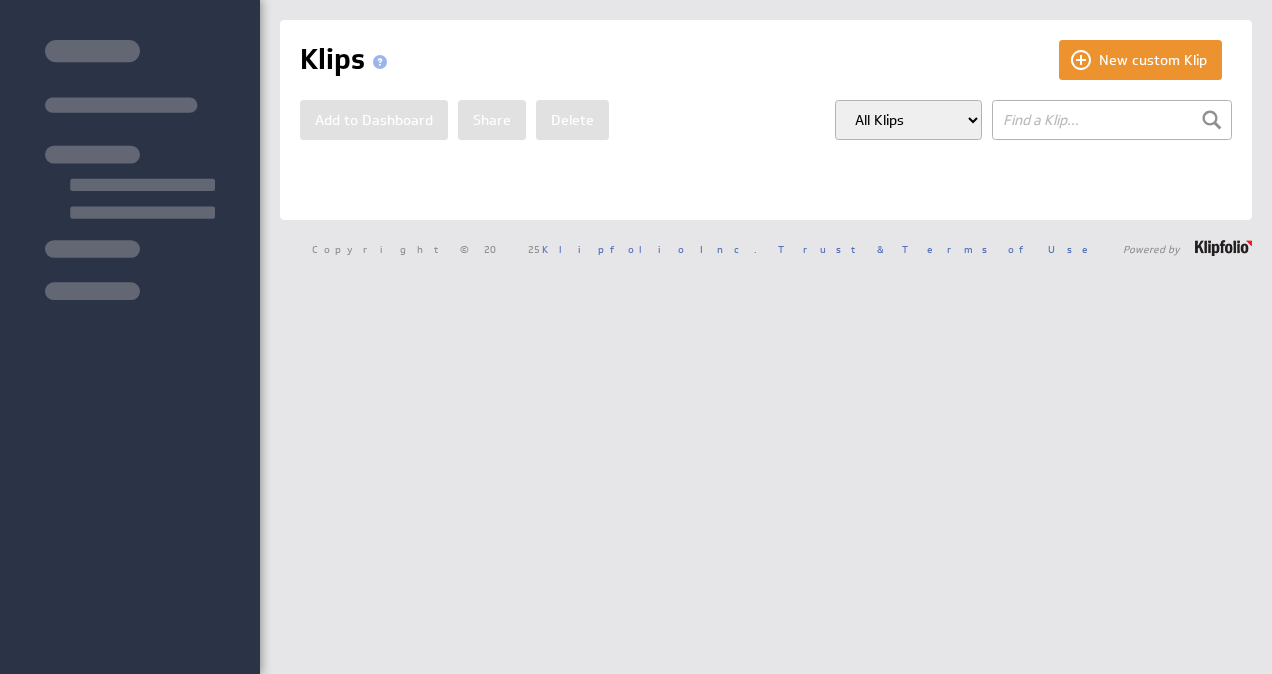 scroll, scrollTop: 0, scrollLeft: 0, axis: both 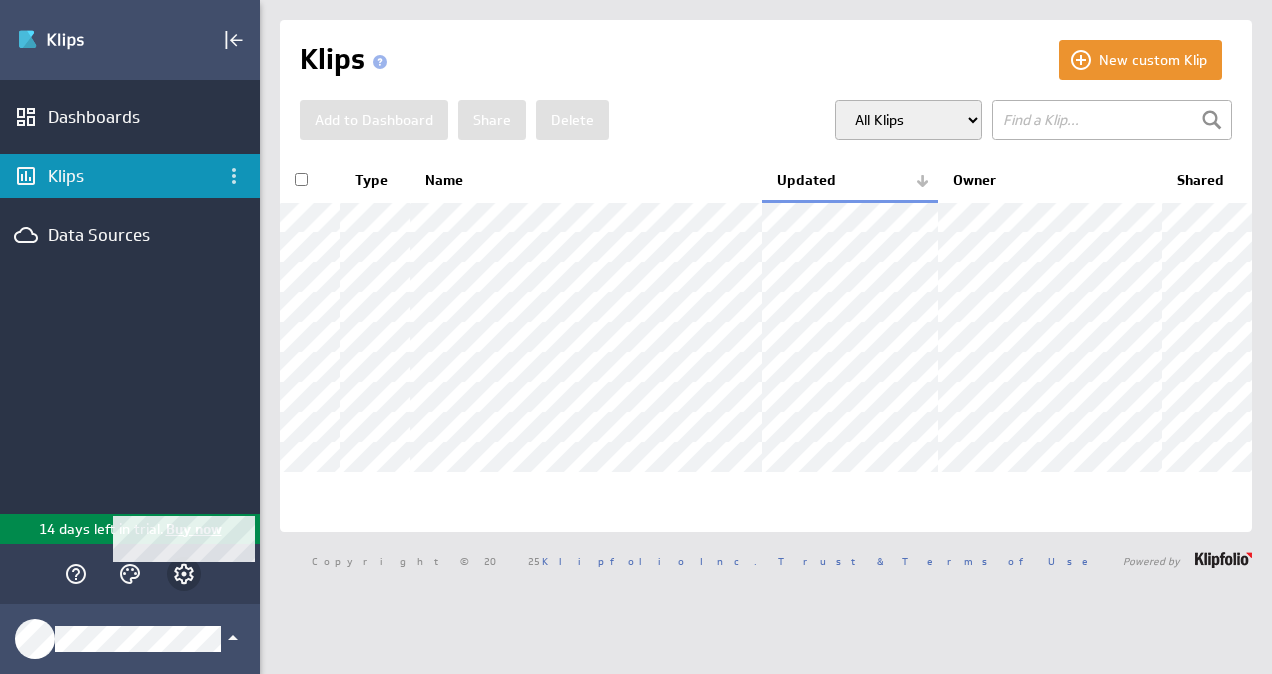 click 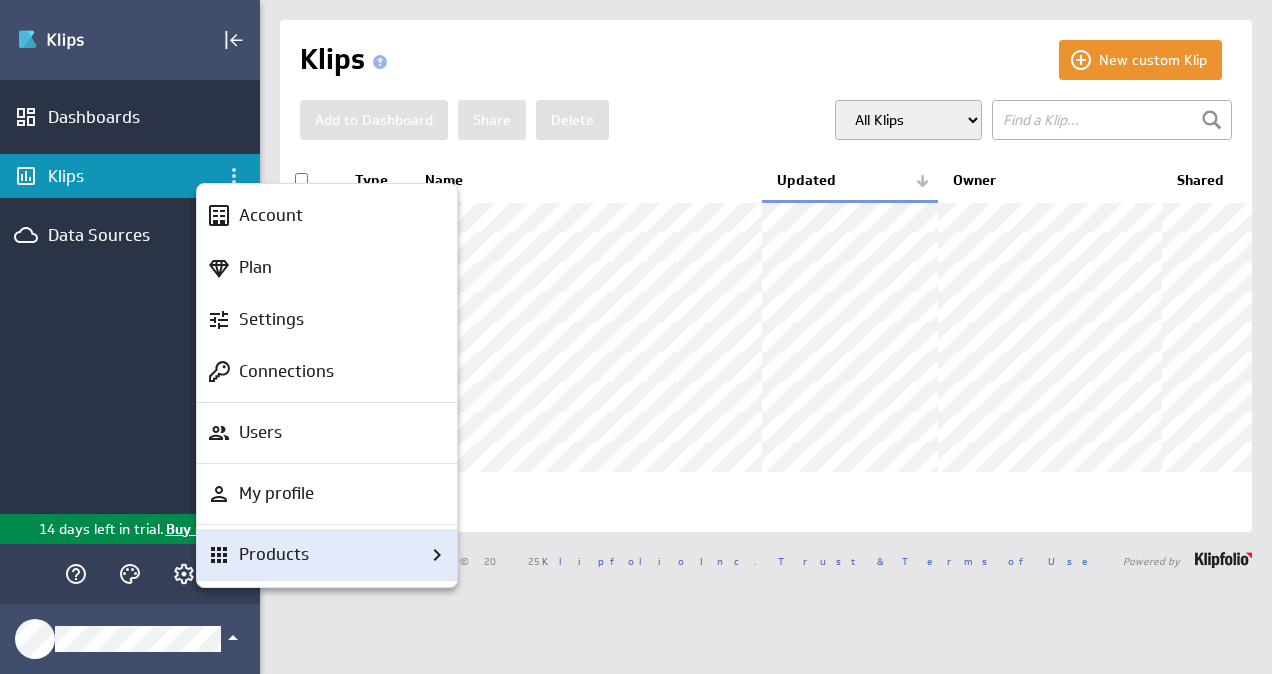 click on "Products" at bounding box center (274, 554) 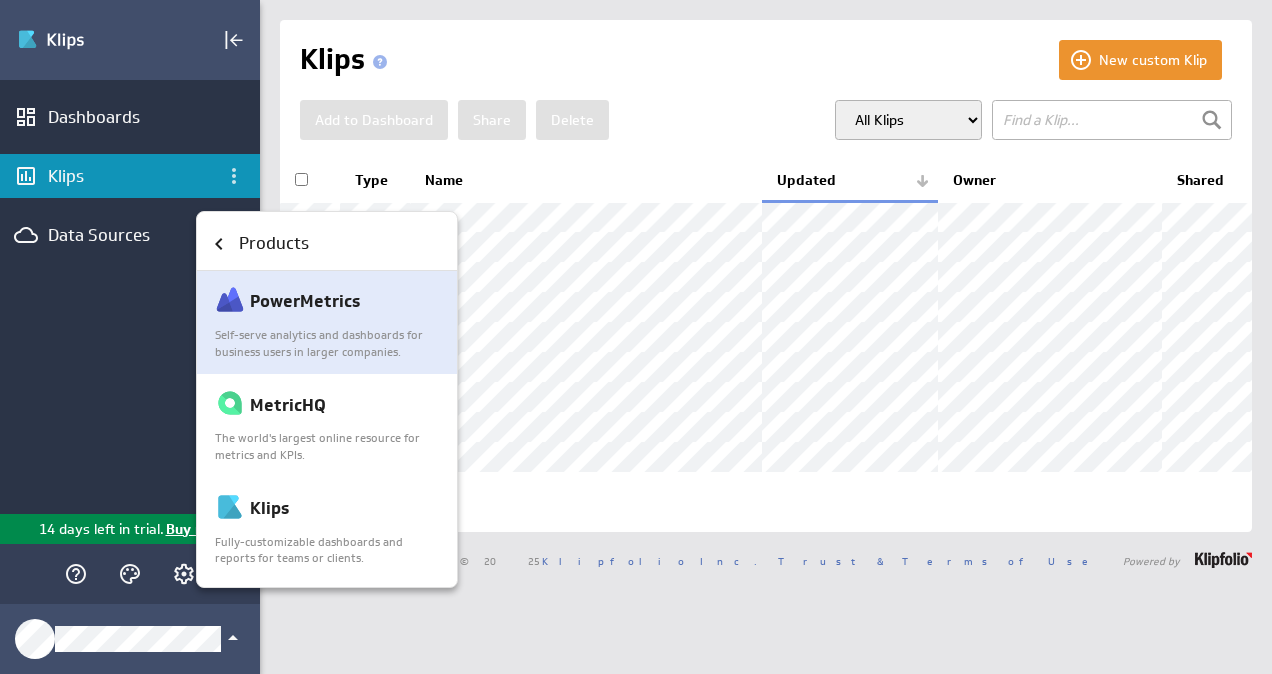 click on "PowerMetrics" at bounding box center (305, 301) 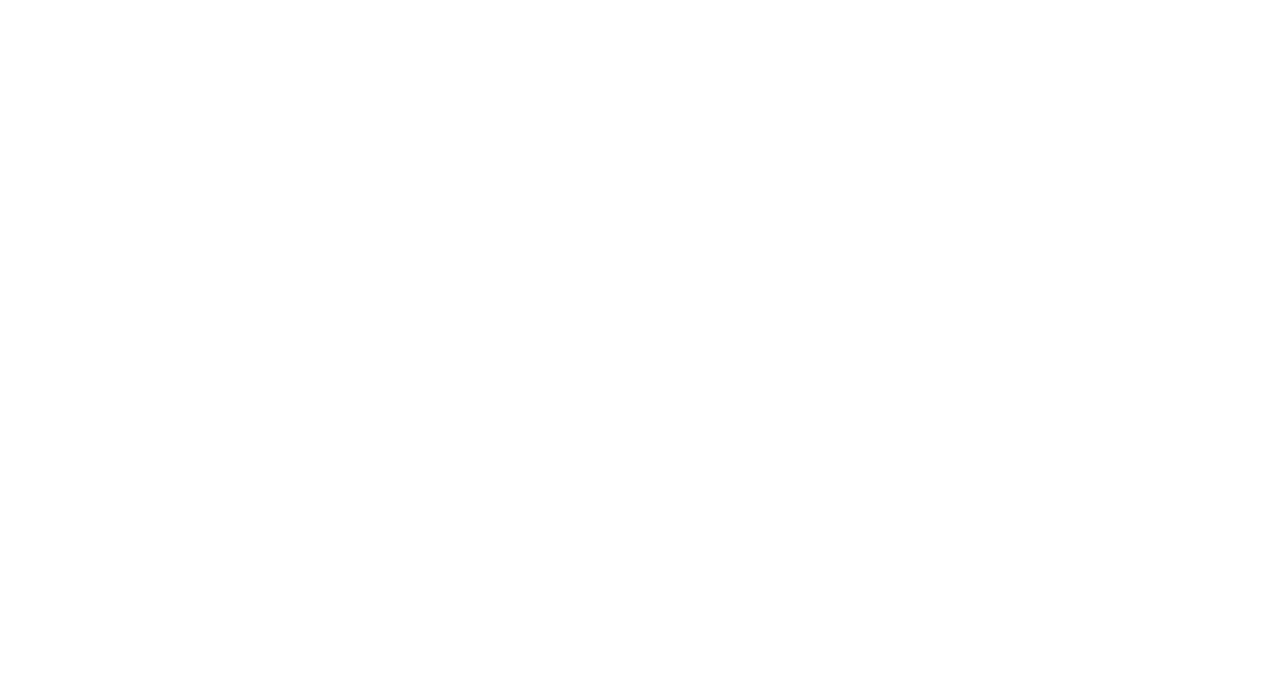 scroll, scrollTop: 0, scrollLeft: 0, axis: both 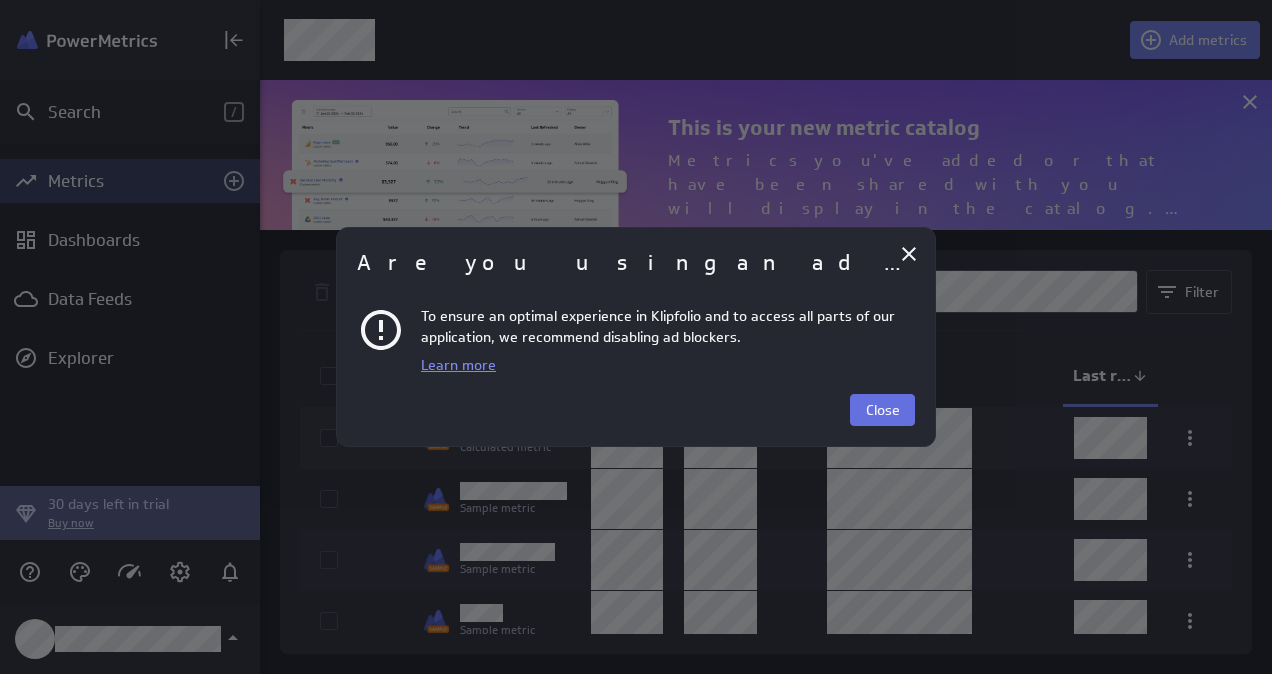 click on "Close" at bounding box center (883, 410) 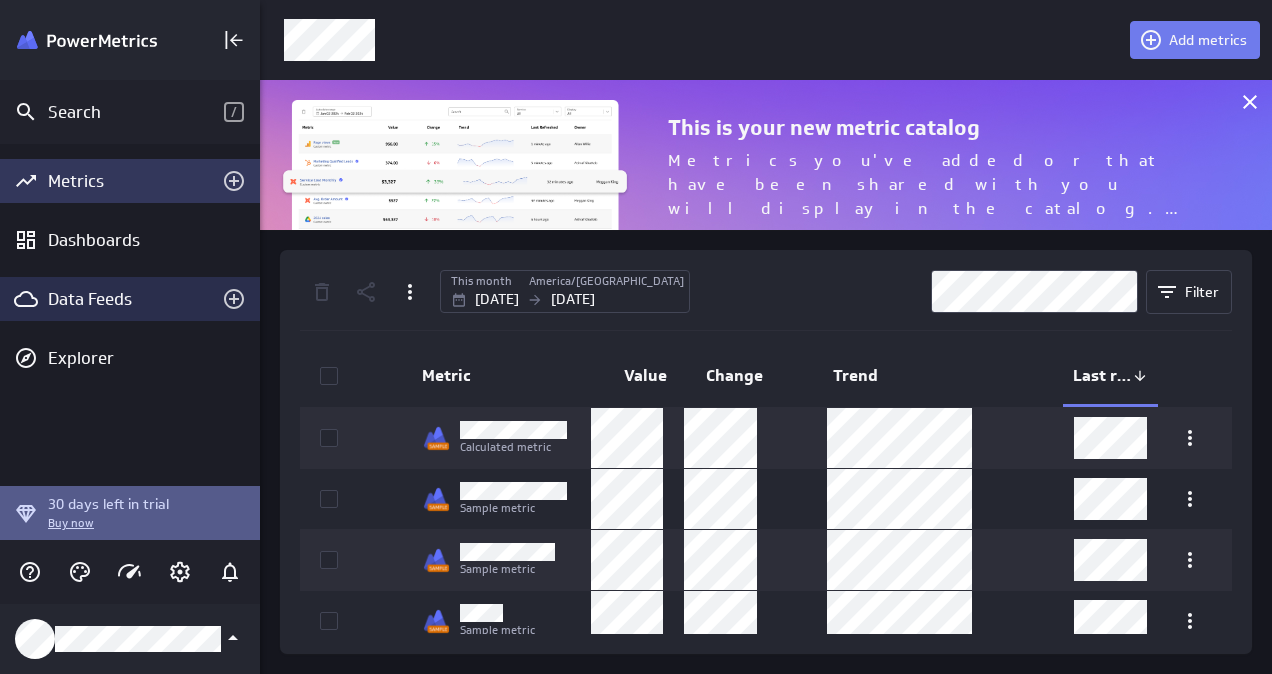 click on "Data Feeds" at bounding box center (130, 299) 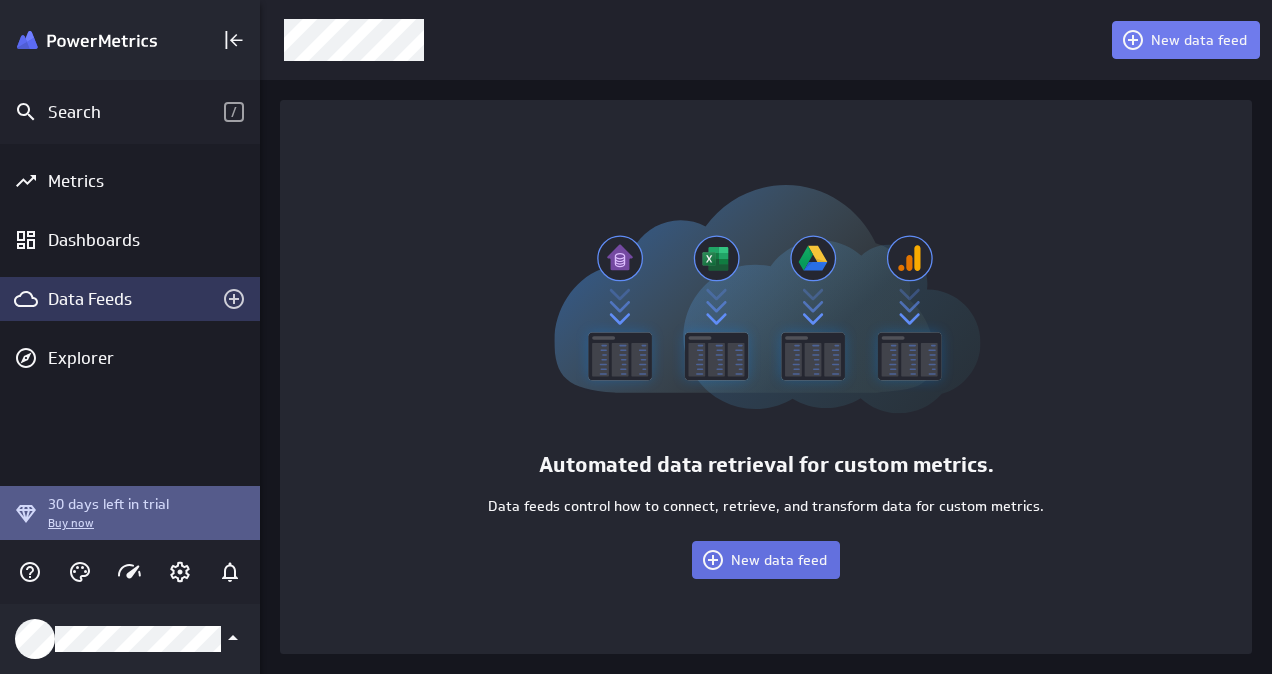 click on "New data feed" at bounding box center [779, 560] 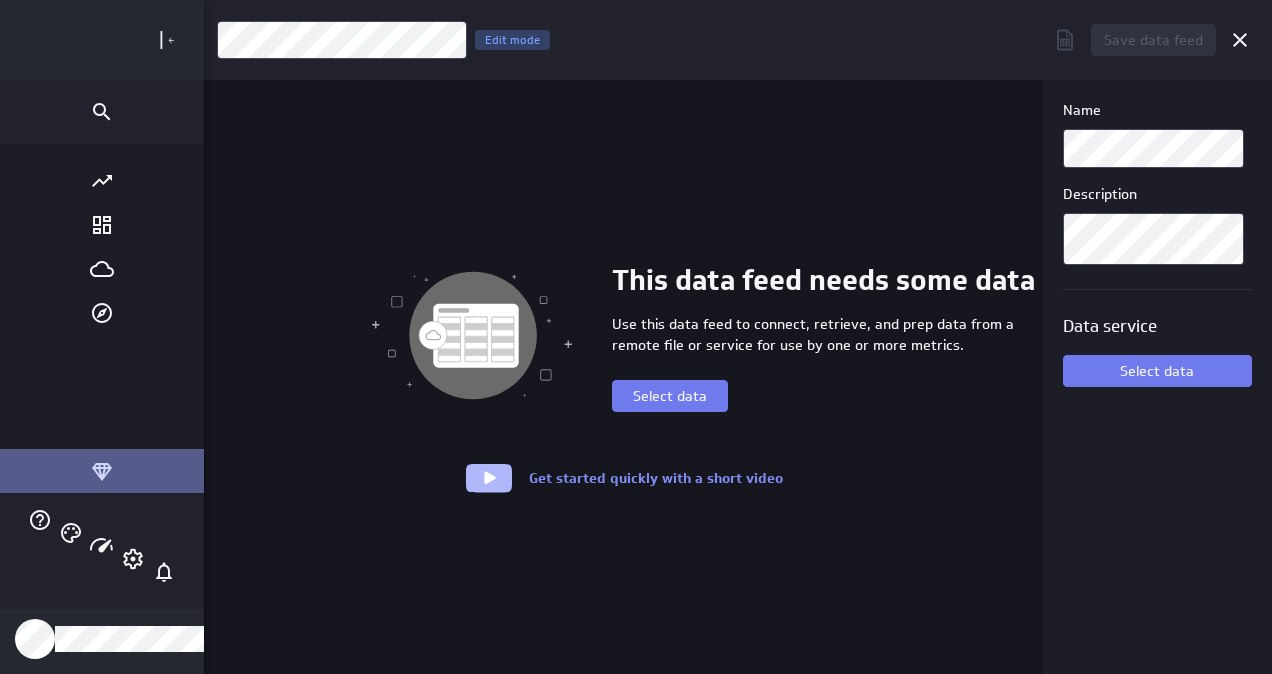 scroll, scrollTop: 10, scrollLeft: 10, axis: both 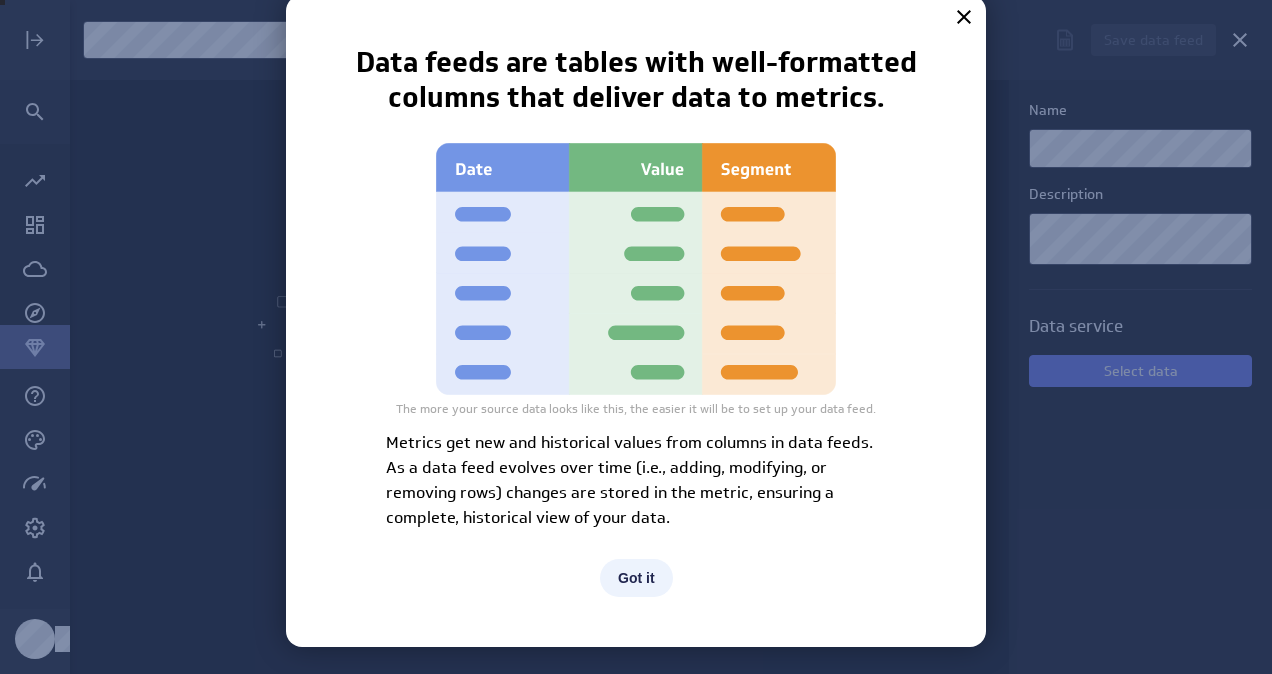 click on "Got it" at bounding box center [636, 578] 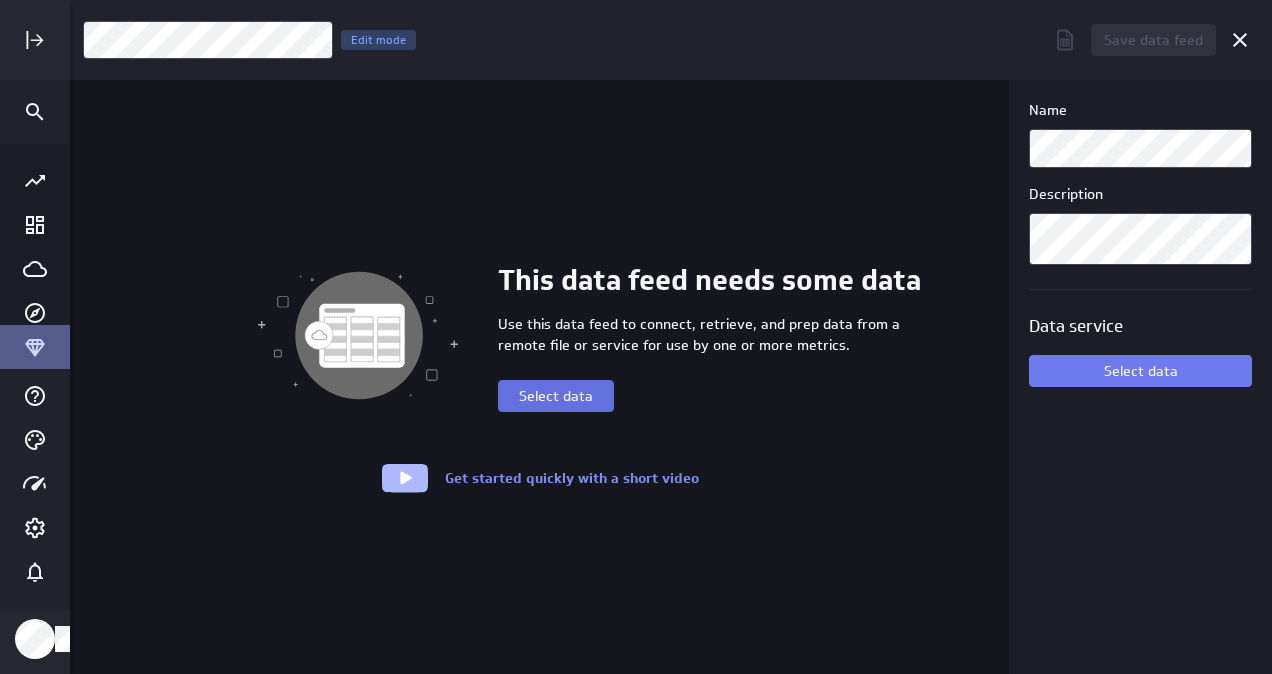 click on "Select data" at bounding box center [556, 396] 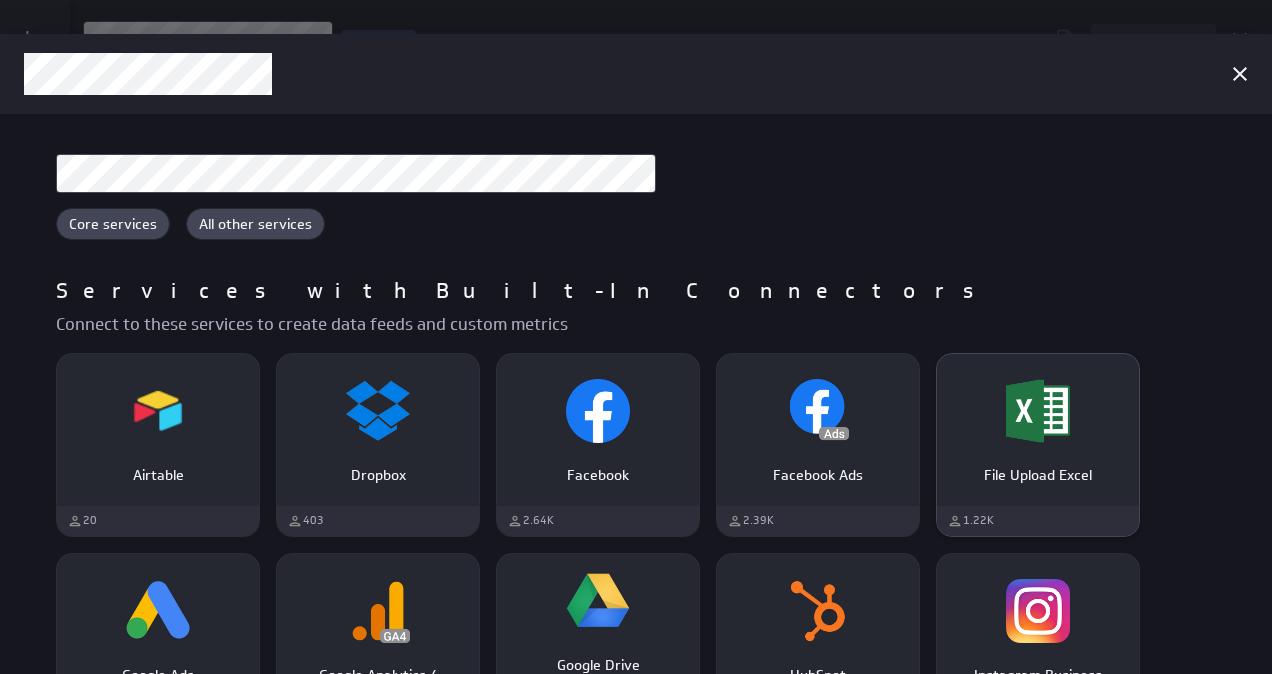 click at bounding box center [1038, 411] 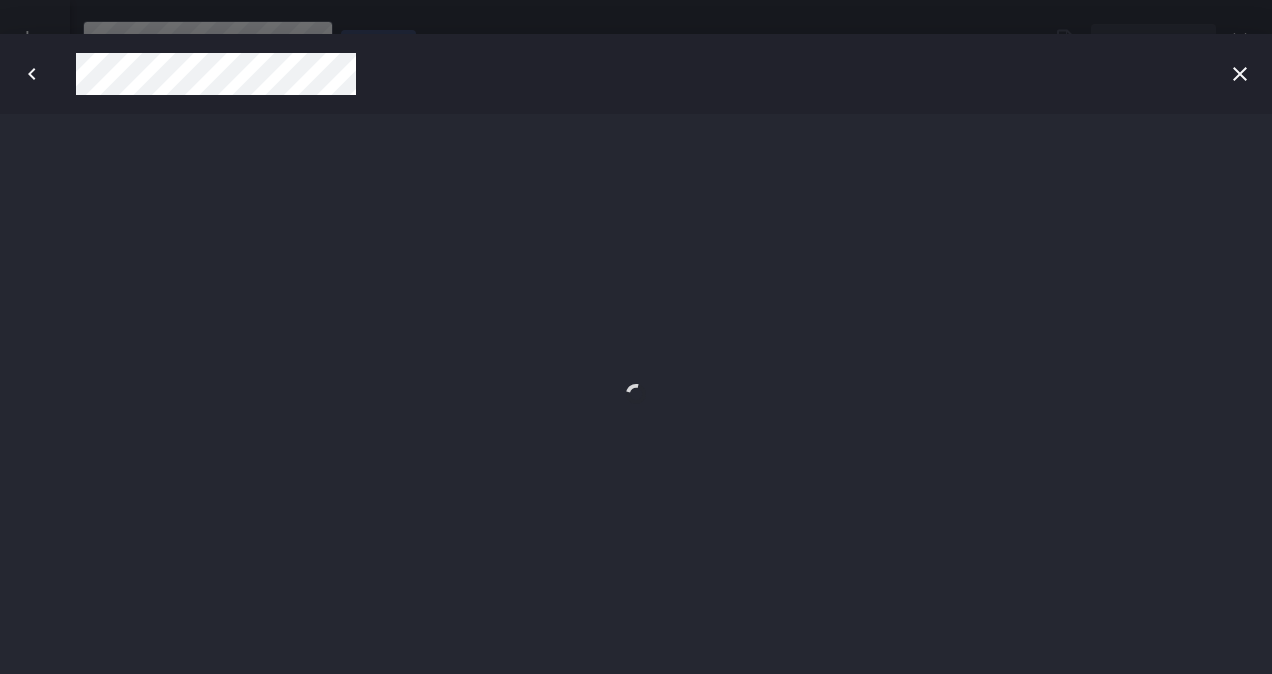 scroll, scrollTop: 0, scrollLeft: 0, axis: both 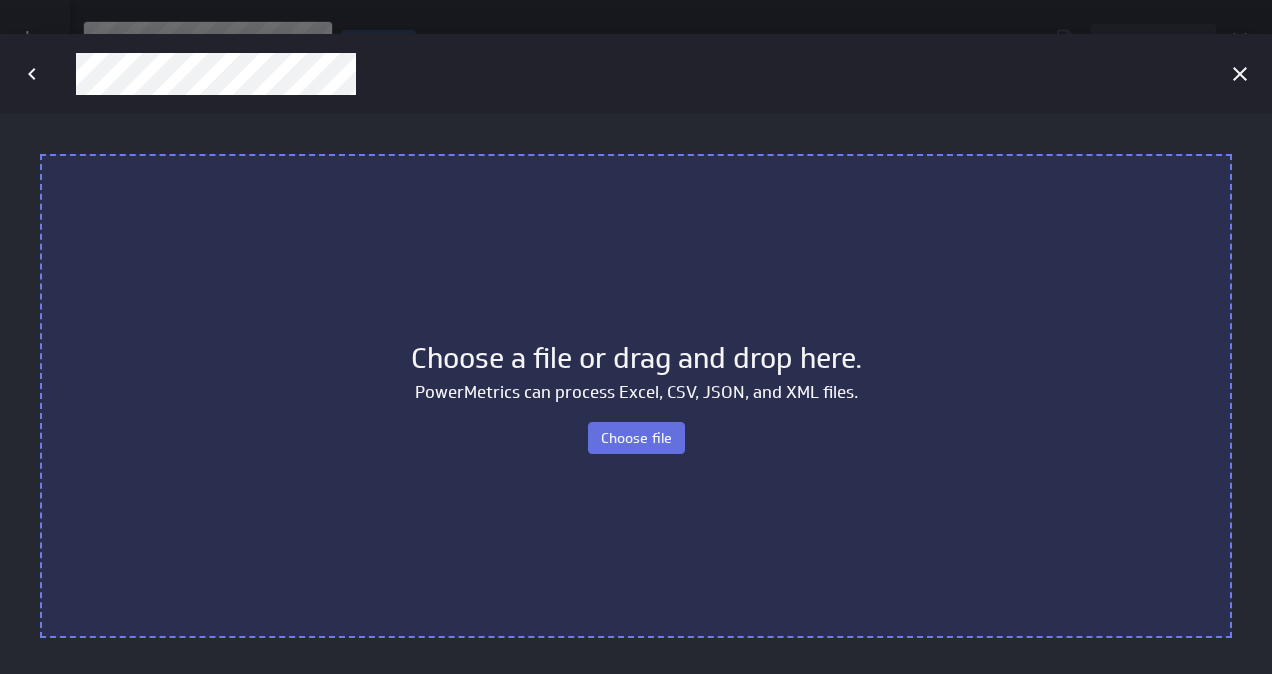click on "Choose file" at bounding box center (636, 437) 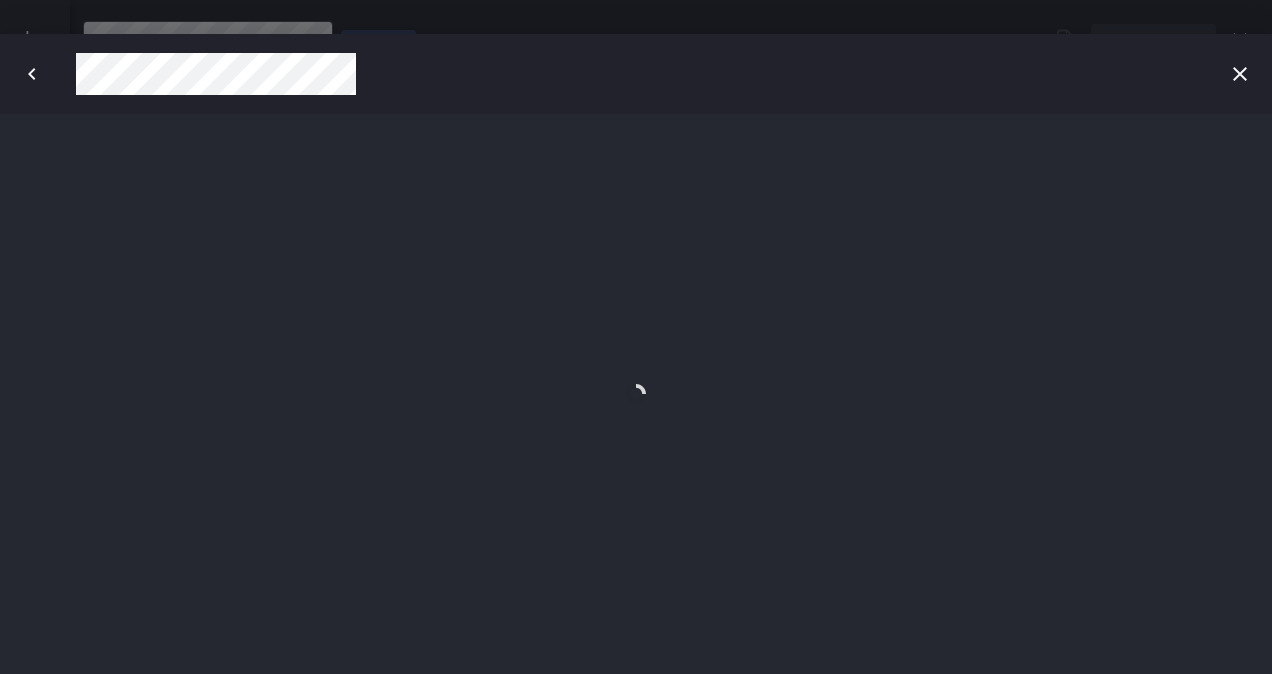 scroll, scrollTop: 0, scrollLeft: 0, axis: both 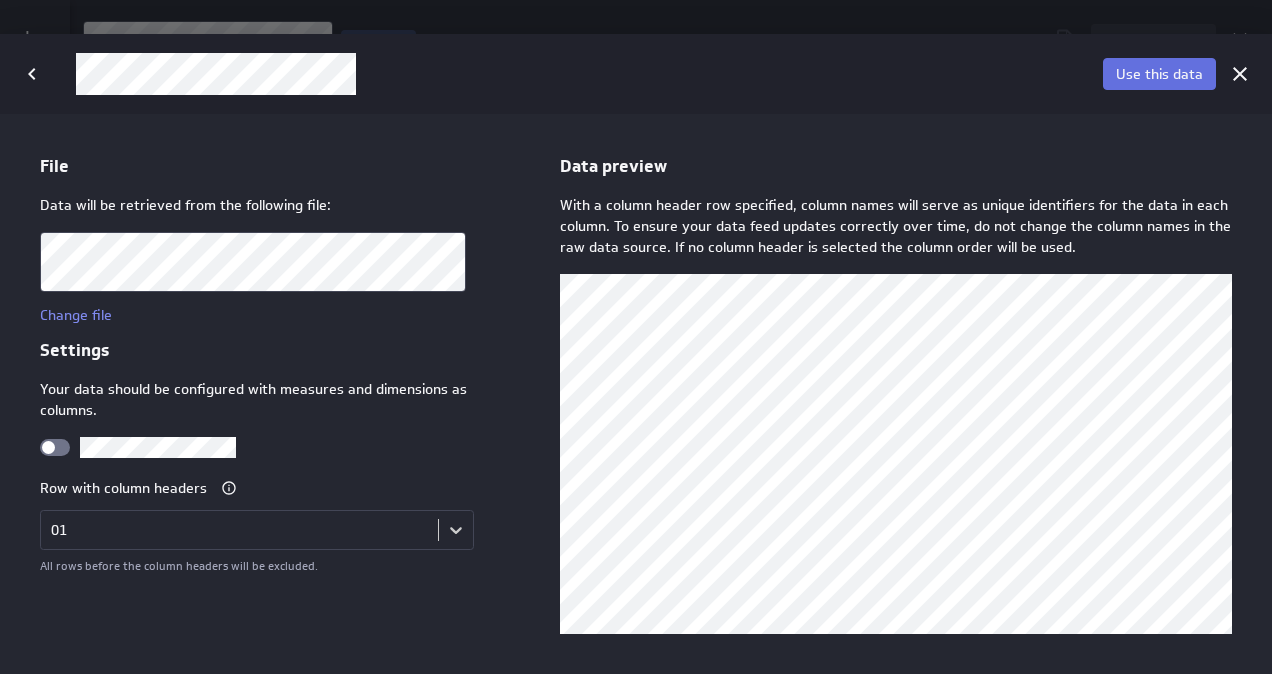 click on "Use this data" at bounding box center [1159, 74] 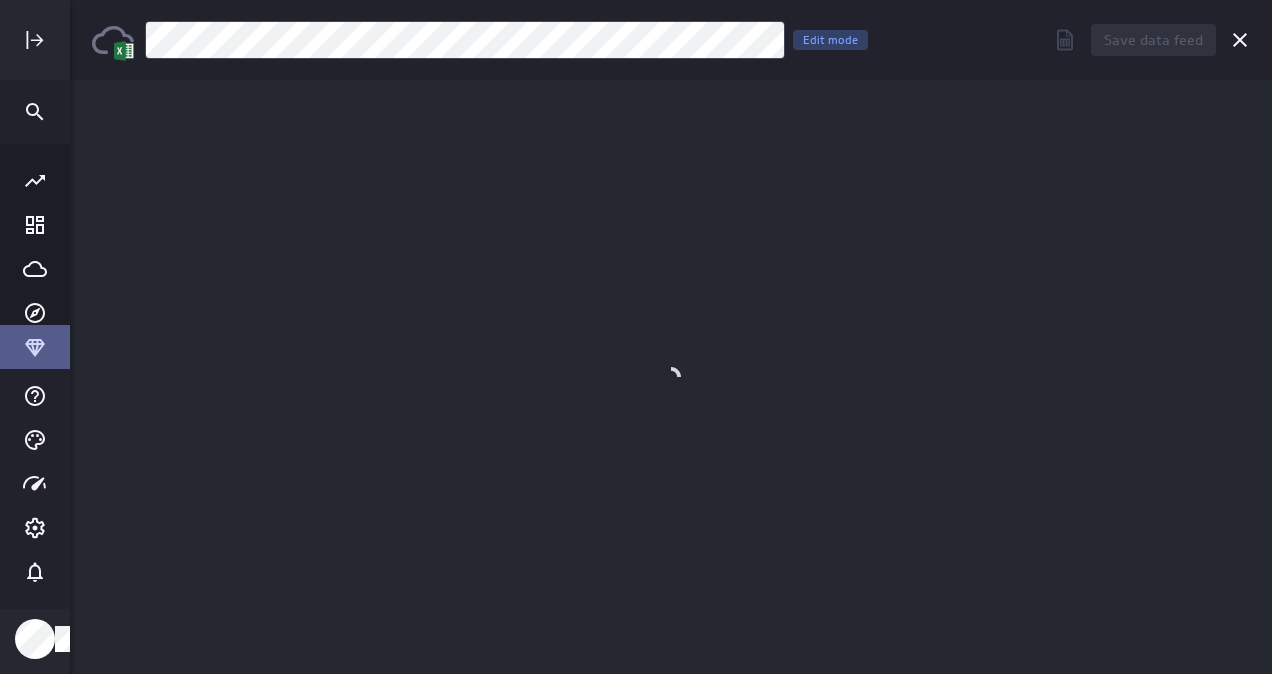 scroll, scrollTop: 0, scrollLeft: 0, axis: both 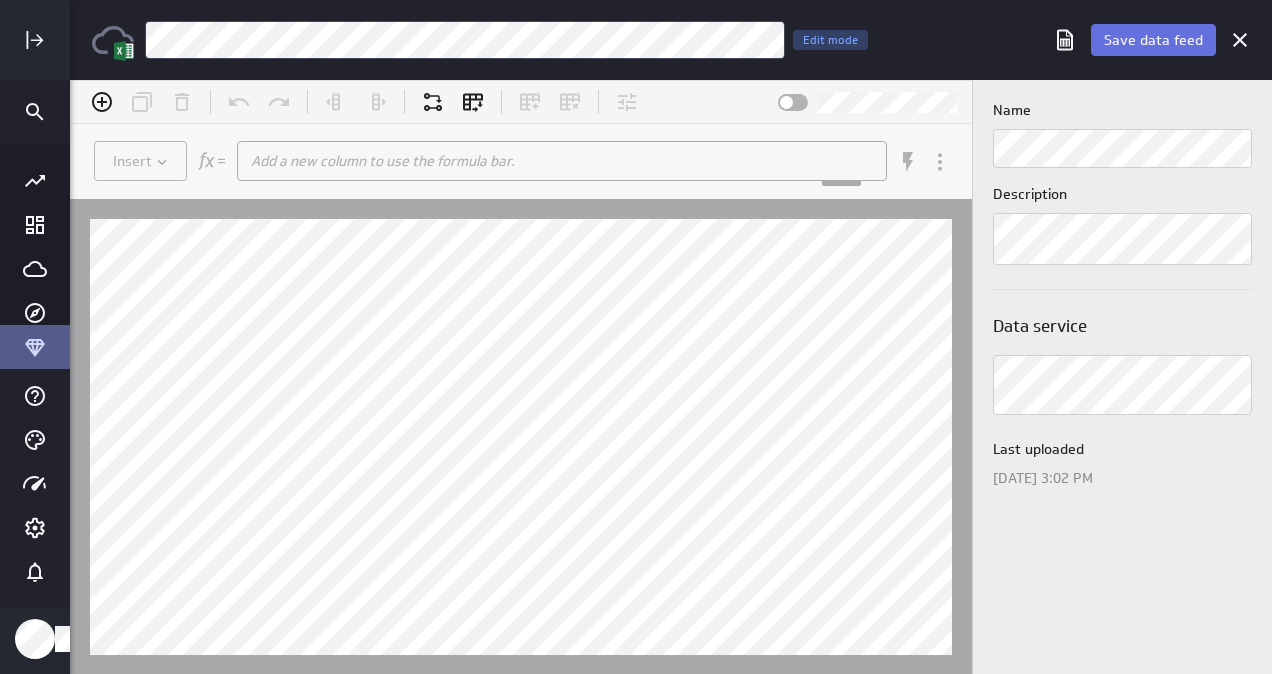 click on "Save data feed" at bounding box center [1153, 40] 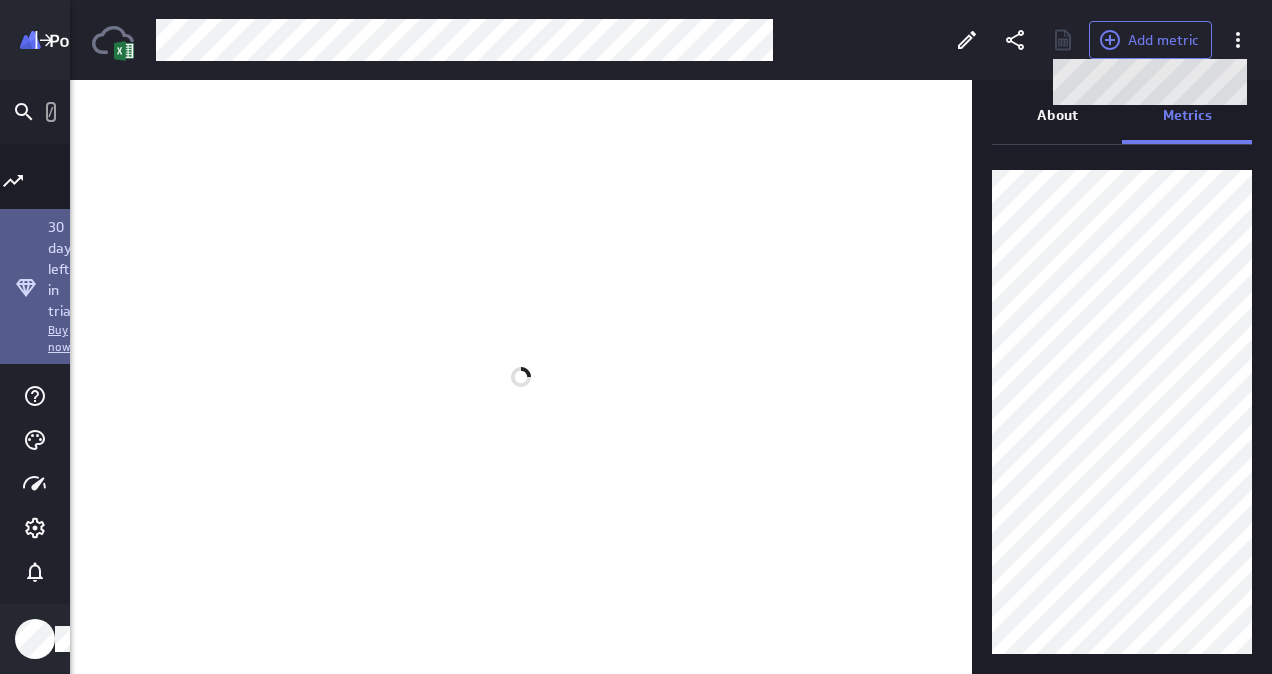 scroll, scrollTop: 704, scrollLeft: 1043, axis: both 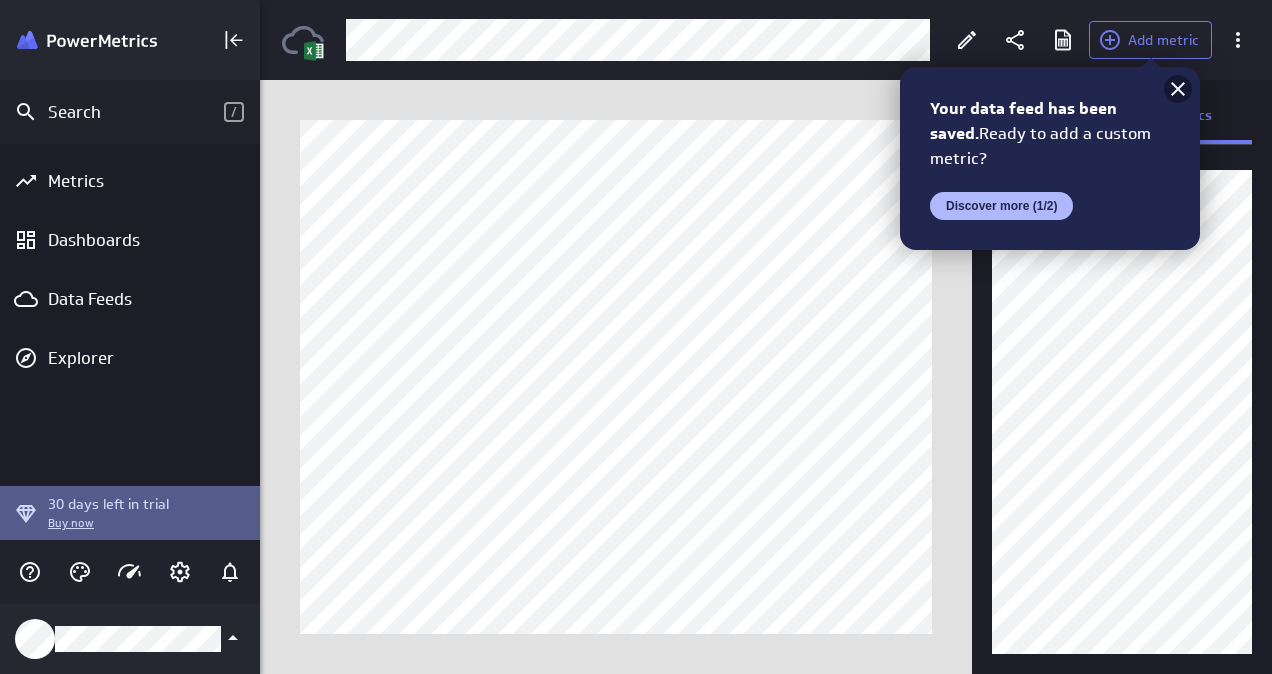 click 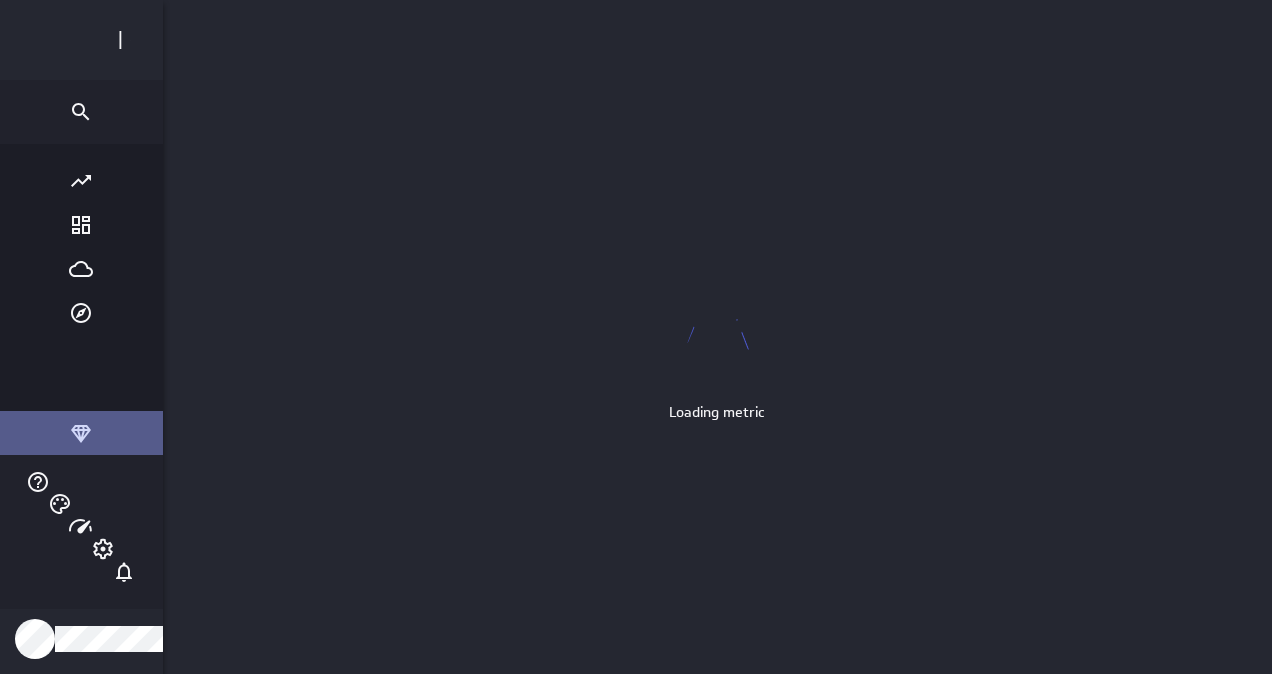 scroll, scrollTop: 10, scrollLeft: 9, axis: both 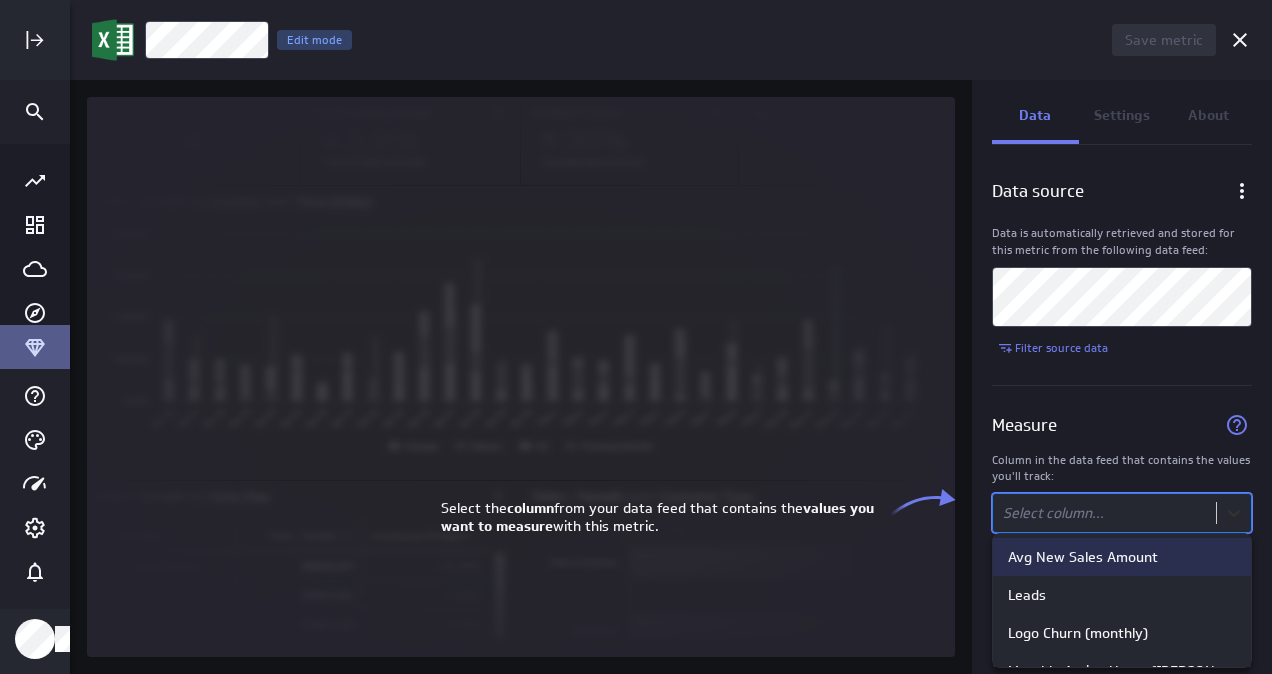 click on "Save metric Untitled Edit mode Data Settings About Data source Data is automatically retrieved and stored for this metric from the following data feed: Filter source data Measure Column in the data feed that contains the values you'll track: option Avg New Sales Amount focused, 1 of 12. 12 results available. Use Up and Down to choose options, press Enter to select the currently focused option, press Escape to exit the menu, press Tab to select the option and exit the menu. Select column... (no message) PowerMetrics Assistant Hey [PERSON_NAME]. I’m your PowerMetrics Assistant. If I can’t answer your question, try searching in our  Help Center  (that’s what I do!) You can also contact the  Support Team . How can I help you [DATE]?
Select the  column  from your data feed that contains the  values you want to measure  with this metric. Avg New Sales Amount Leads Logo Churn (monthly) Monthly Active Users ([PERSON_NAME]) New Sales NRR (monthly) Web to Signup Rate Channel" at bounding box center [636, 337] 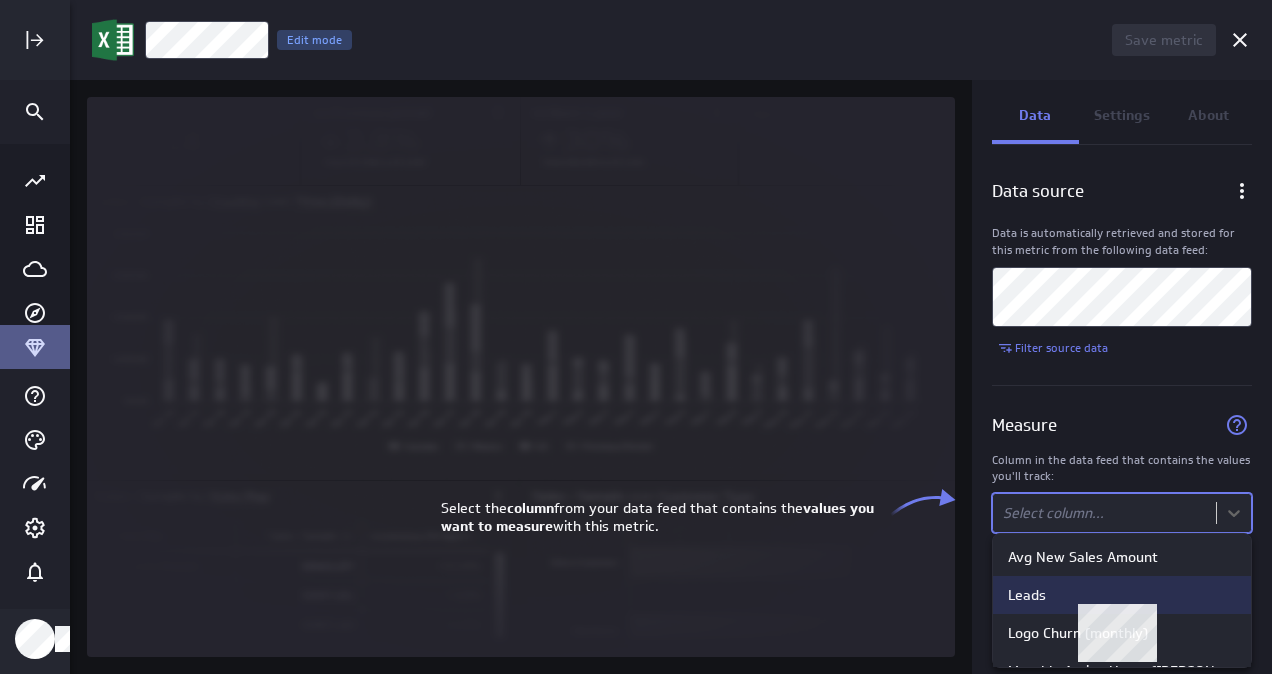 click on "Leads" at bounding box center [1027, 595] 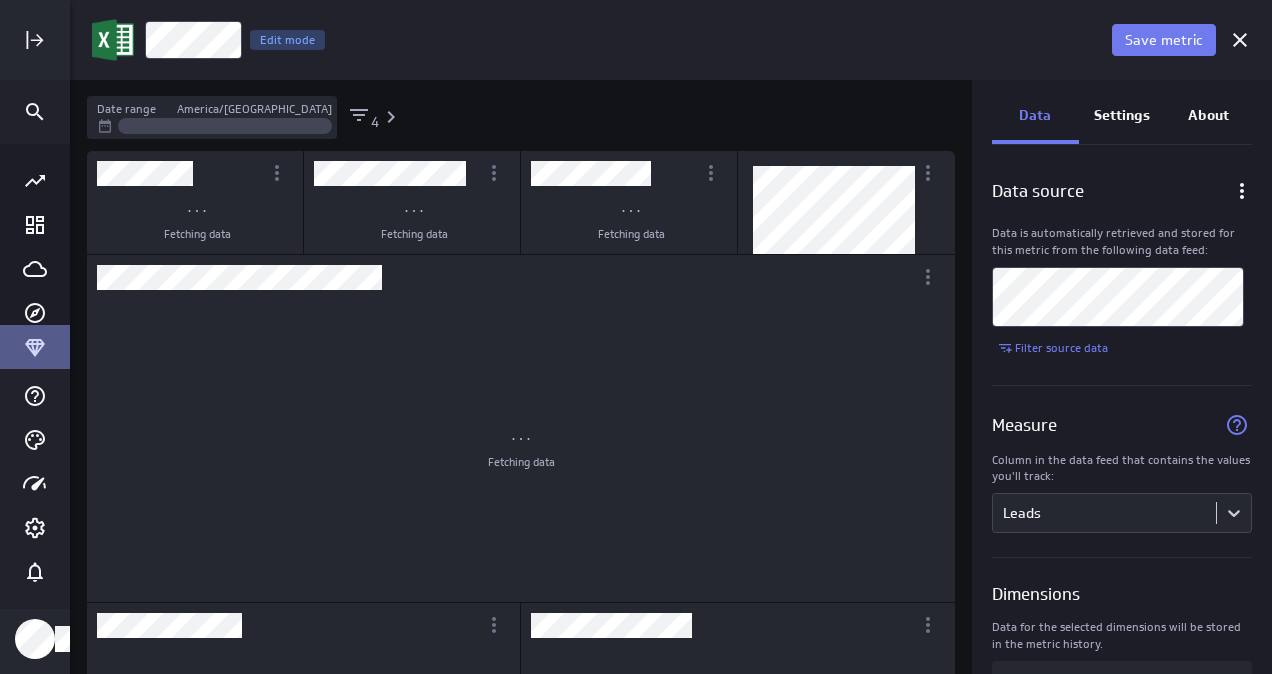 scroll, scrollTop: 10, scrollLeft: 10, axis: both 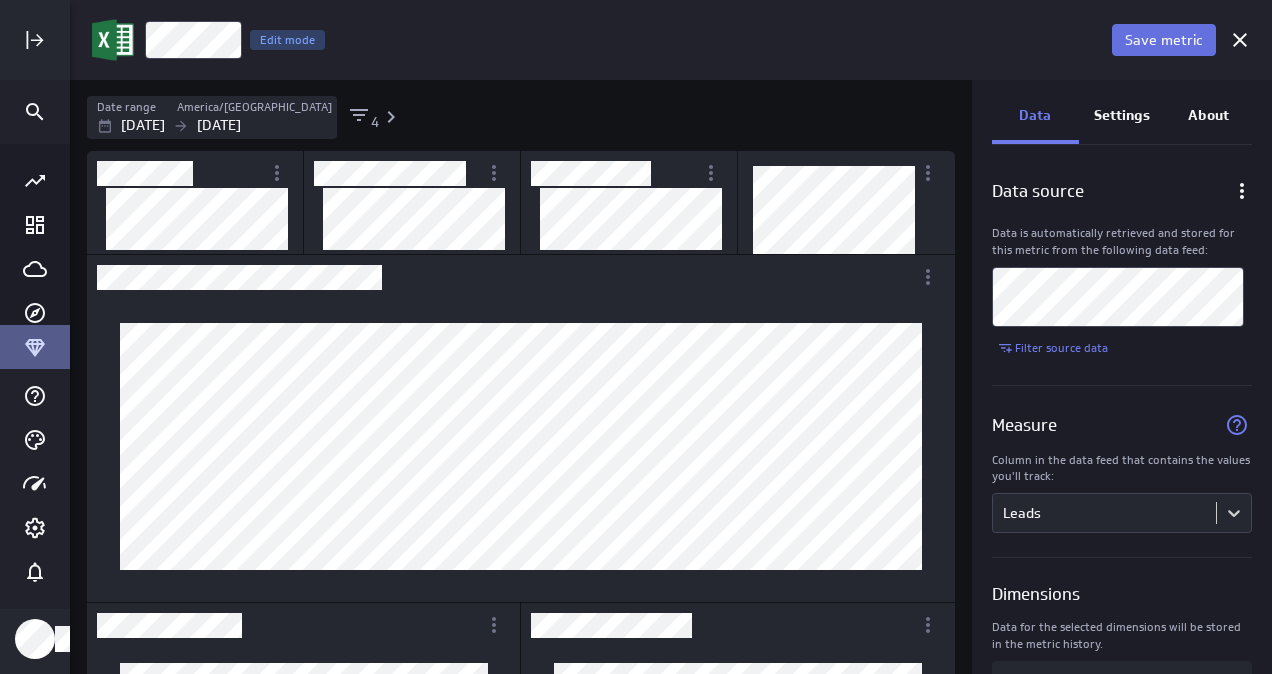 click on "Save metric" at bounding box center [1164, 40] 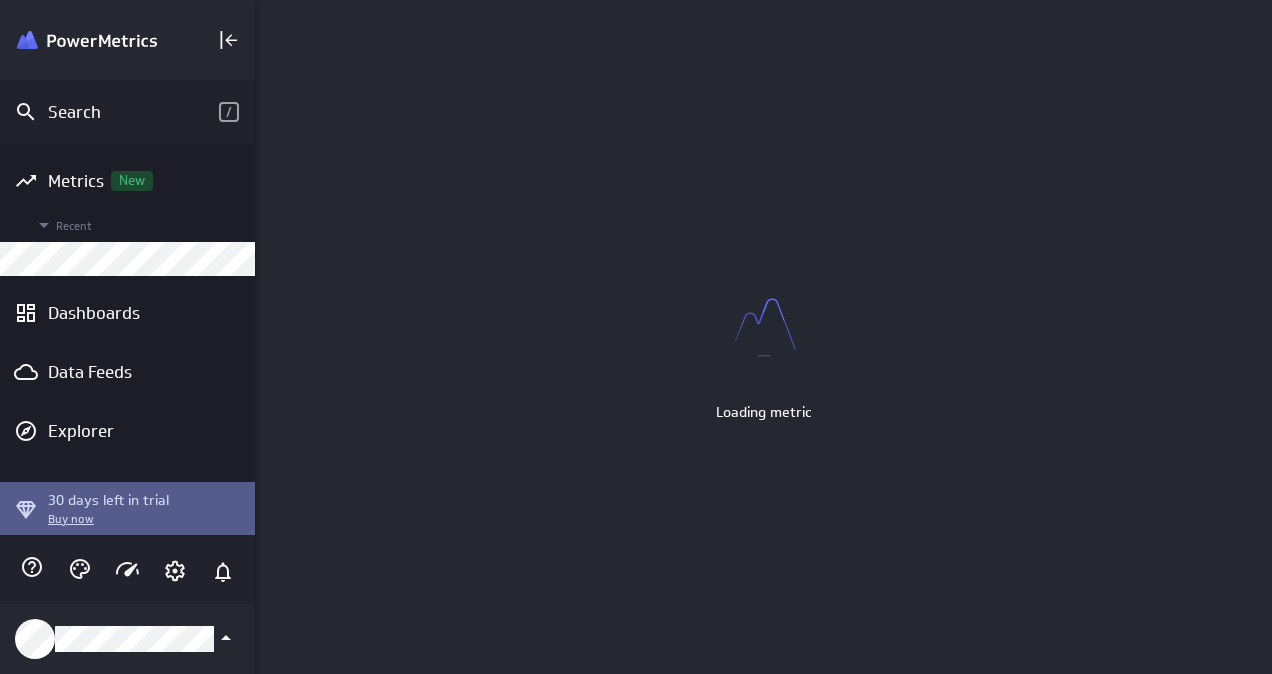 scroll, scrollTop: 704, scrollLeft: 1044, axis: both 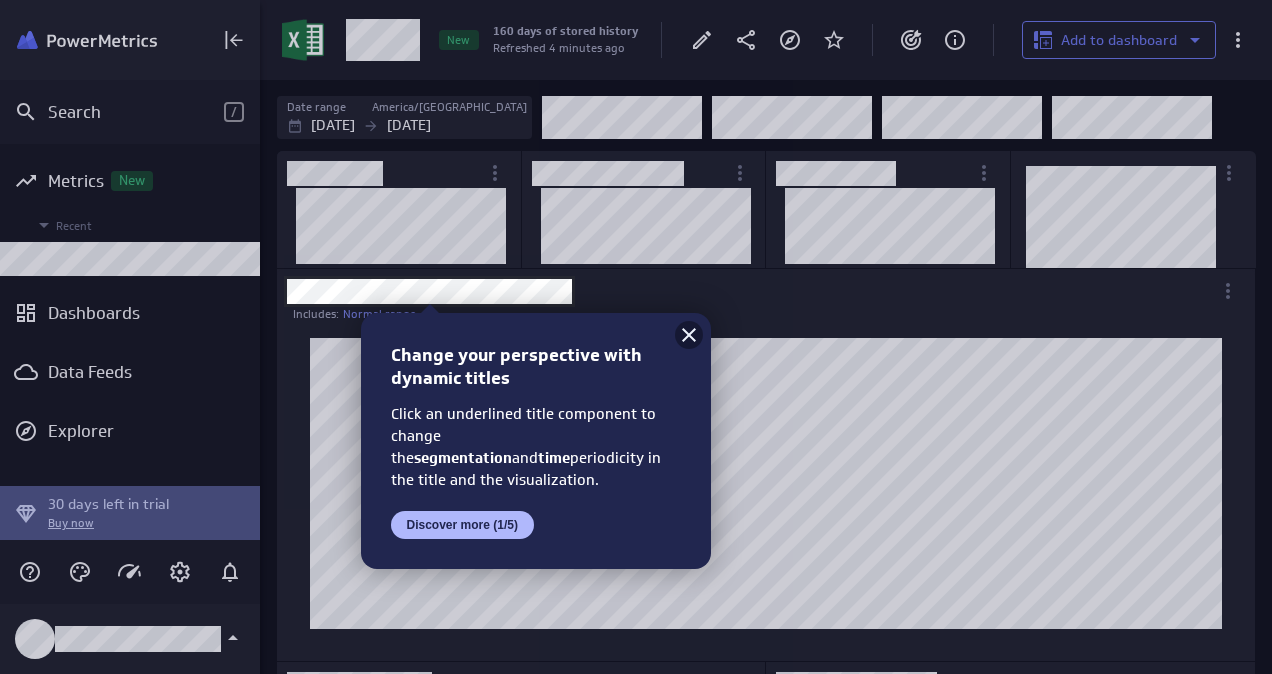 click 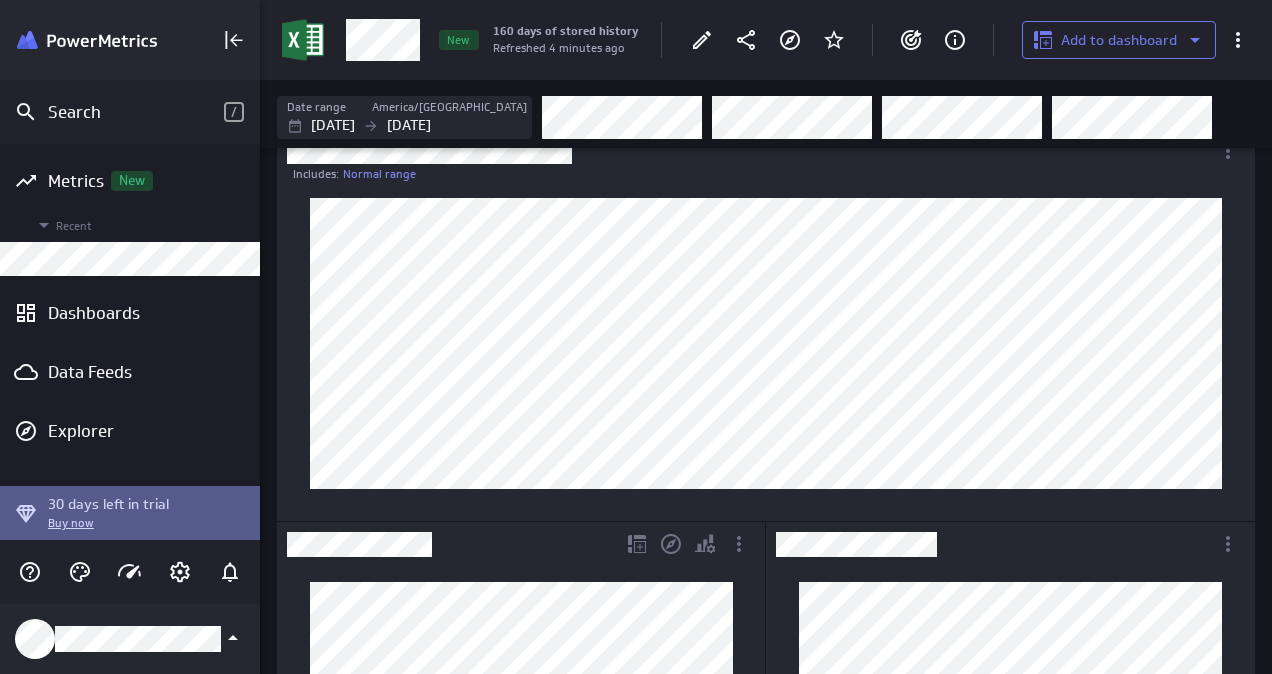 scroll, scrollTop: 126, scrollLeft: 0, axis: vertical 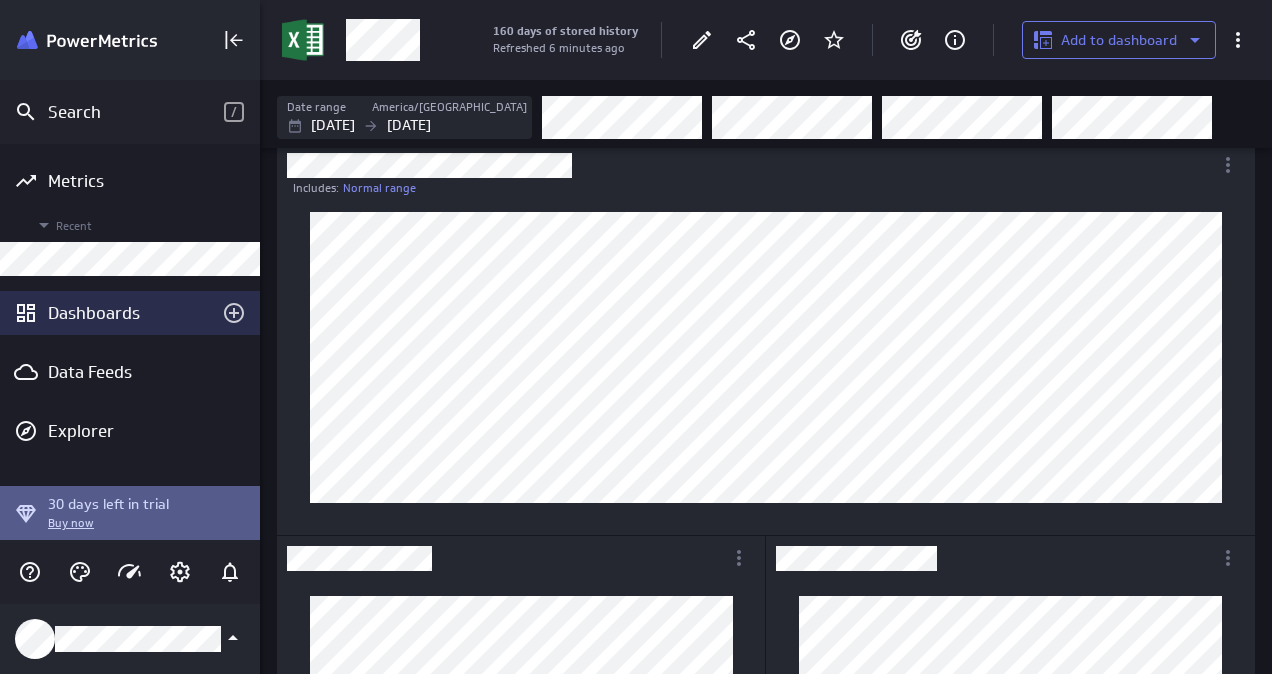click 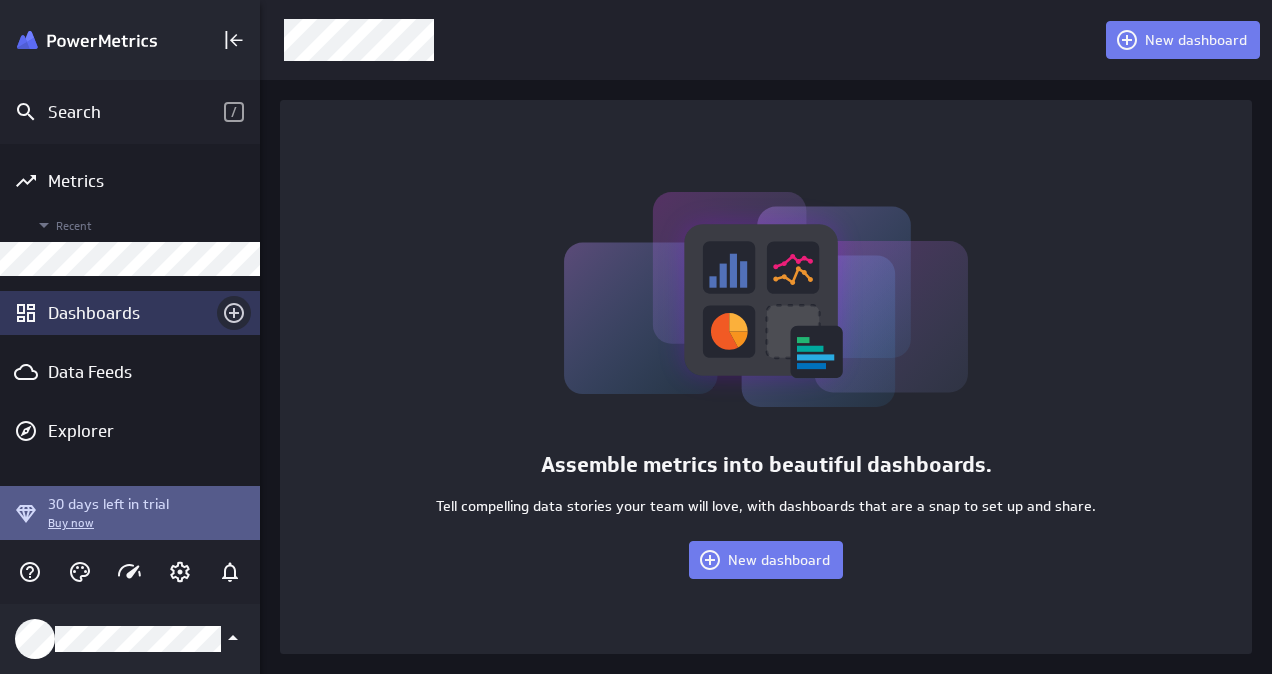 click 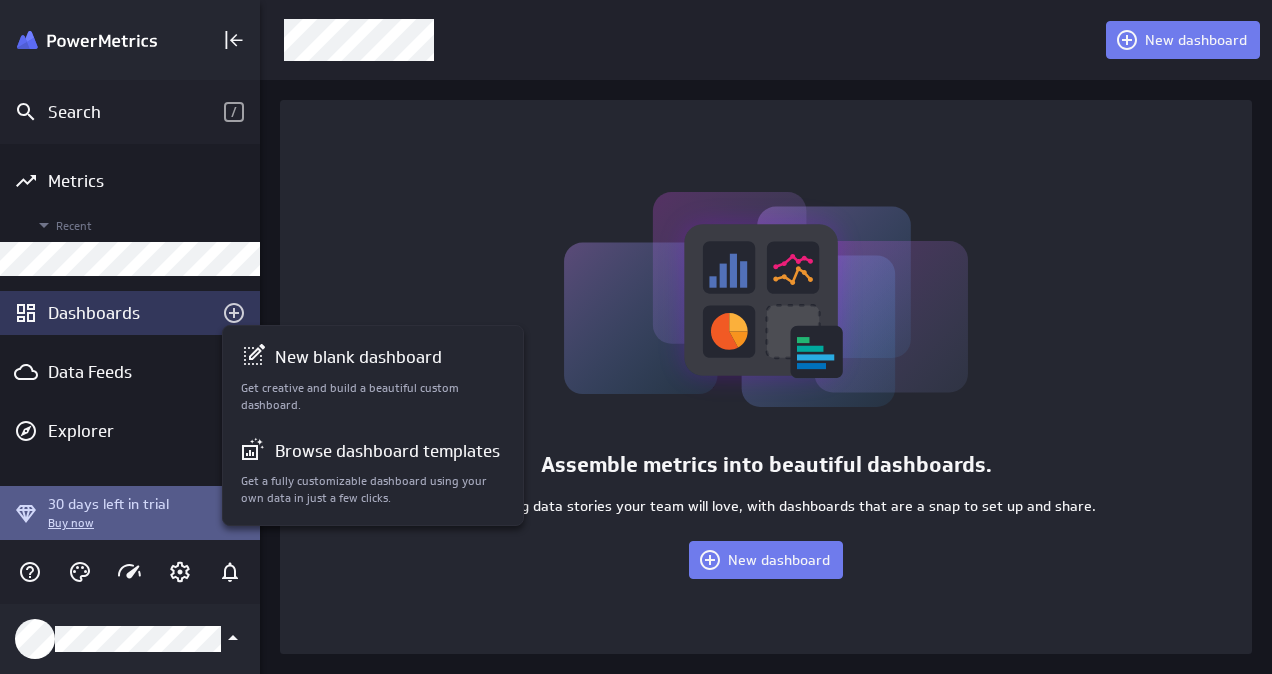 click at bounding box center [636, 337] 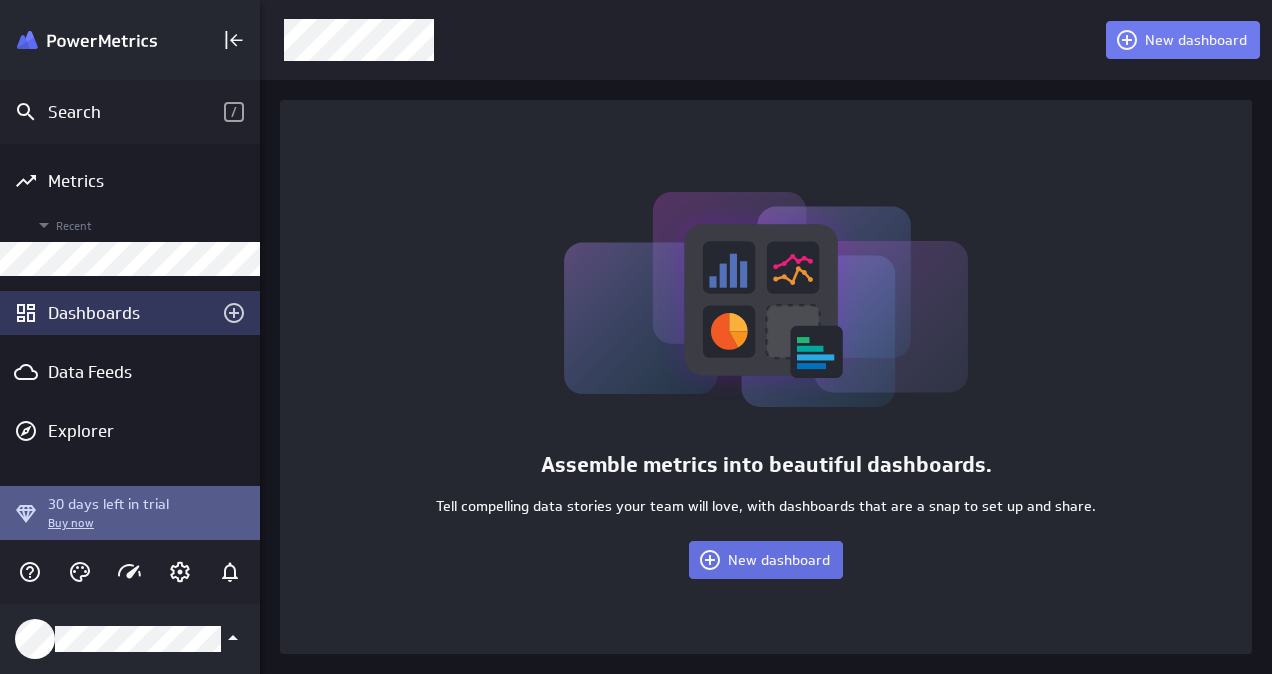 click on "New dashboard" at bounding box center (779, 560) 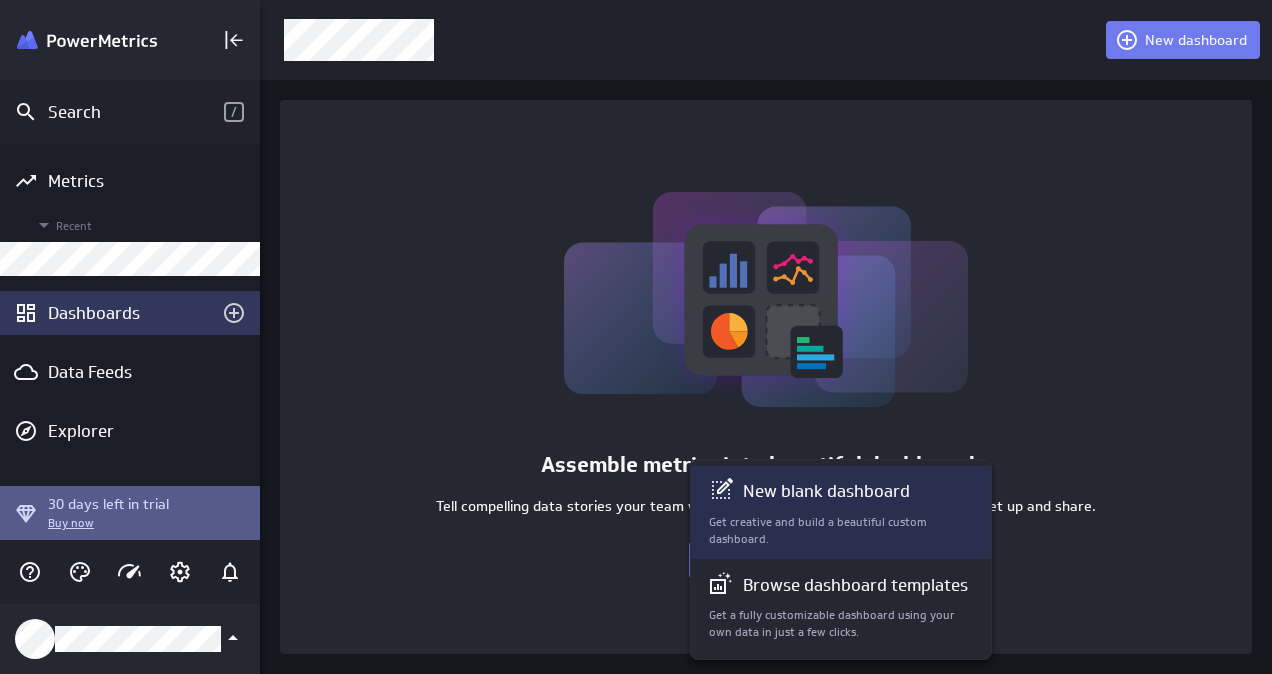 click on "Get creative and build a beautiful custom dashboard." at bounding box center (842, 531) 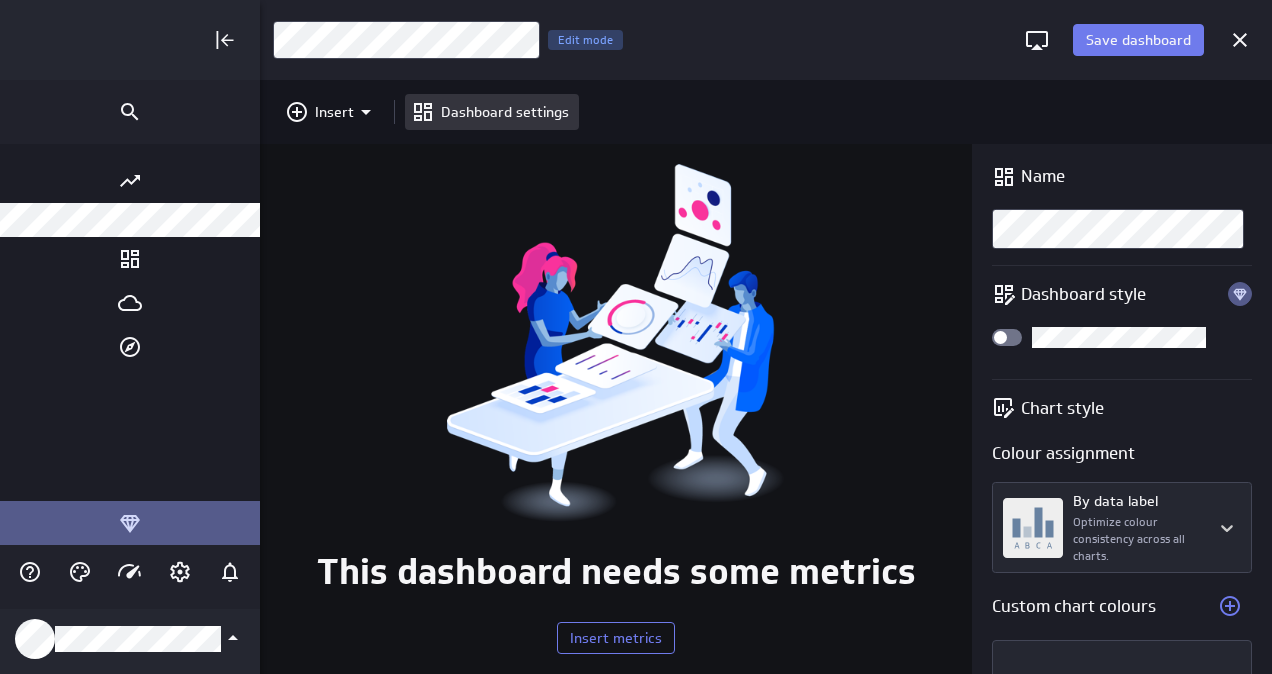 scroll, scrollTop: 10, scrollLeft: 9, axis: both 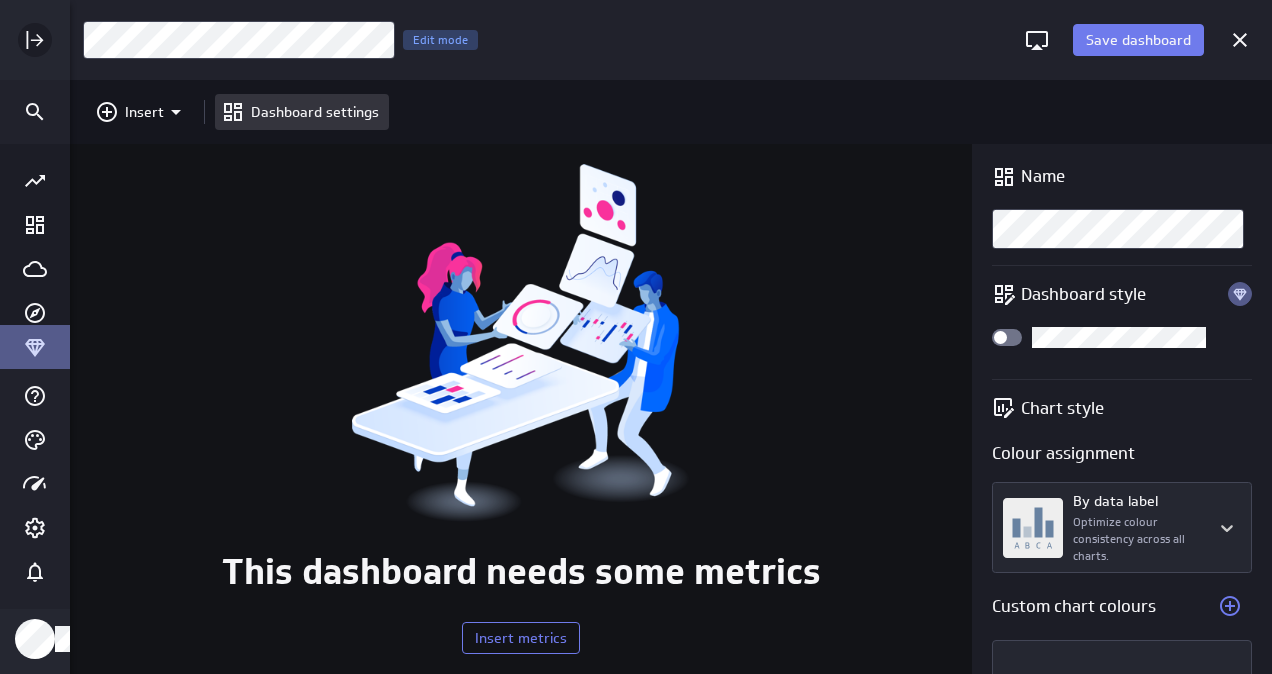 click 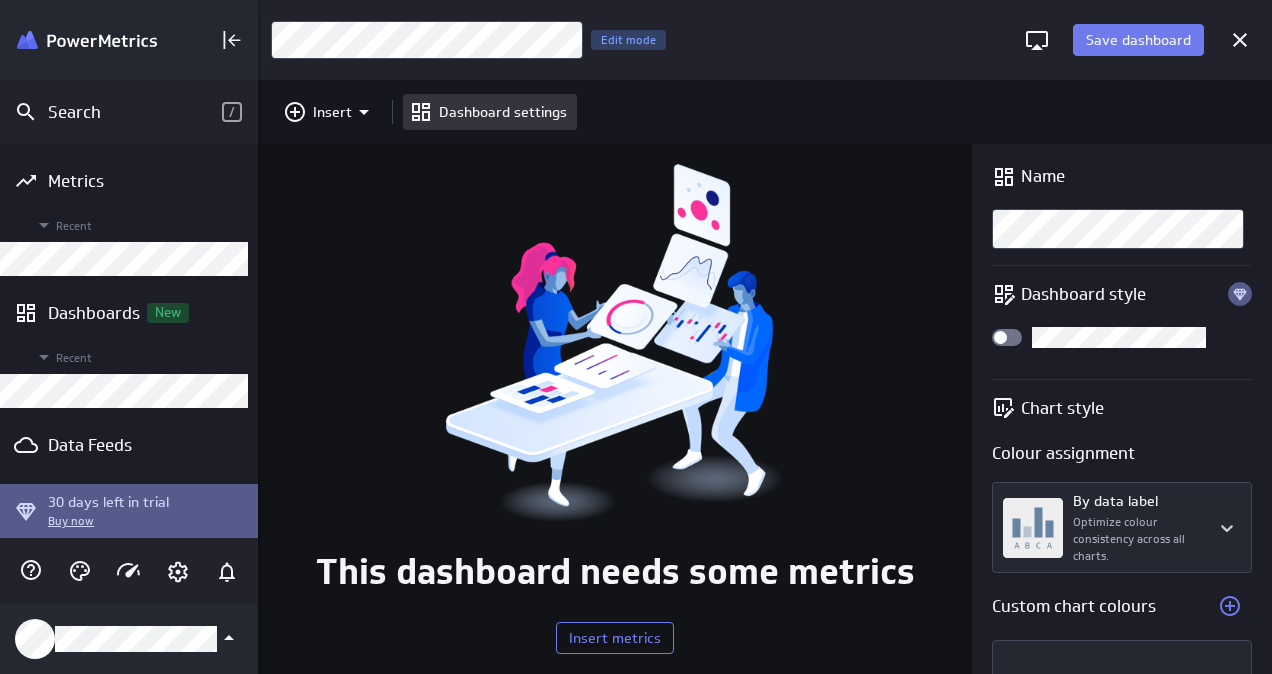 scroll, scrollTop: 560, scrollLeft: 1042, axis: both 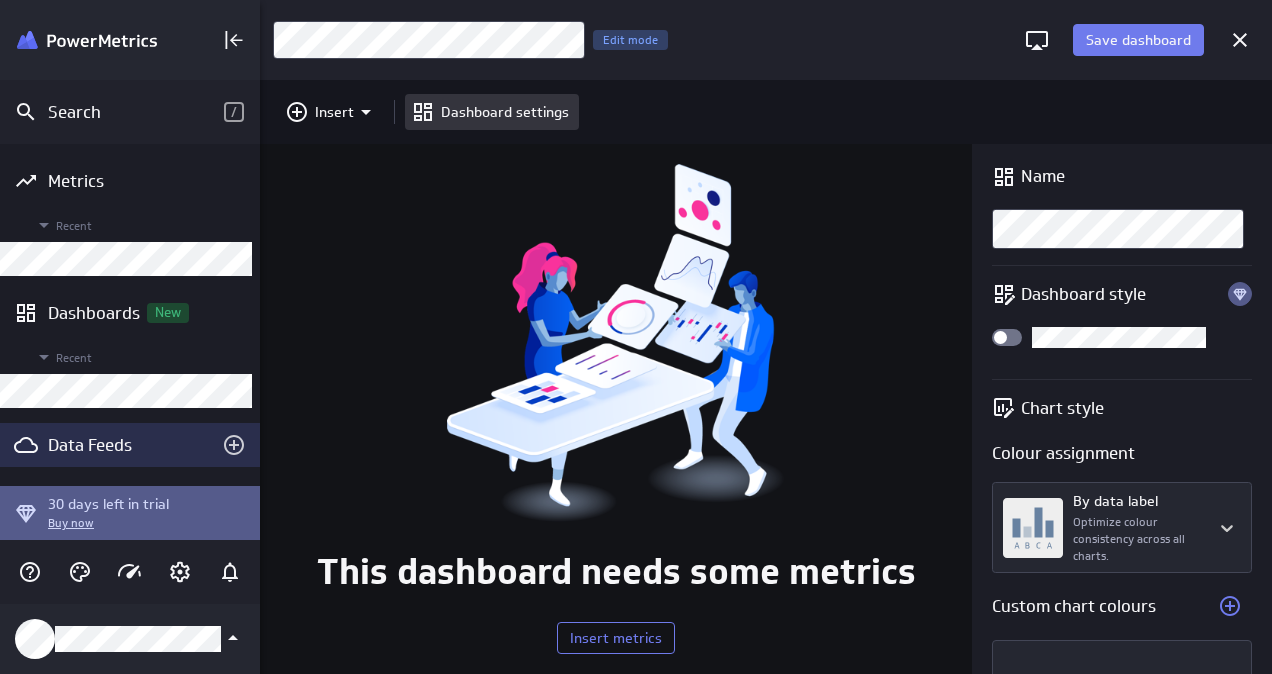 click on "Data Feeds" at bounding box center [130, 445] 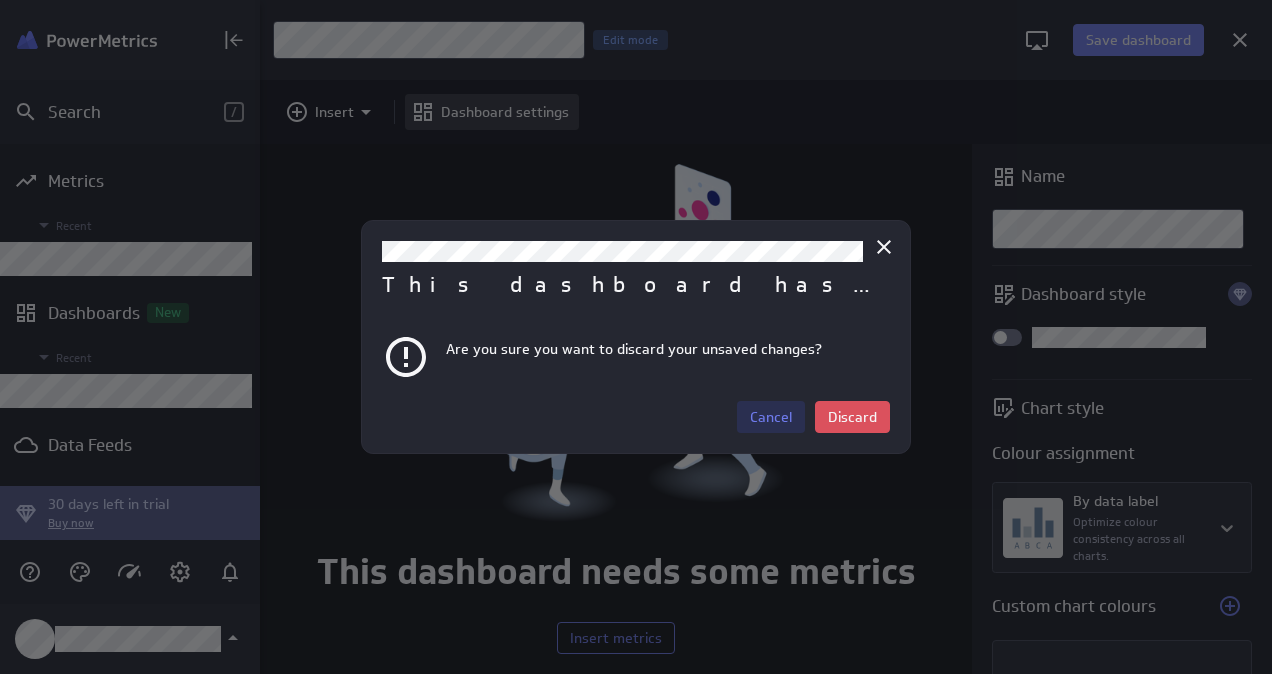 click on "Cancel" at bounding box center [771, 417] 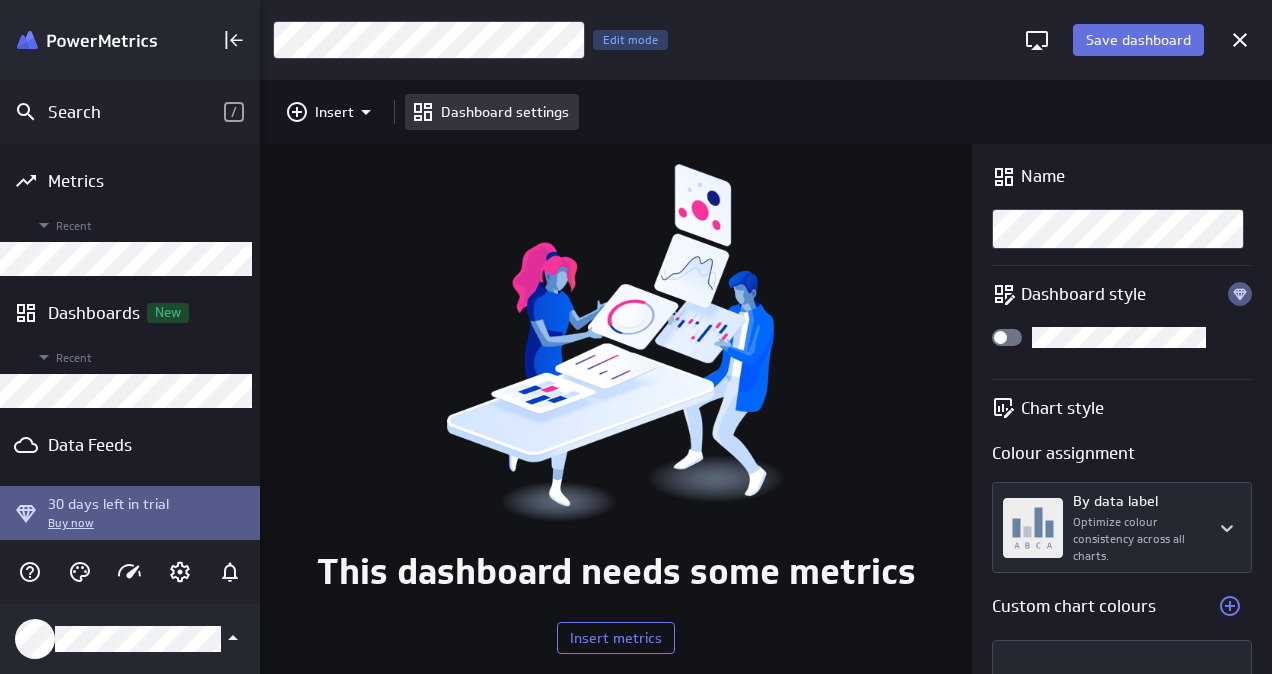 click on "Save dashboard" at bounding box center [1138, 40] 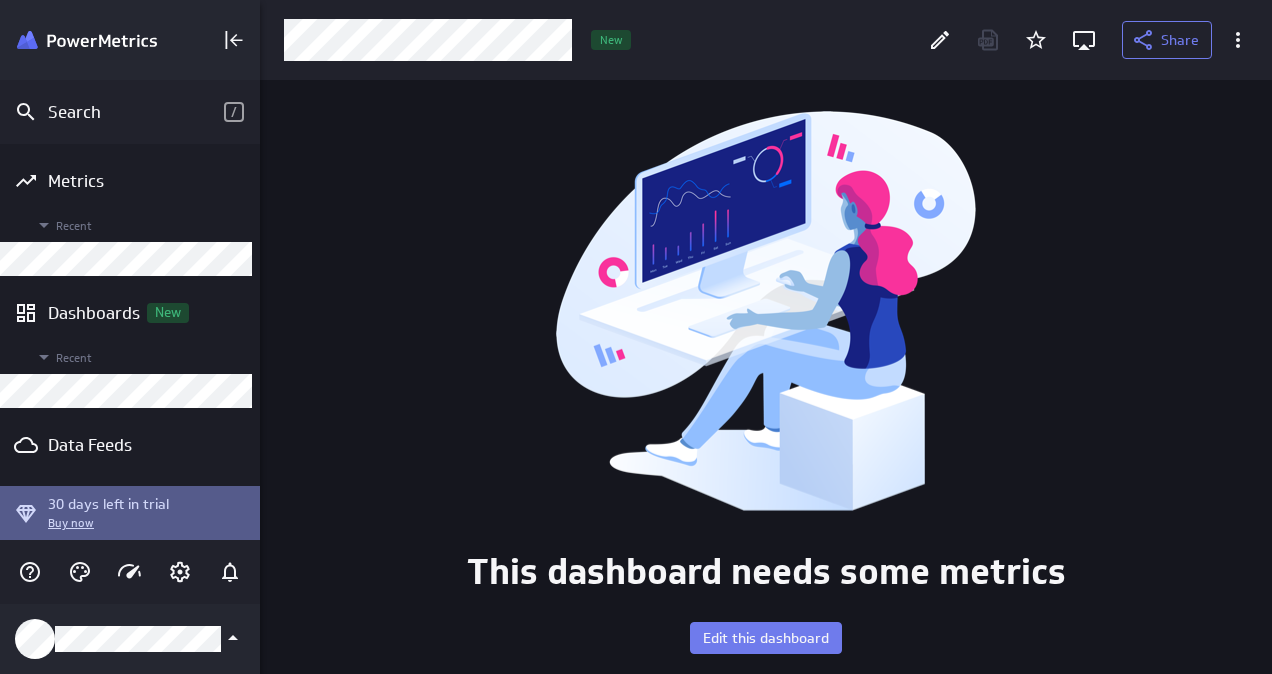 scroll, scrollTop: 10, scrollLeft: 10, axis: both 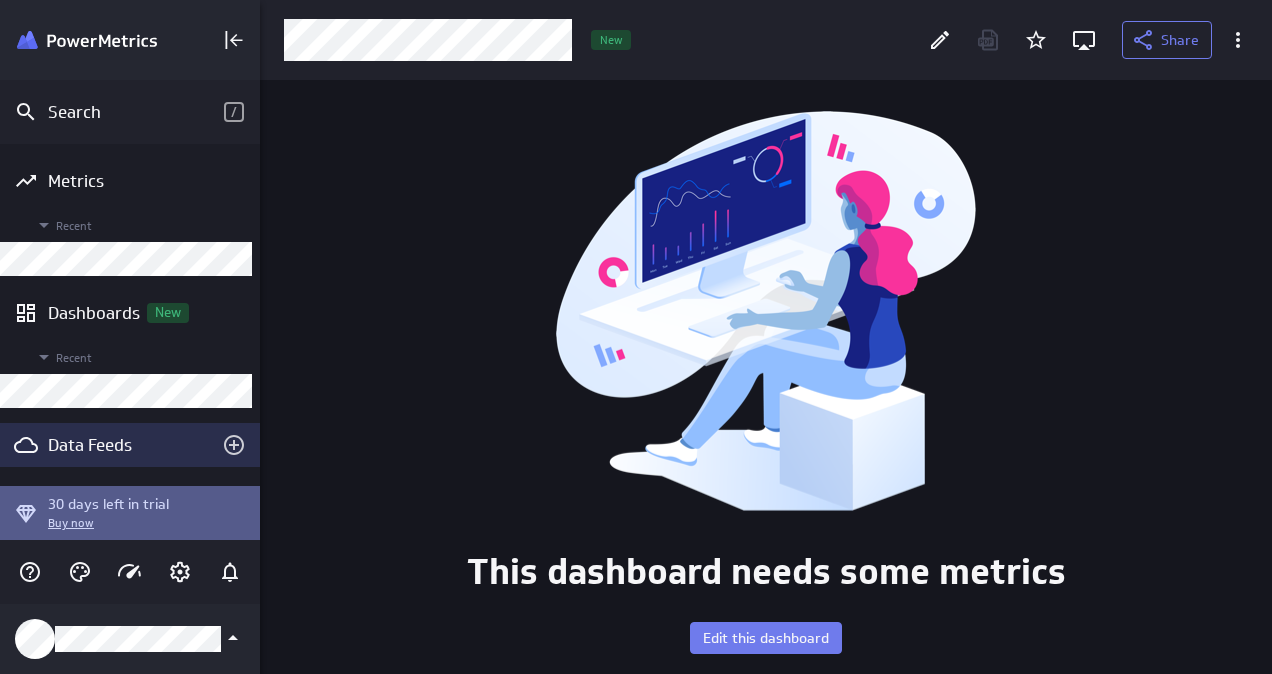 click on "Data Feeds" at bounding box center (130, 445) 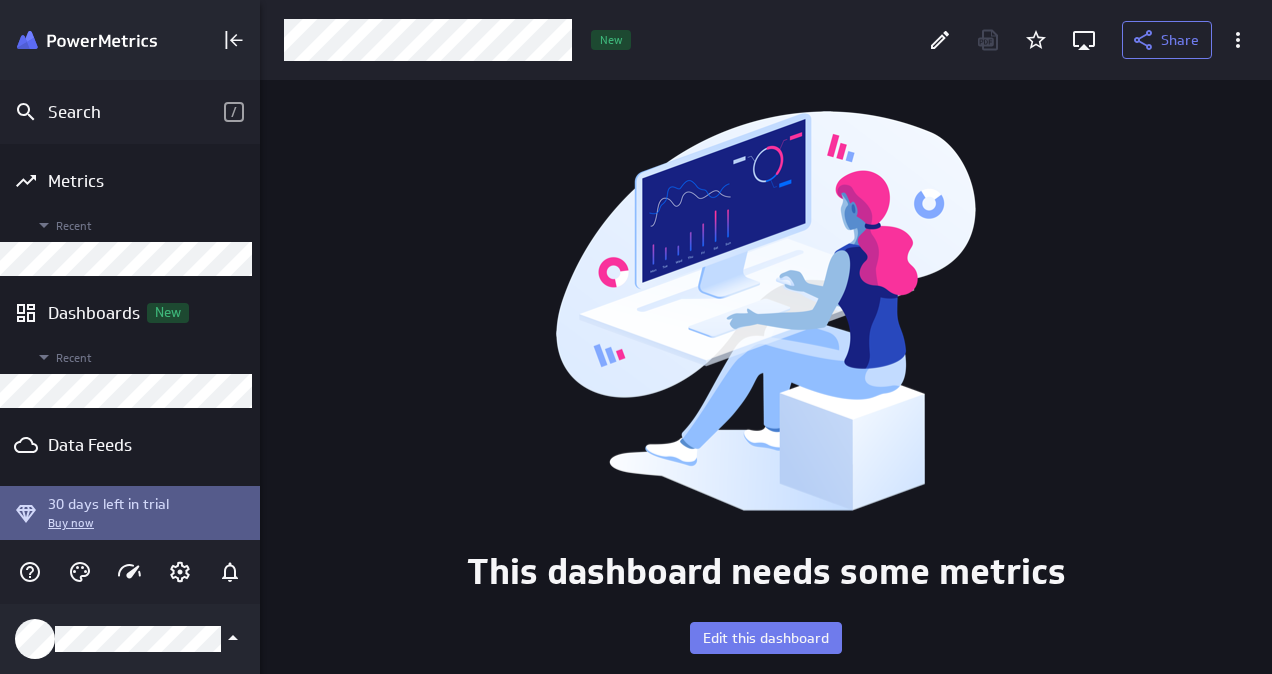 scroll, scrollTop: 10, scrollLeft: 10, axis: both 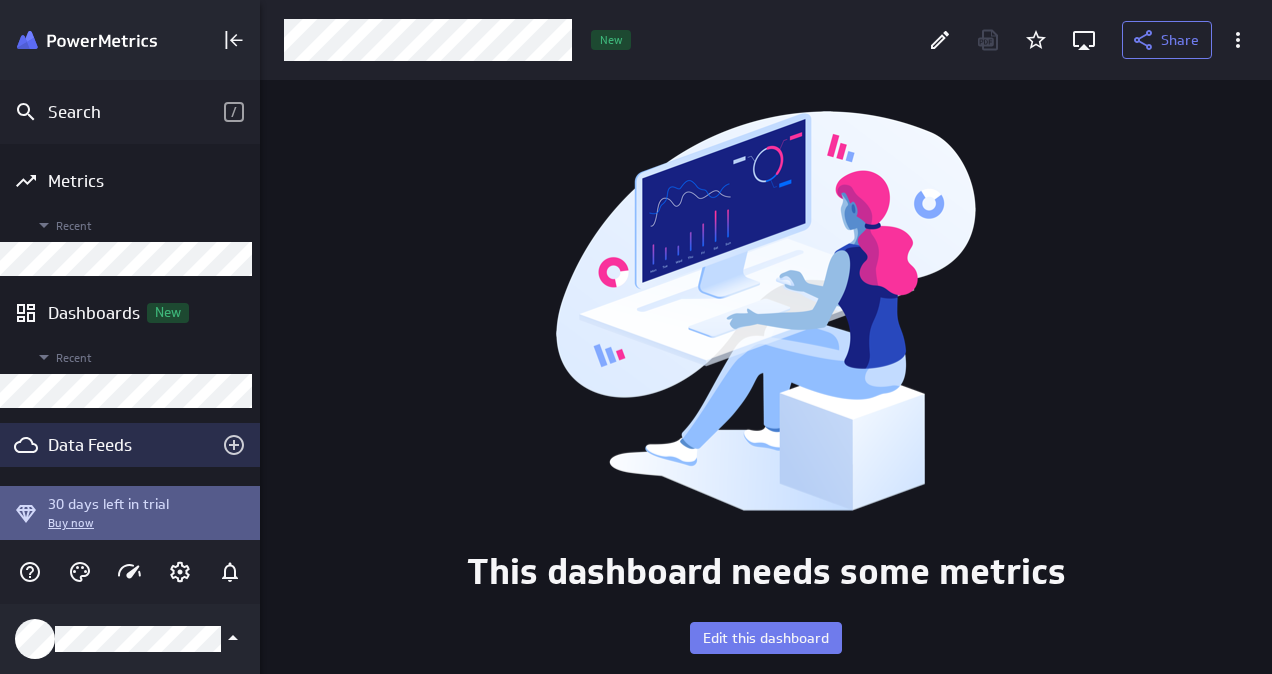 click on "Data Feeds" at bounding box center [130, 445] 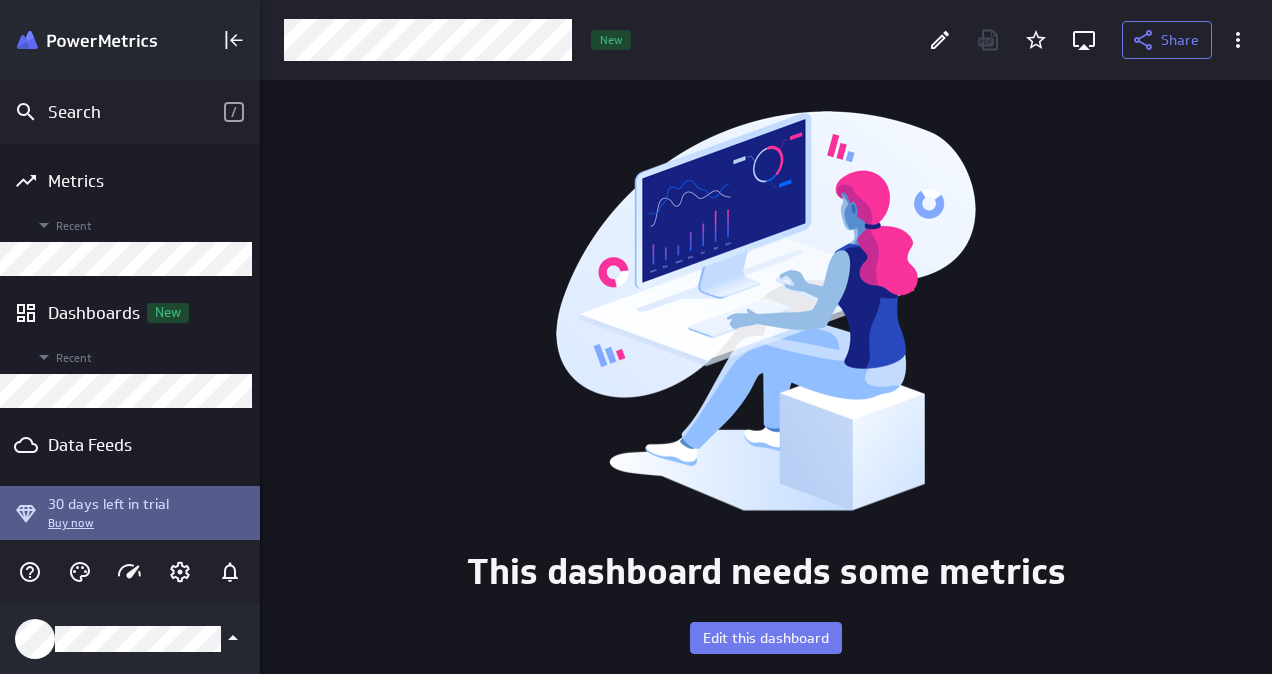 scroll, scrollTop: 10, scrollLeft: 10, axis: both 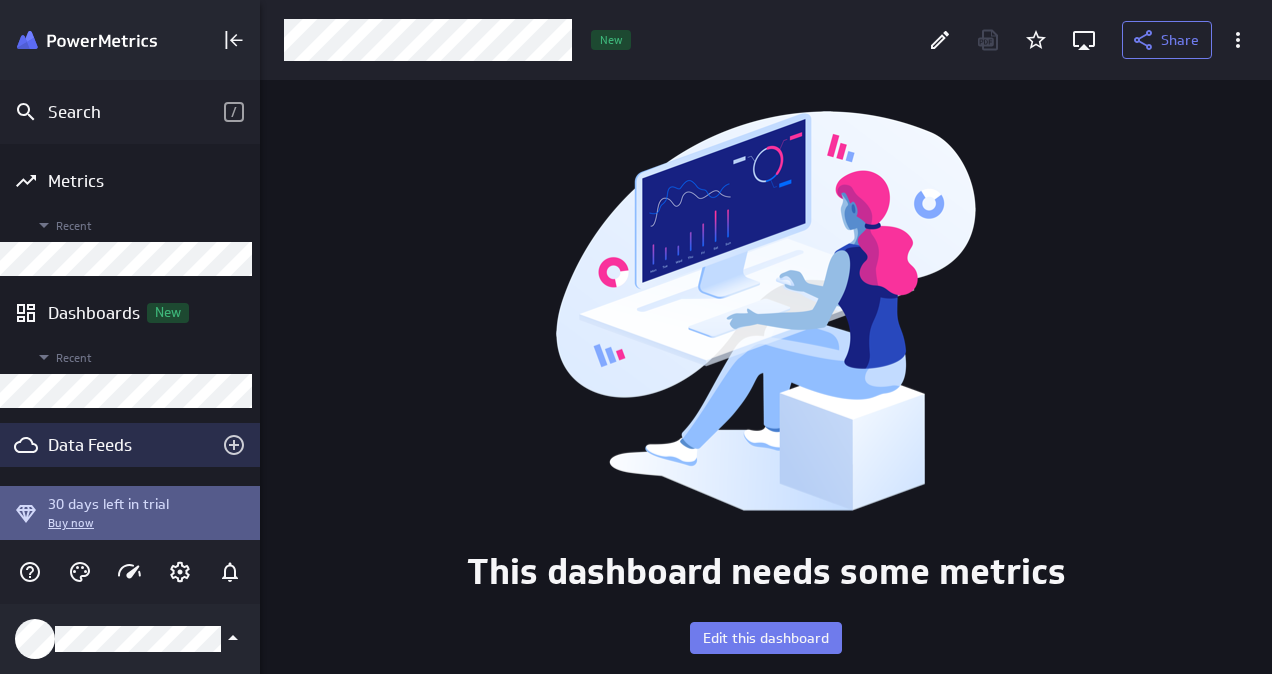 click on "Data Feeds" at bounding box center [130, 445] 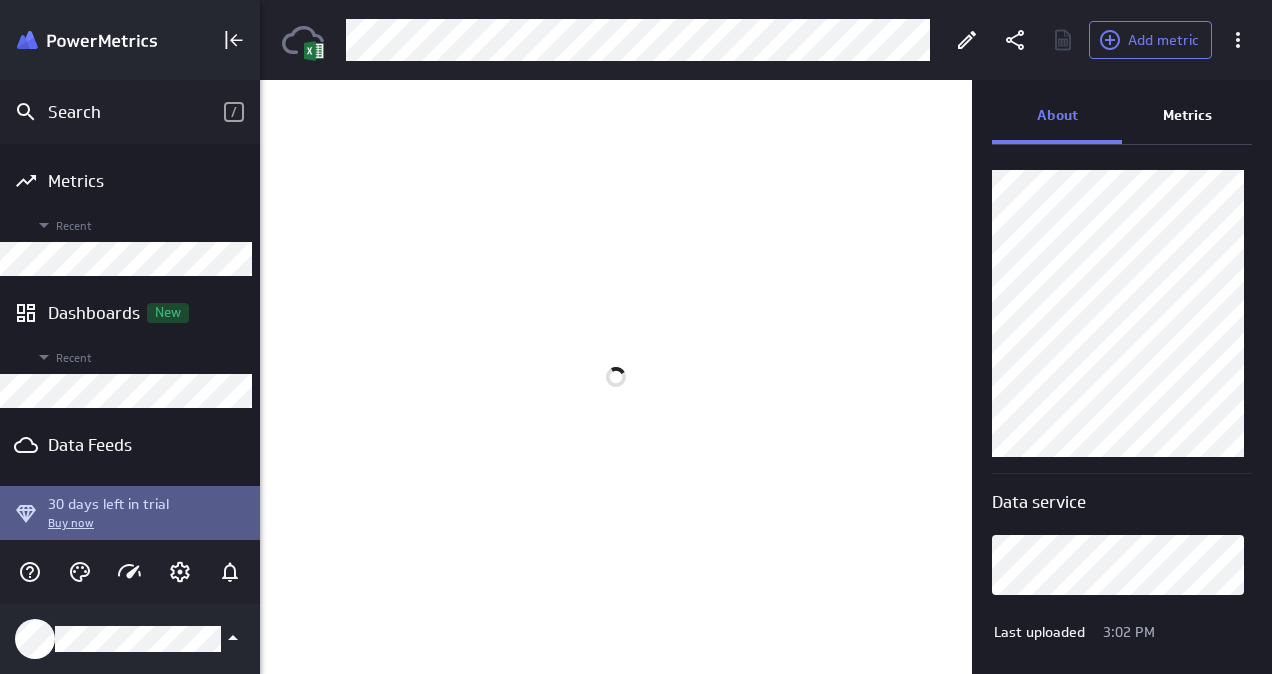 scroll, scrollTop: 0, scrollLeft: 0, axis: both 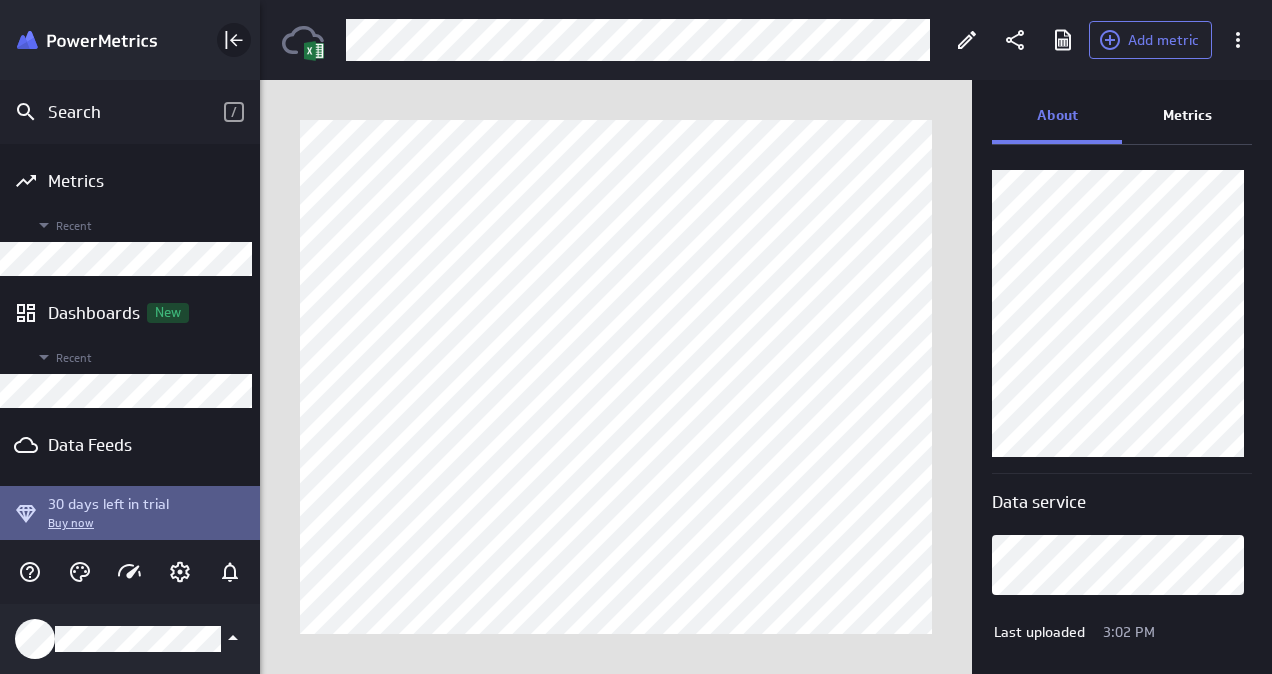click 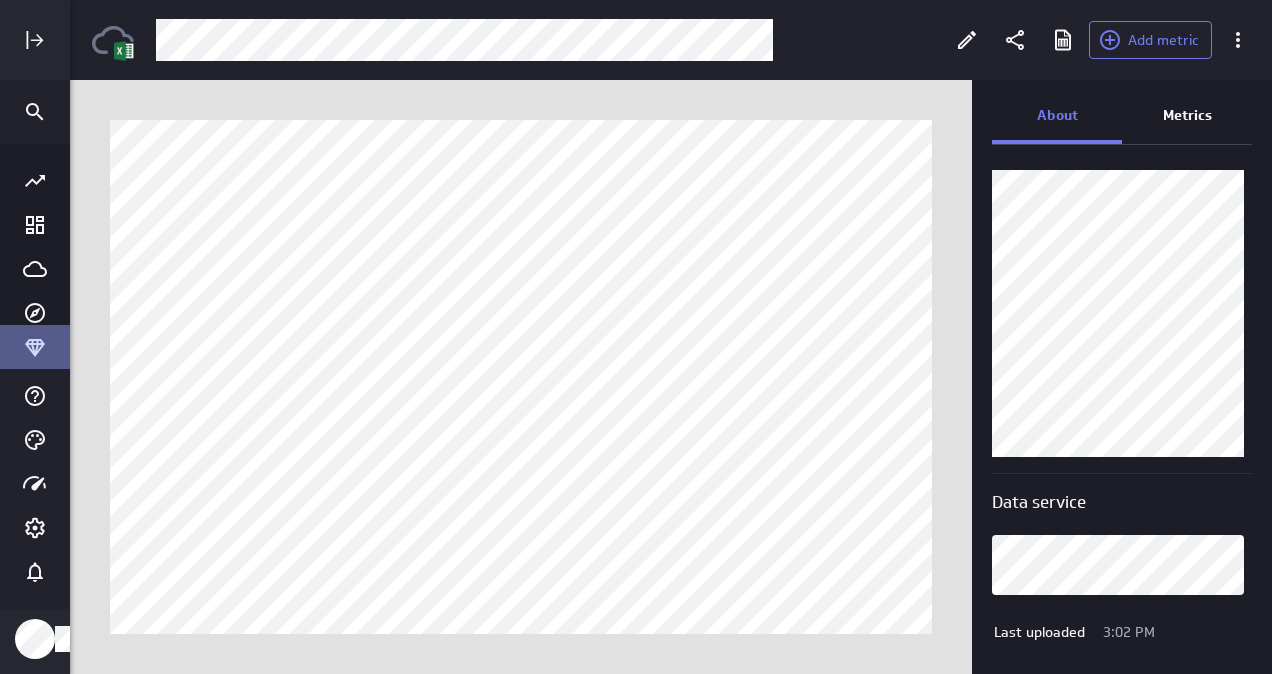 scroll, scrollTop: 704, scrollLeft: 1232, axis: both 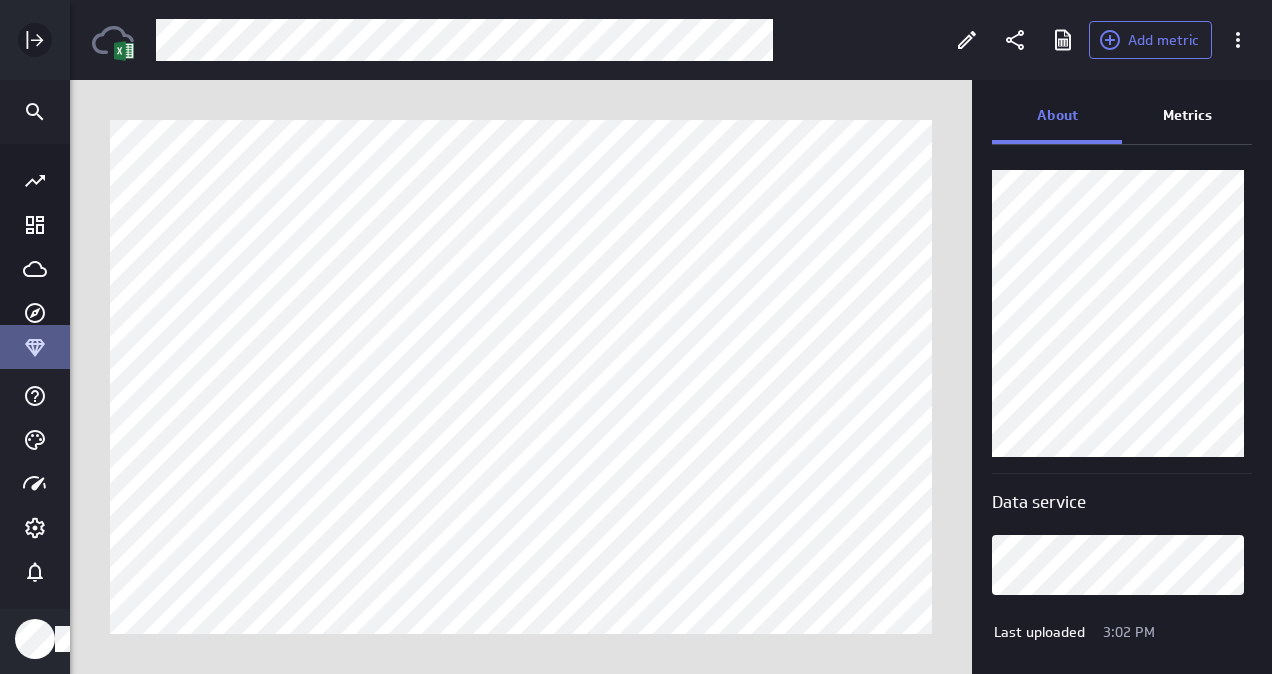 click 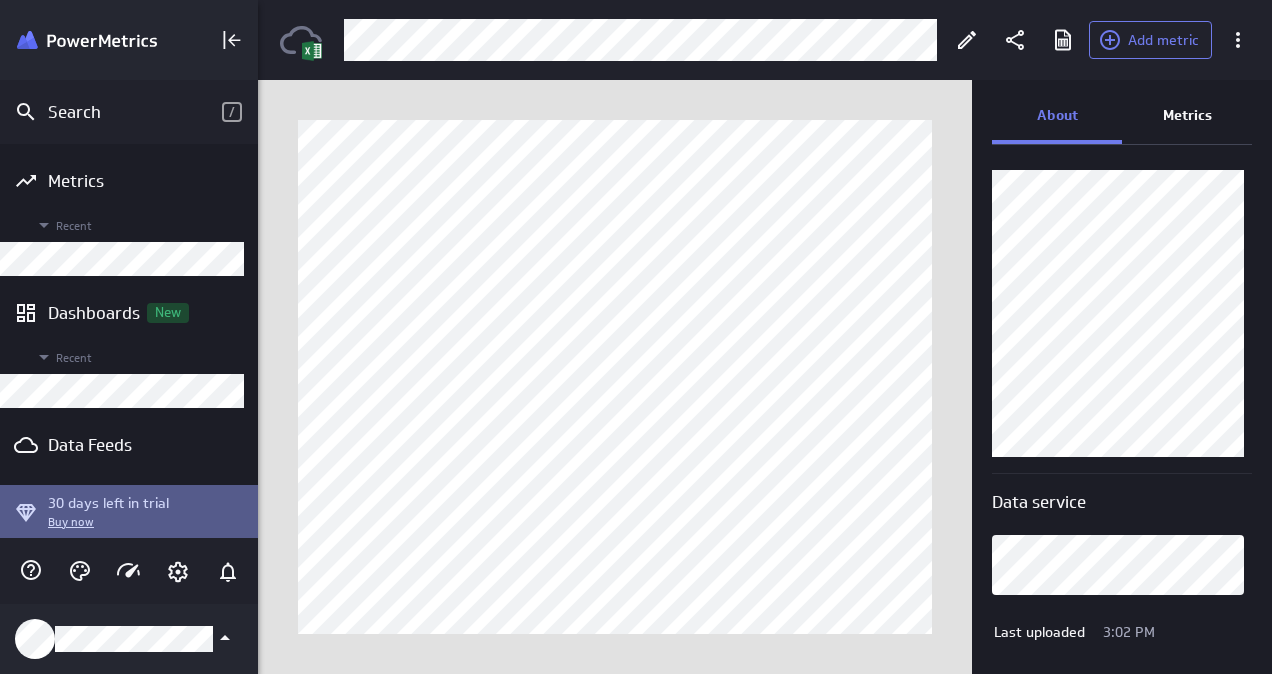 scroll, scrollTop: 704, scrollLeft: 1042, axis: both 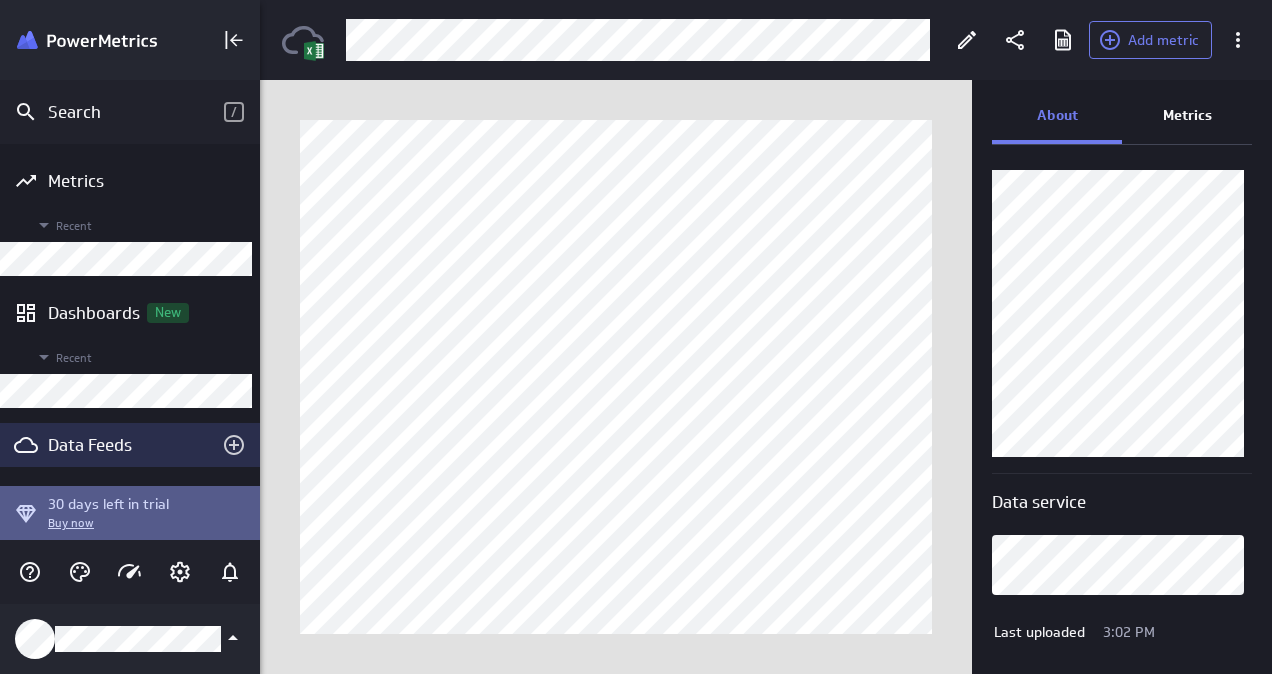 click on "Data Feeds" at bounding box center (130, 445) 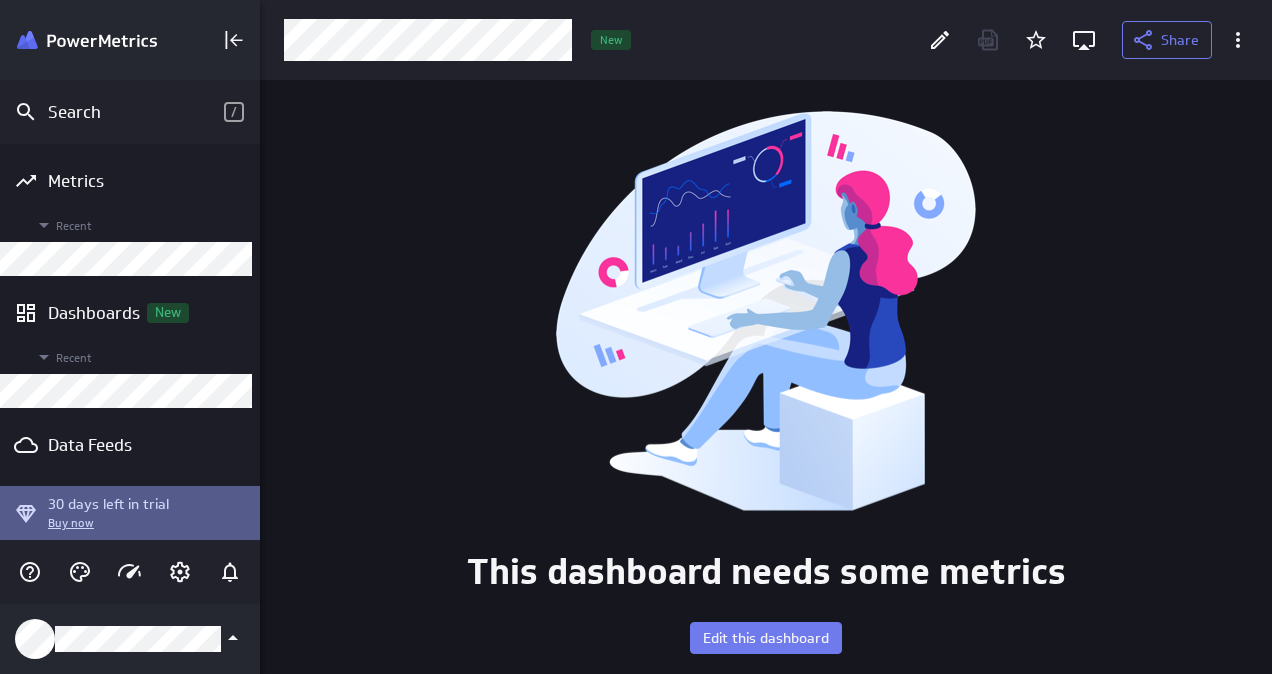 scroll, scrollTop: 10, scrollLeft: 10, axis: both 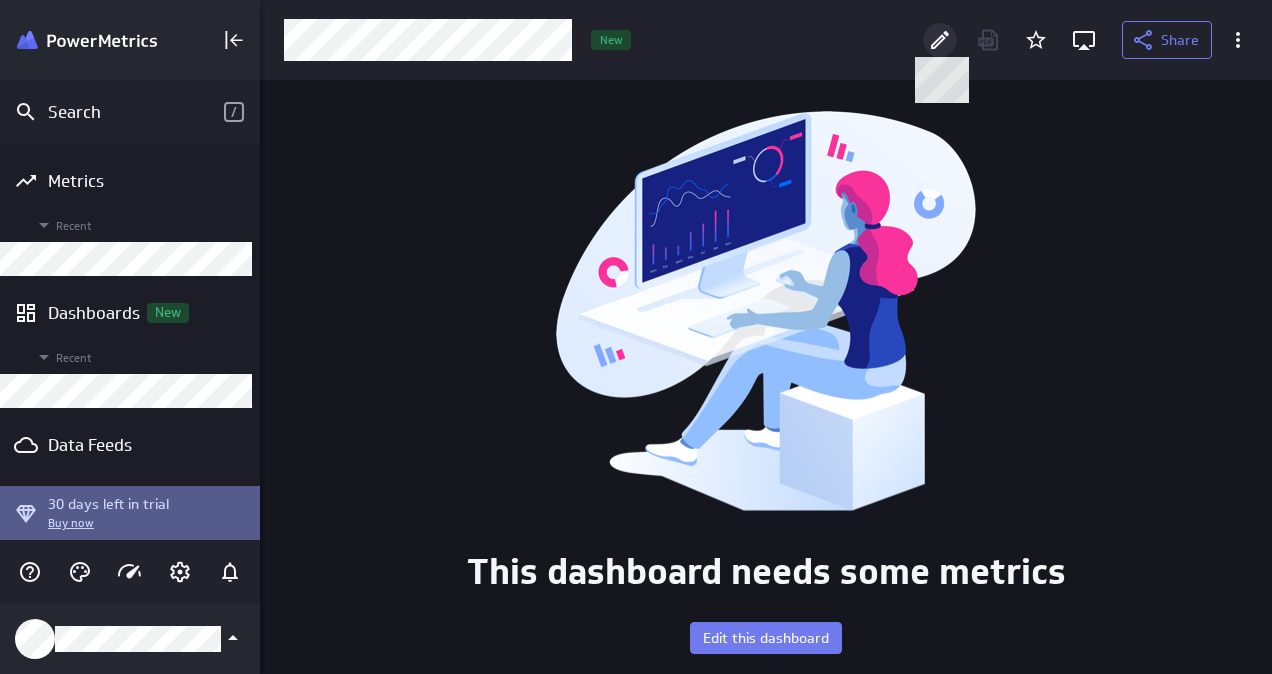 click at bounding box center [940, 40] 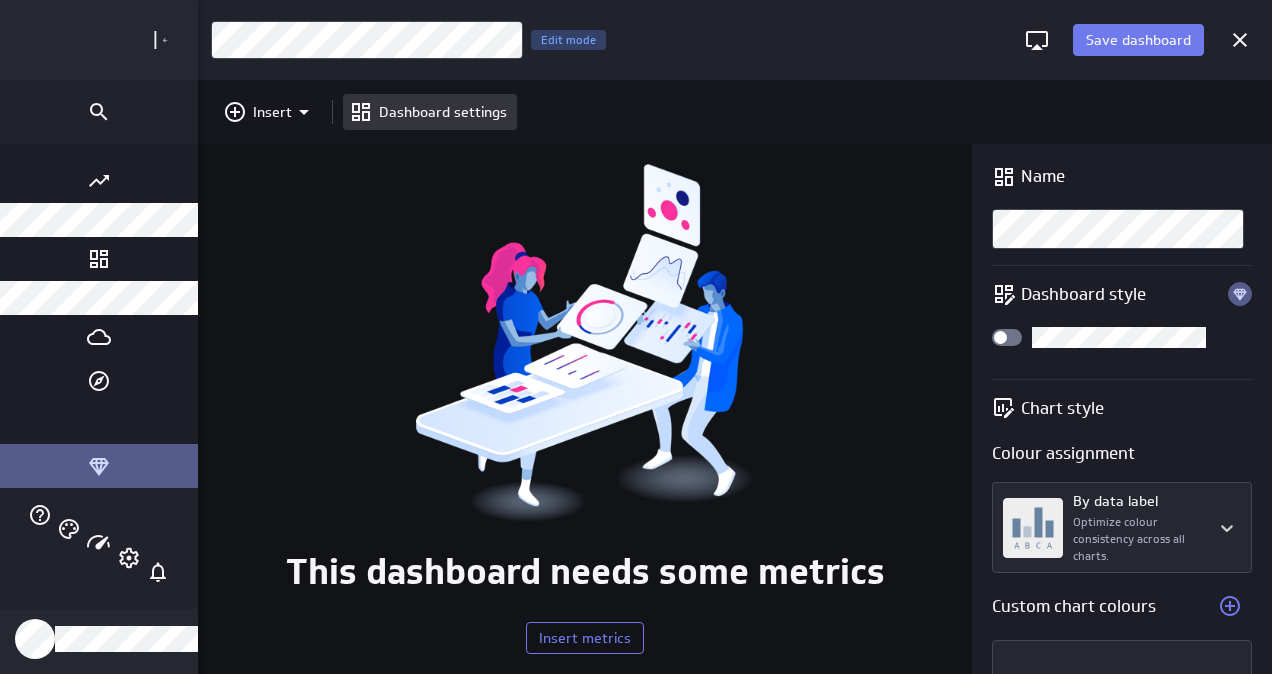 scroll, scrollTop: 560, scrollLeft: 1230, axis: both 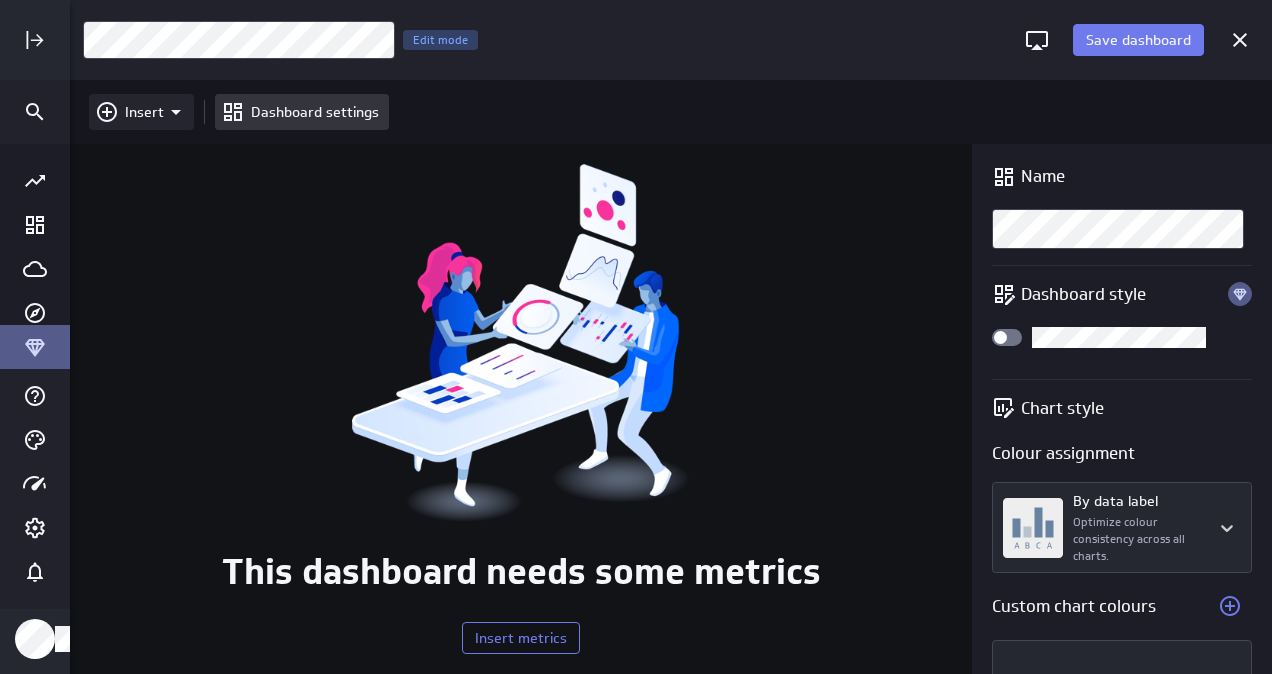 click on "Insert" at bounding box center [141, 112] 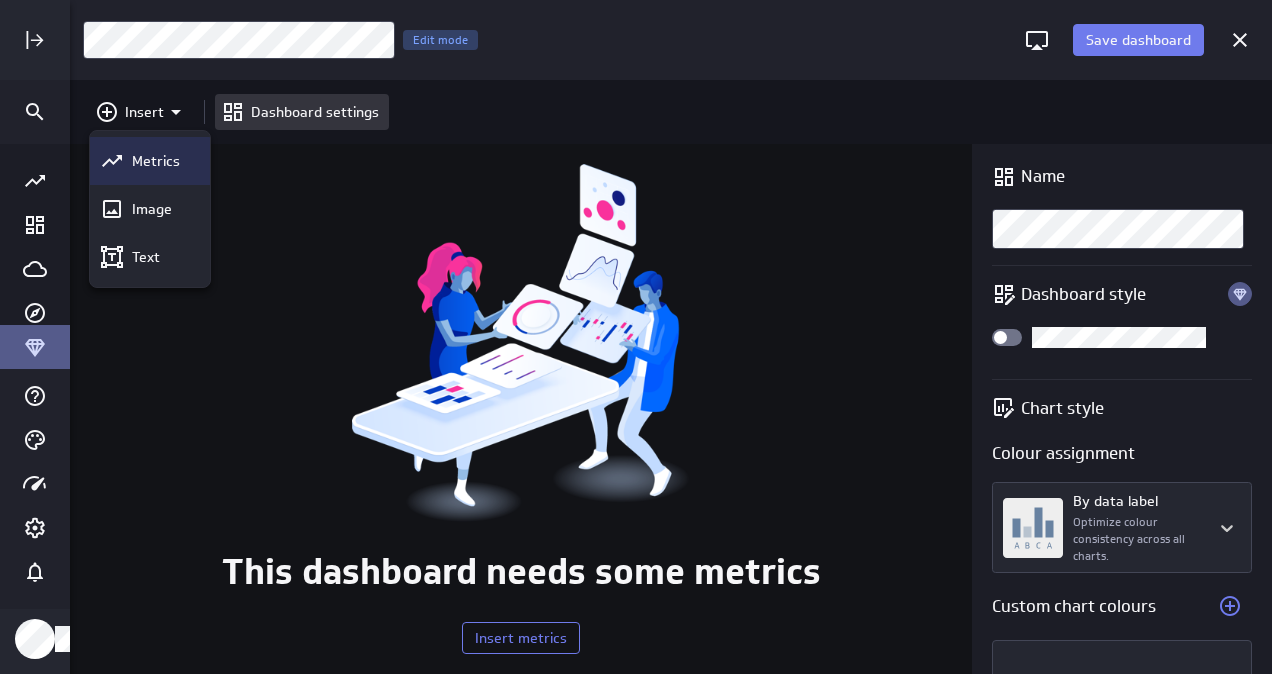 click on "Metrics" at bounding box center [156, 161] 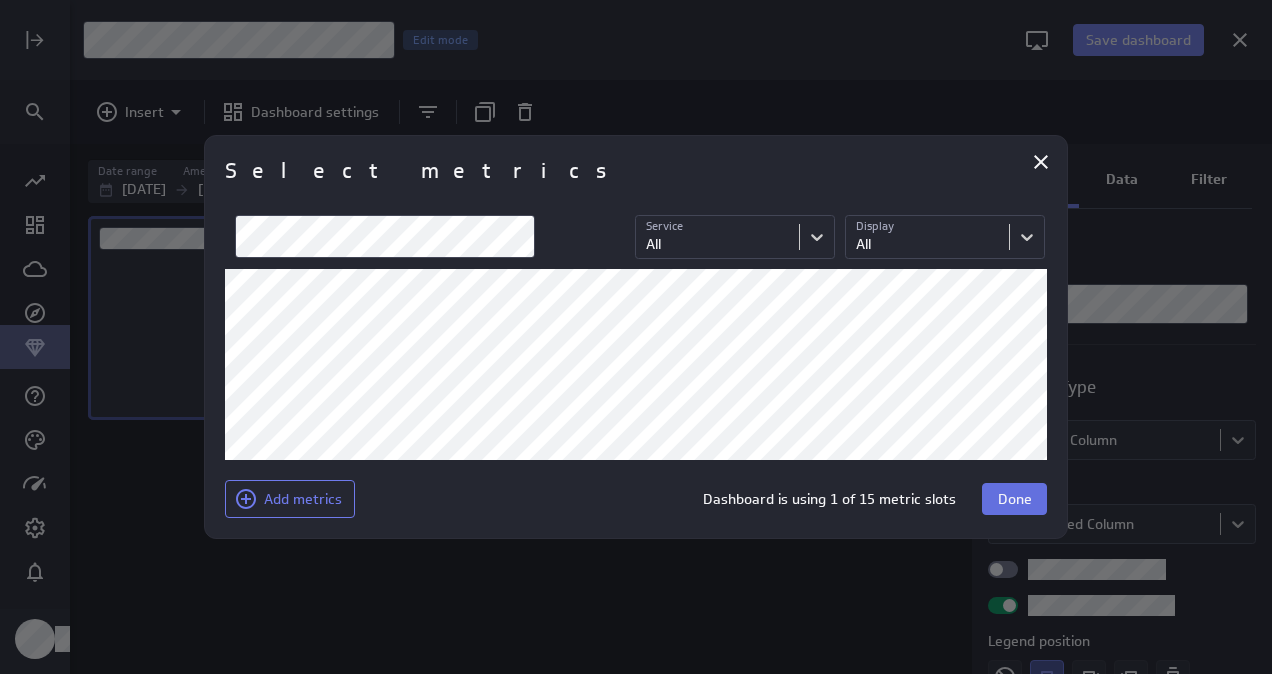 scroll, scrollTop: 10, scrollLeft: 10, axis: both 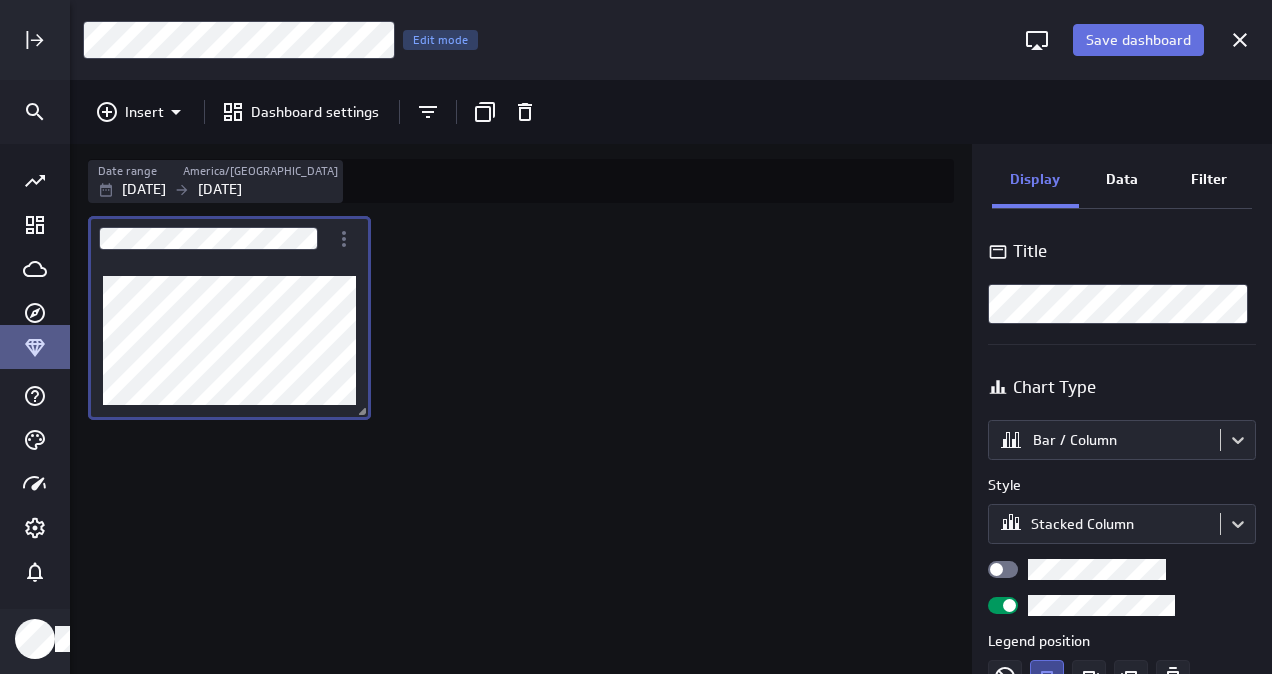 click on "Save dashboard" at bounding box center (1138, 40) 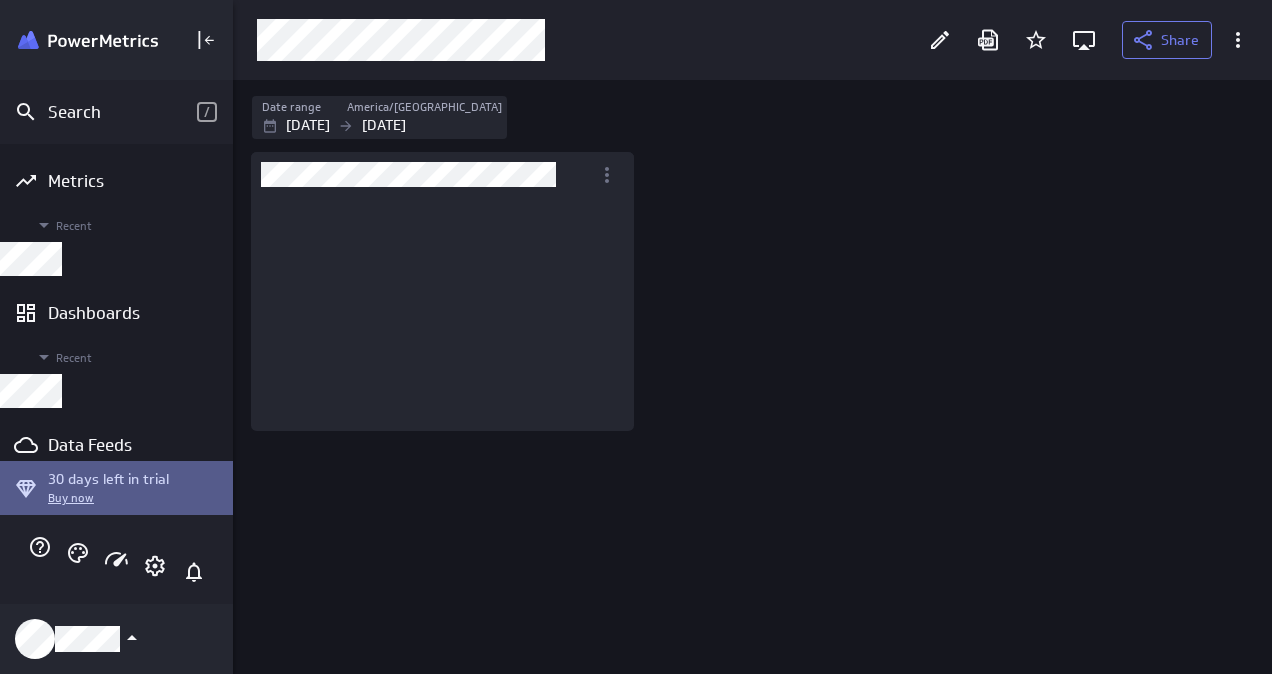 scroll, scrollTop: 10, scrollLeft: 10, axis: both 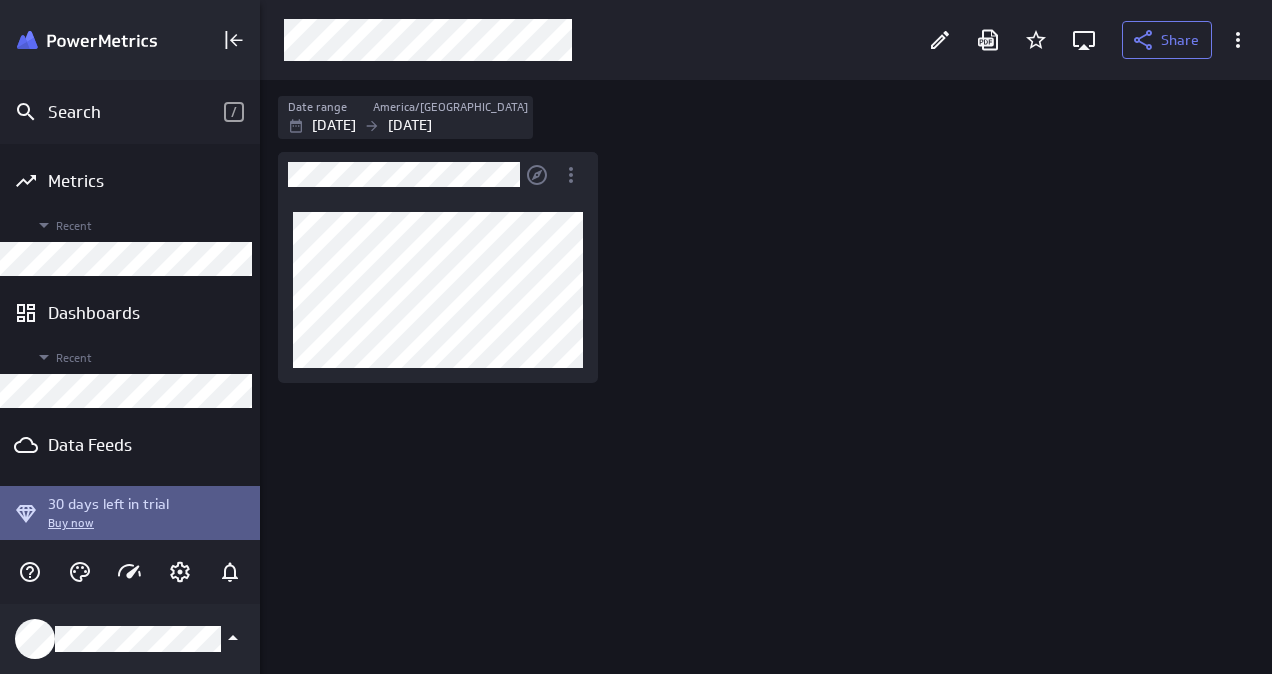 click at bounding box center [438, 290] 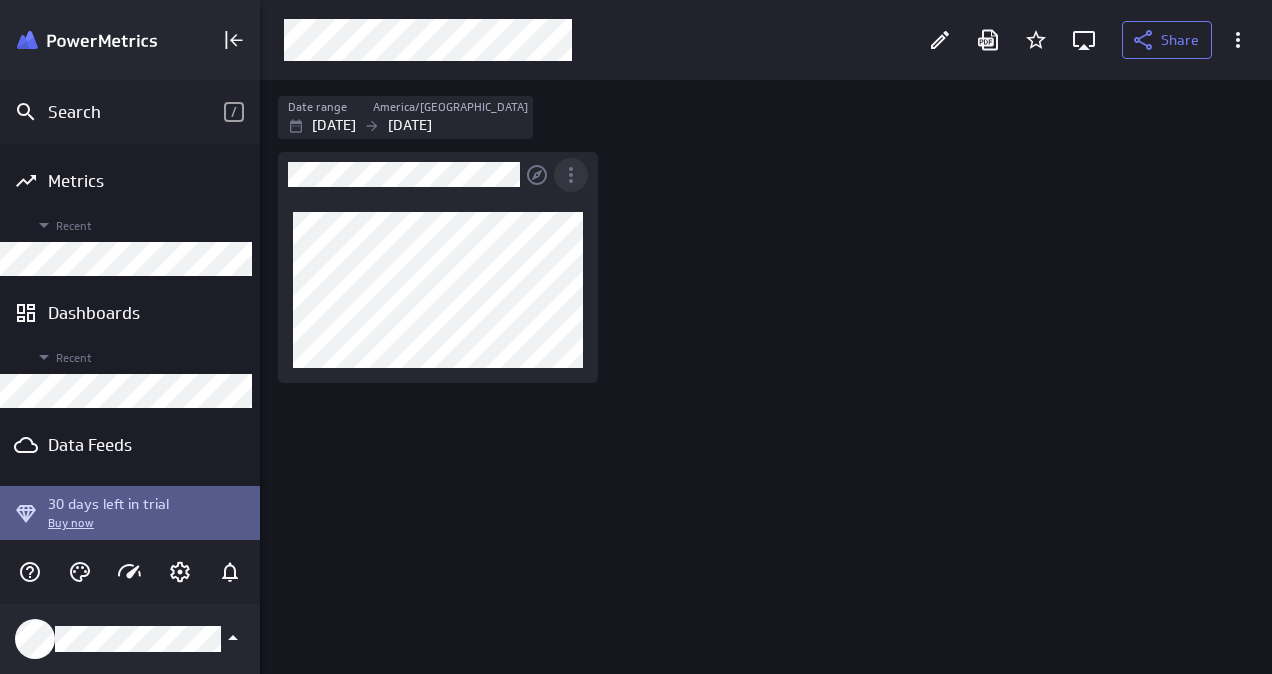 click 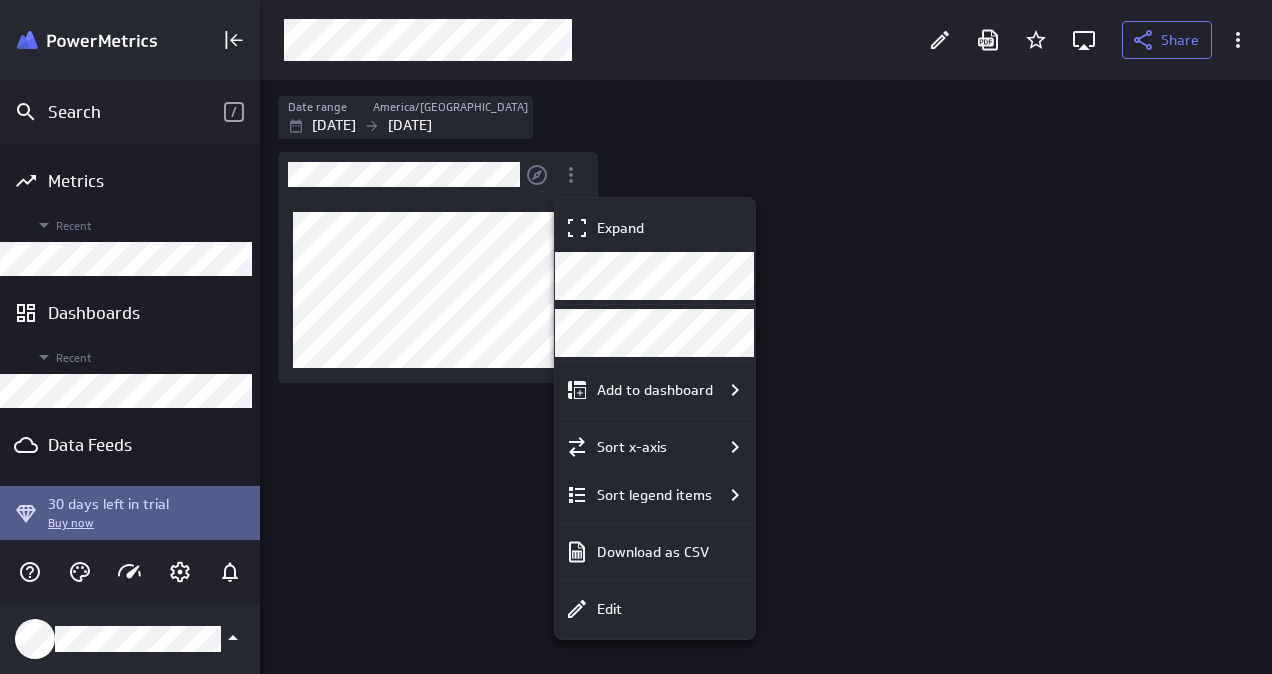 click at bounding box center [636, 337] 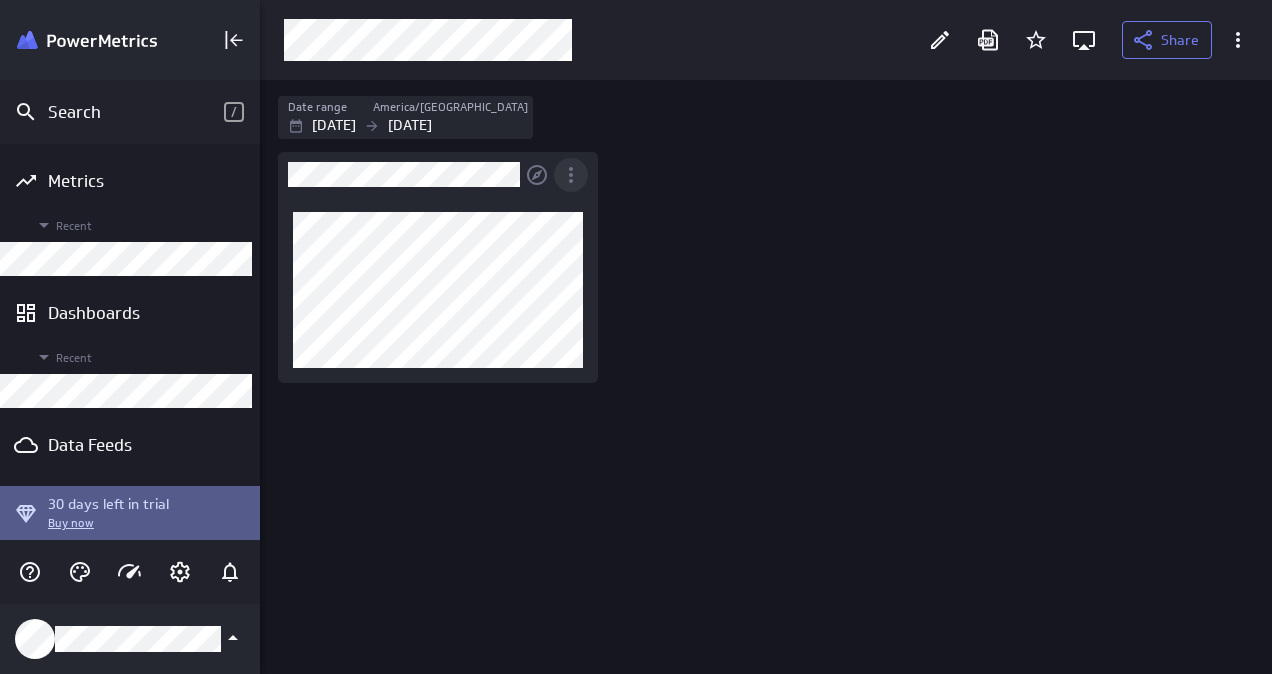 click 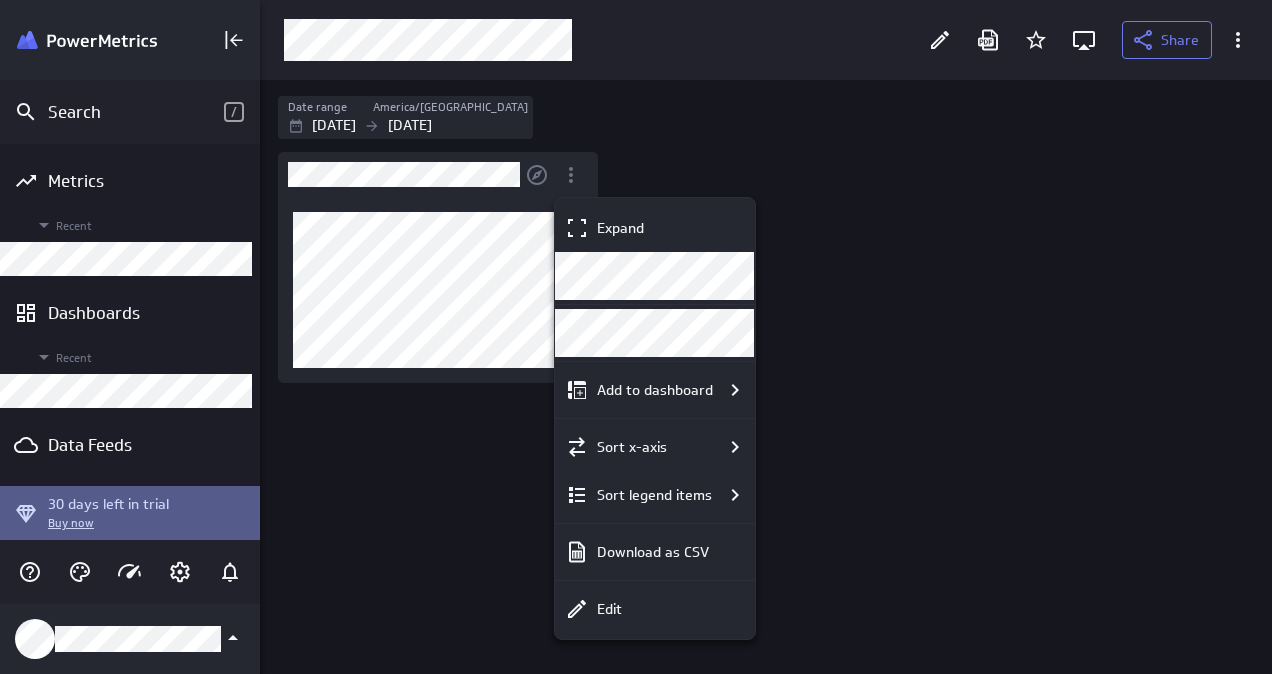 click at bounding box center (636, 337) 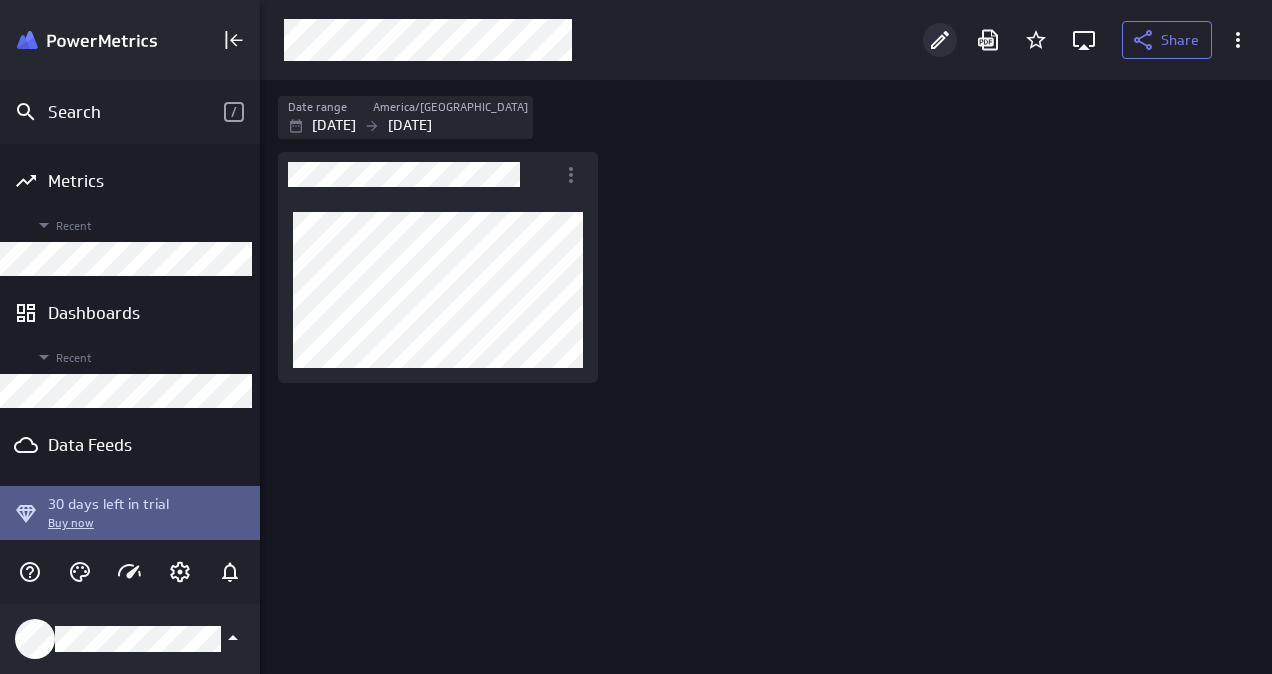 click 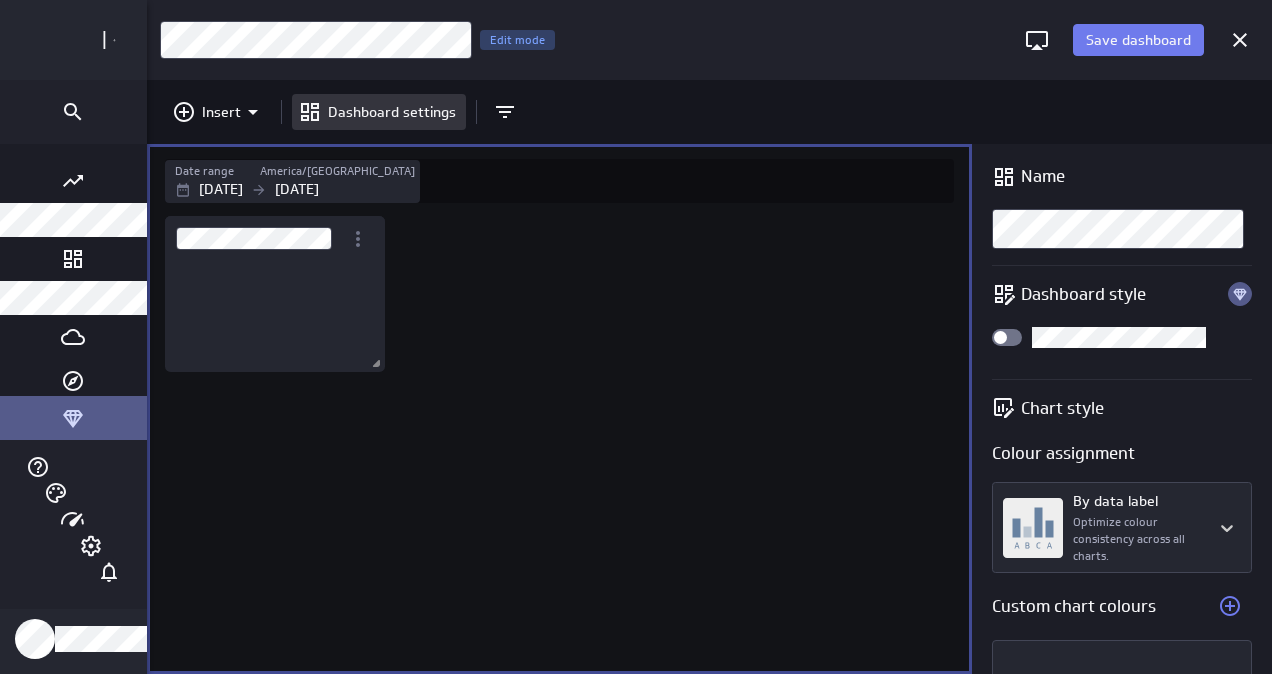 scroll, scrollTop: 74, scrollLeft: 868, axis: both 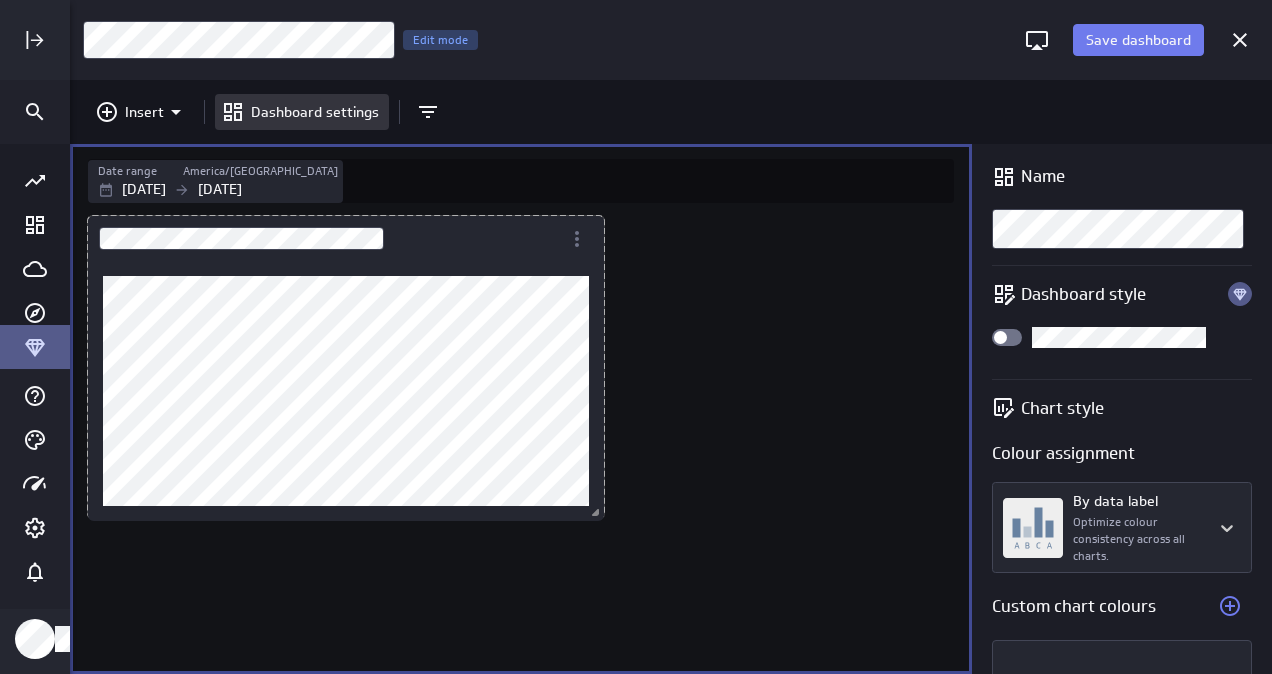 drag, startPoint x: 364, startPoint y: 411, endPoint x: 597, endPoint y: 512, distance: 253.9488 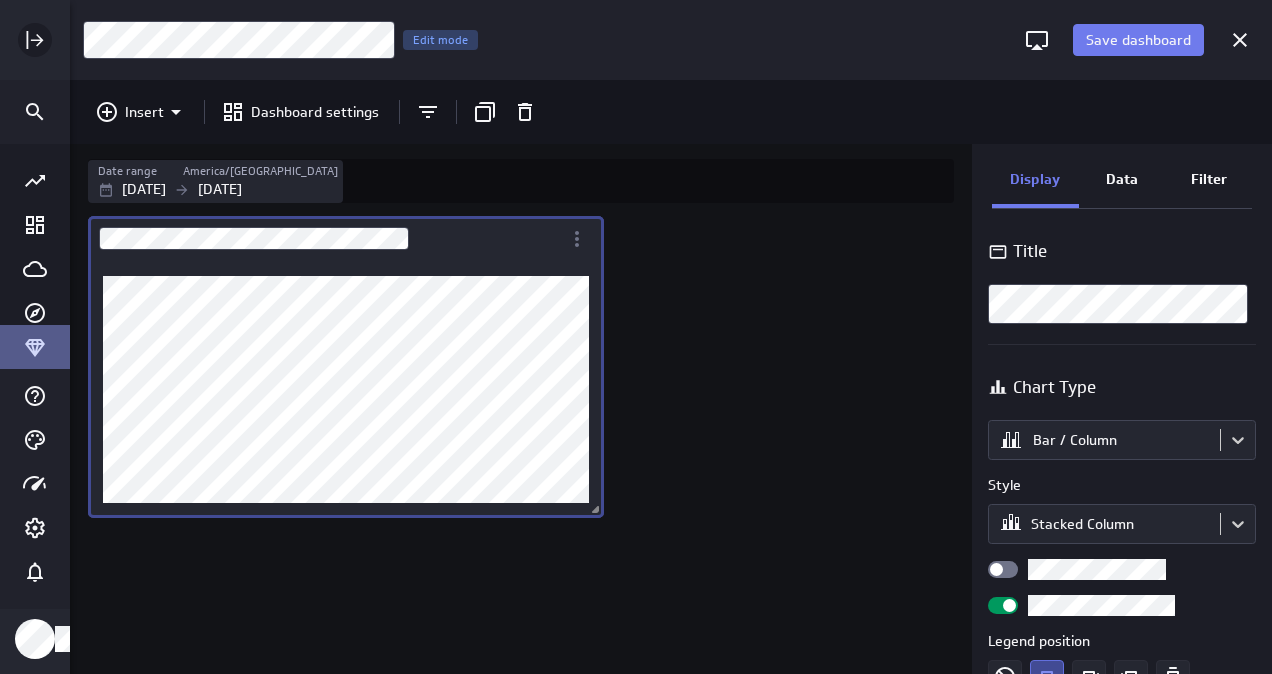 click 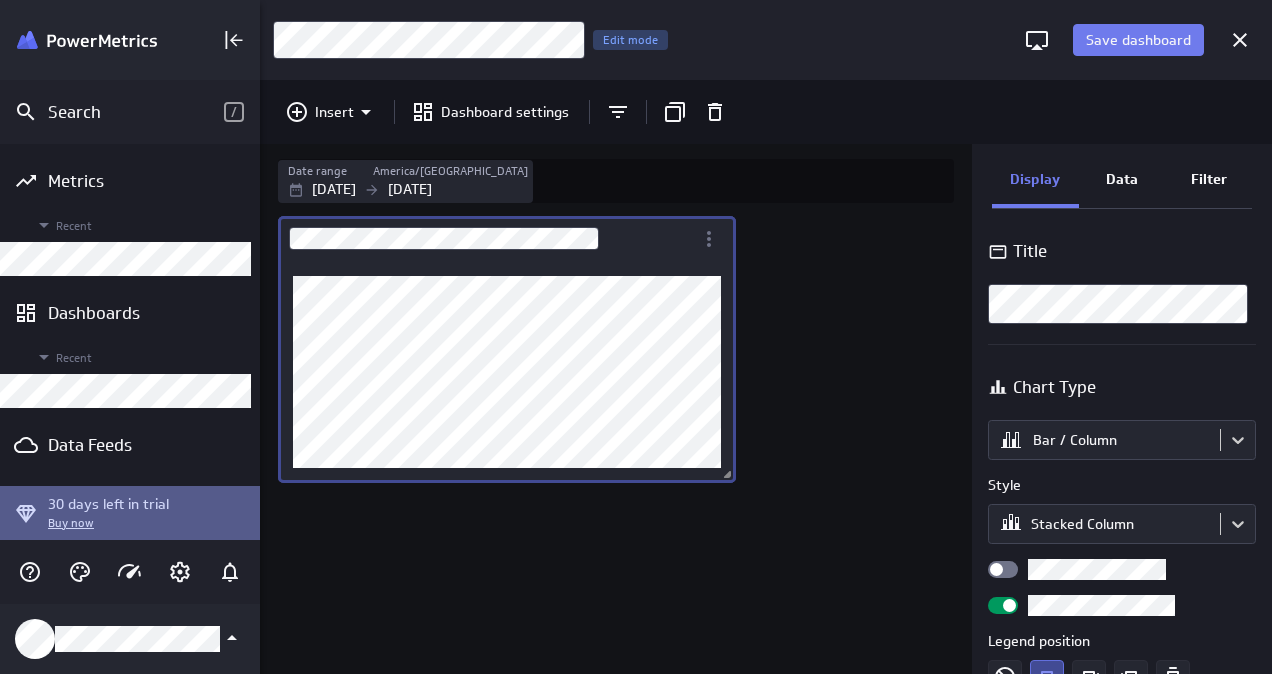 scroll, scrollTop: 10, scrollLeft: 10, axis: both 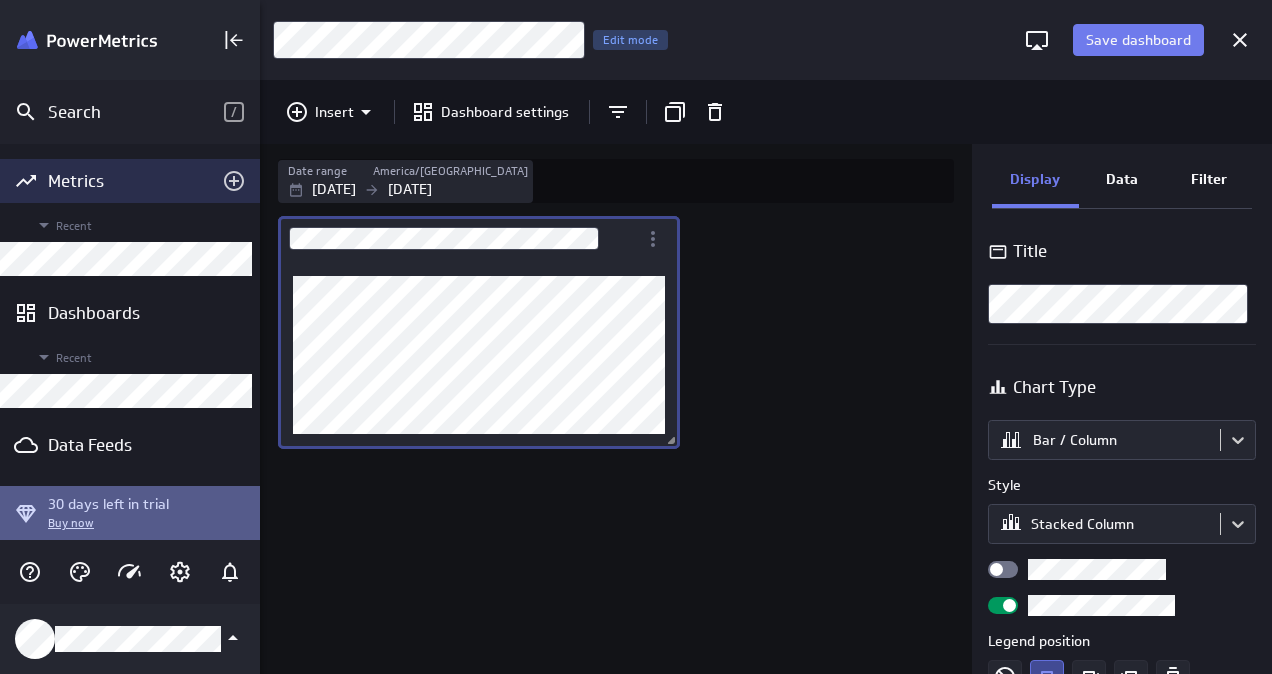click on "Metrics" at bounding box center [130, 181] 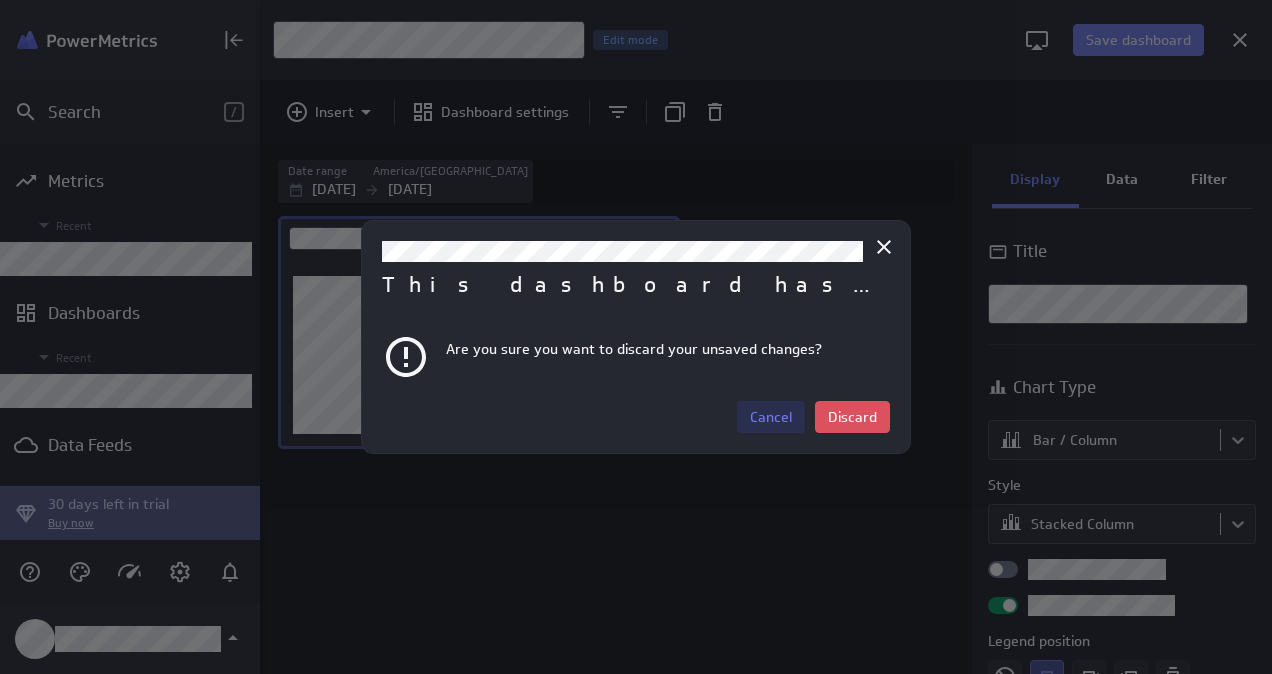 click on "Cancel" at bounding box center (771, 417) 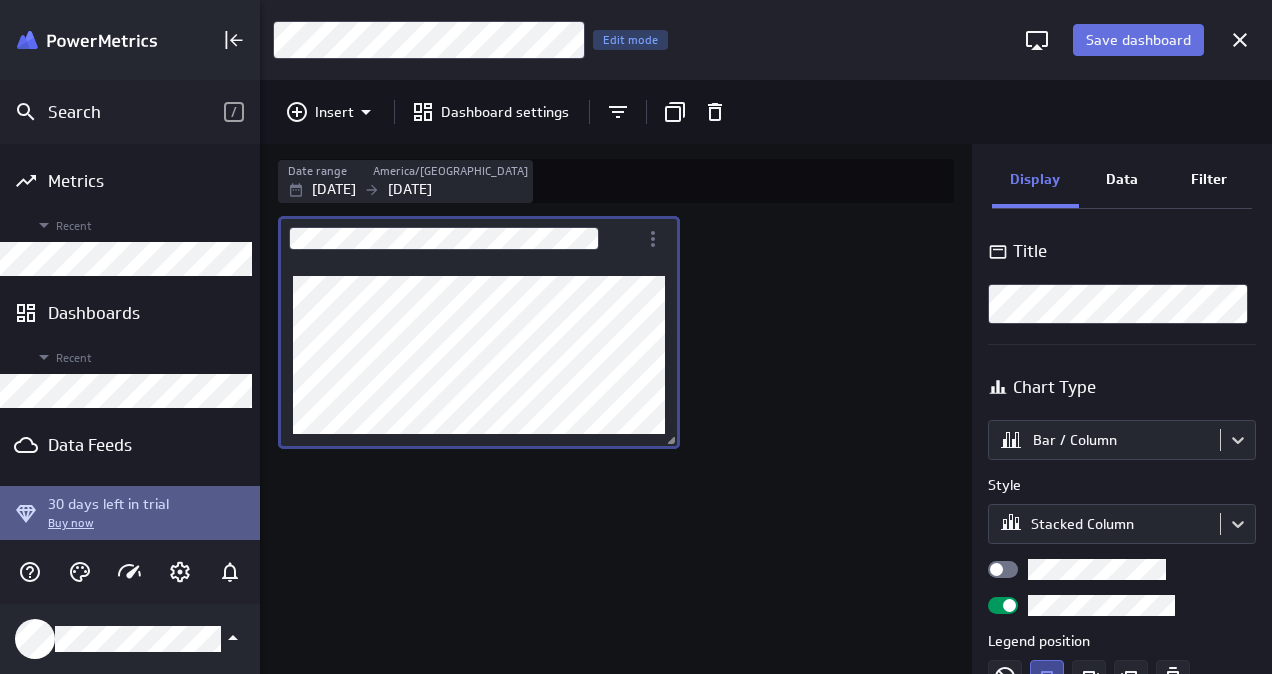 click on "Save dashboard" at bounding box center (1138, 40) 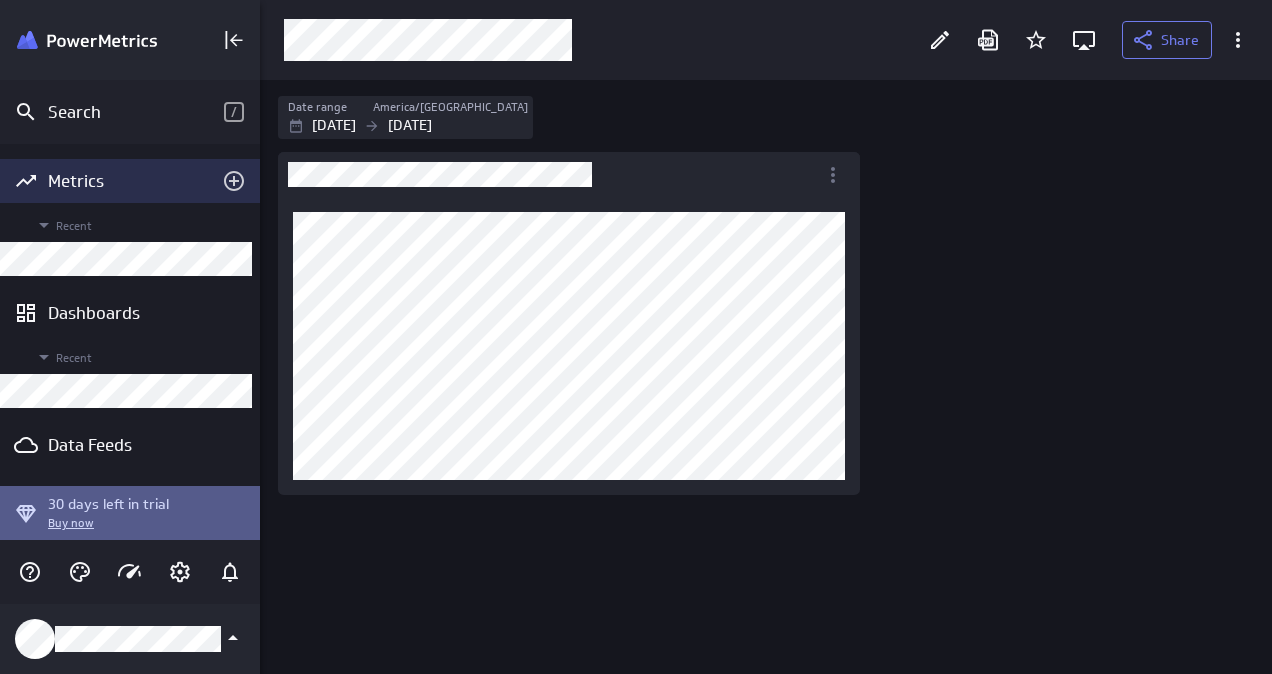 click on "Metrics" at bounding box center (130, 181) 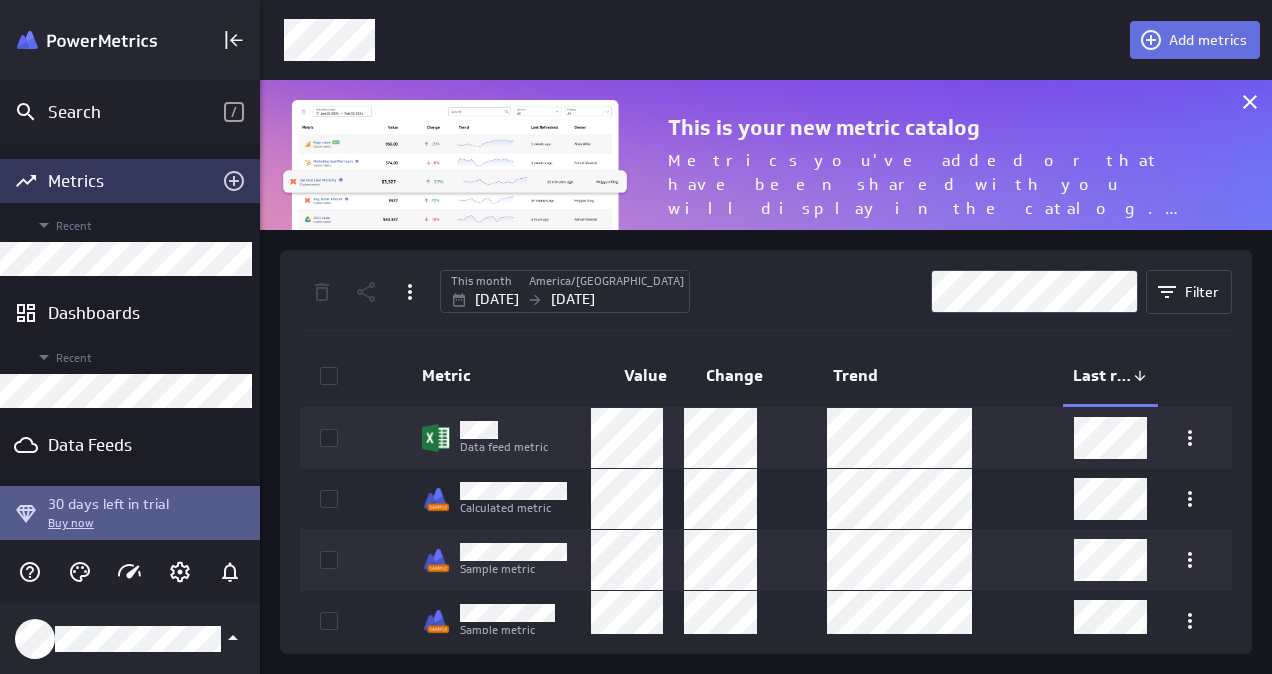 click on "Add metrics" at bounding box center (1208, 40) 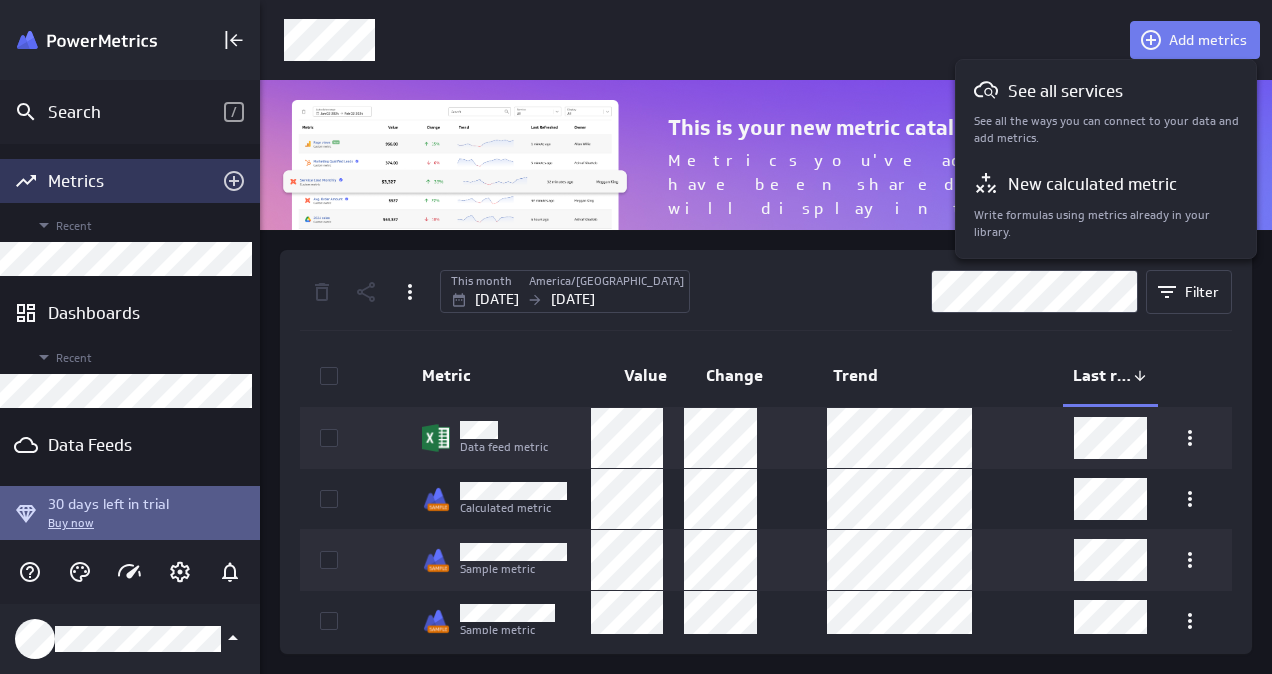 click at bounding box center (636, 337) 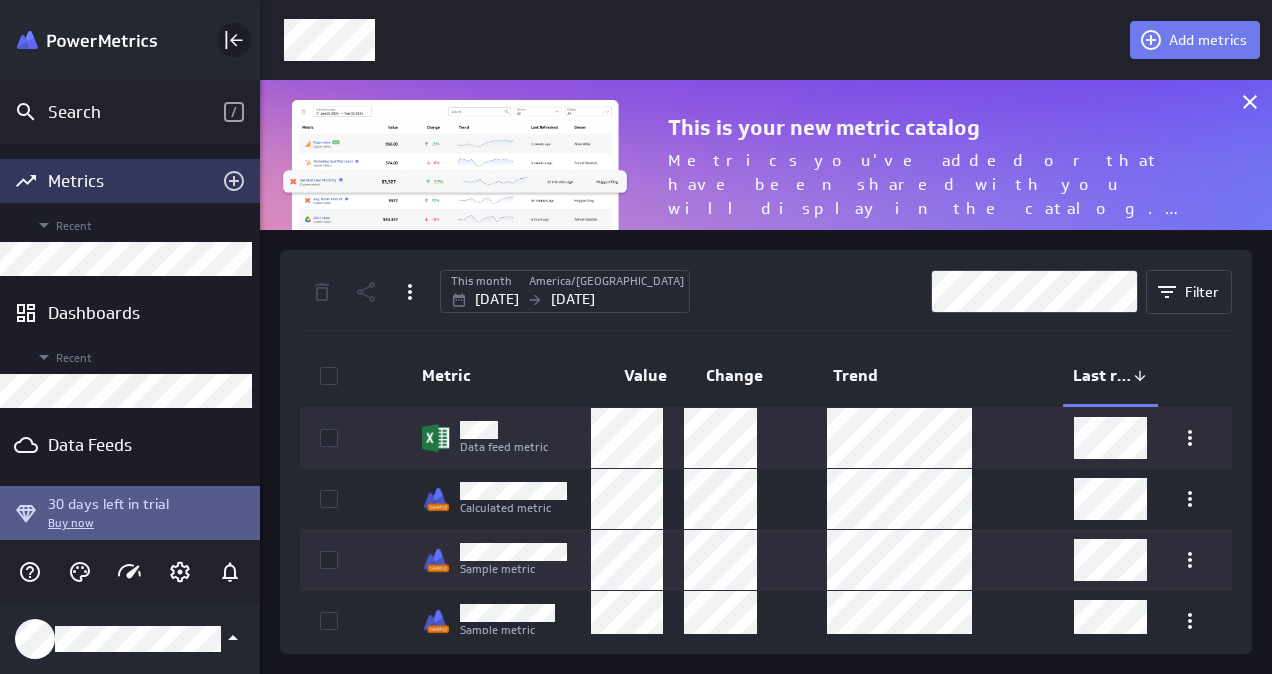 click 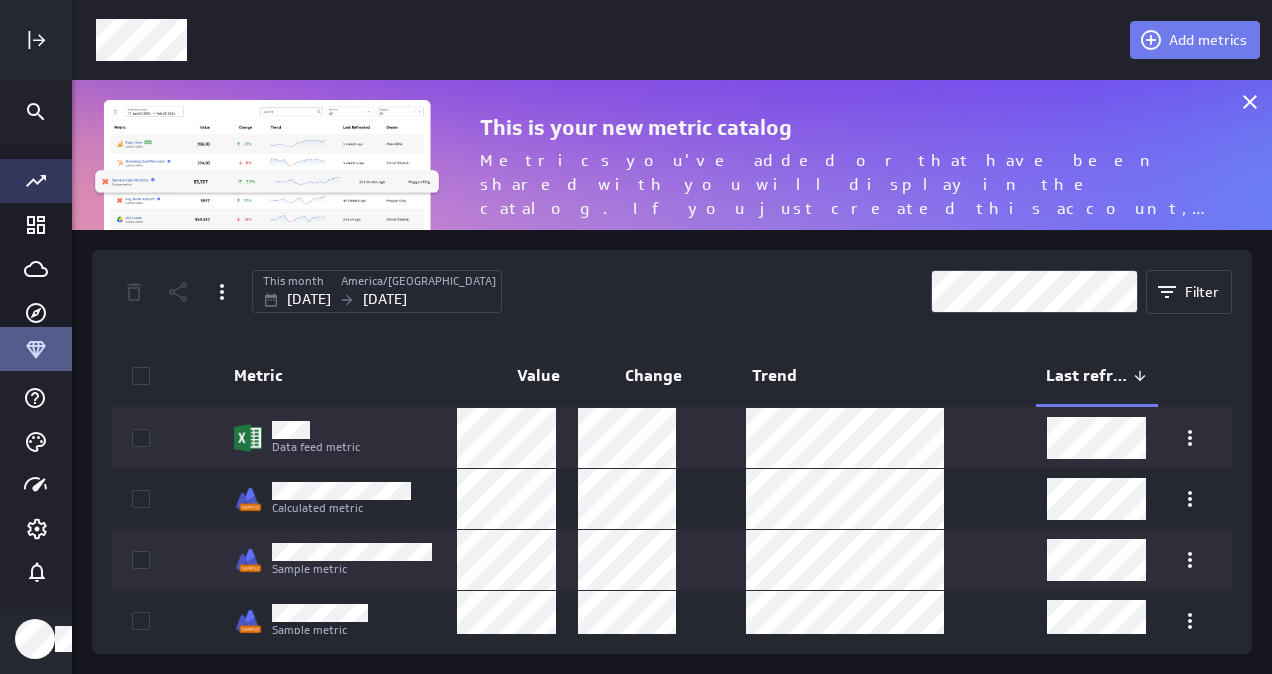 scroll, scrollTop: 10, scrollLeft: 10, axis: both 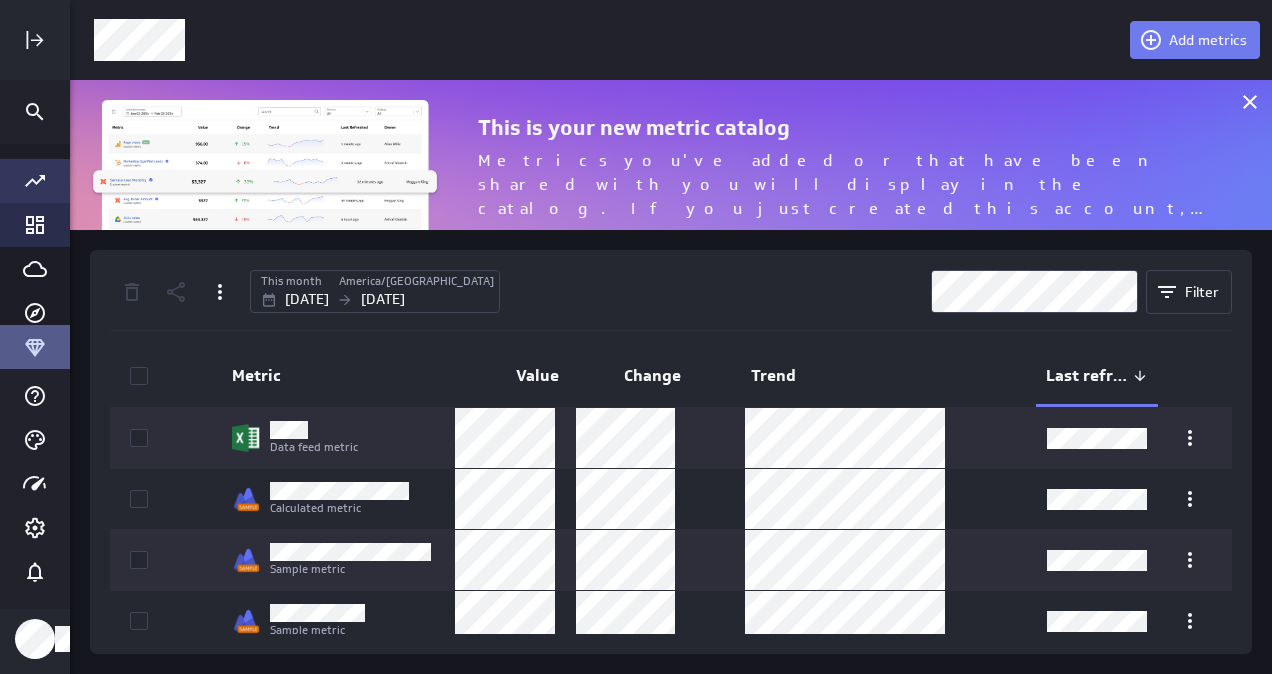 click 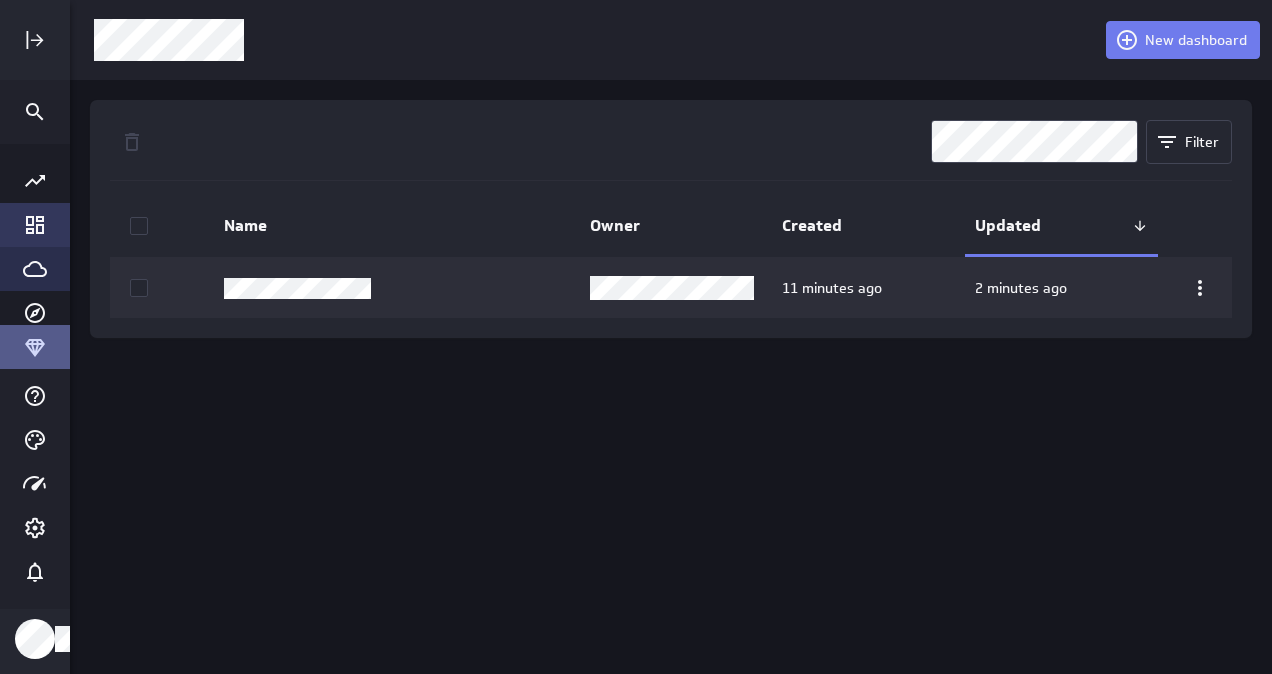 click at bounding box center [35, 269] 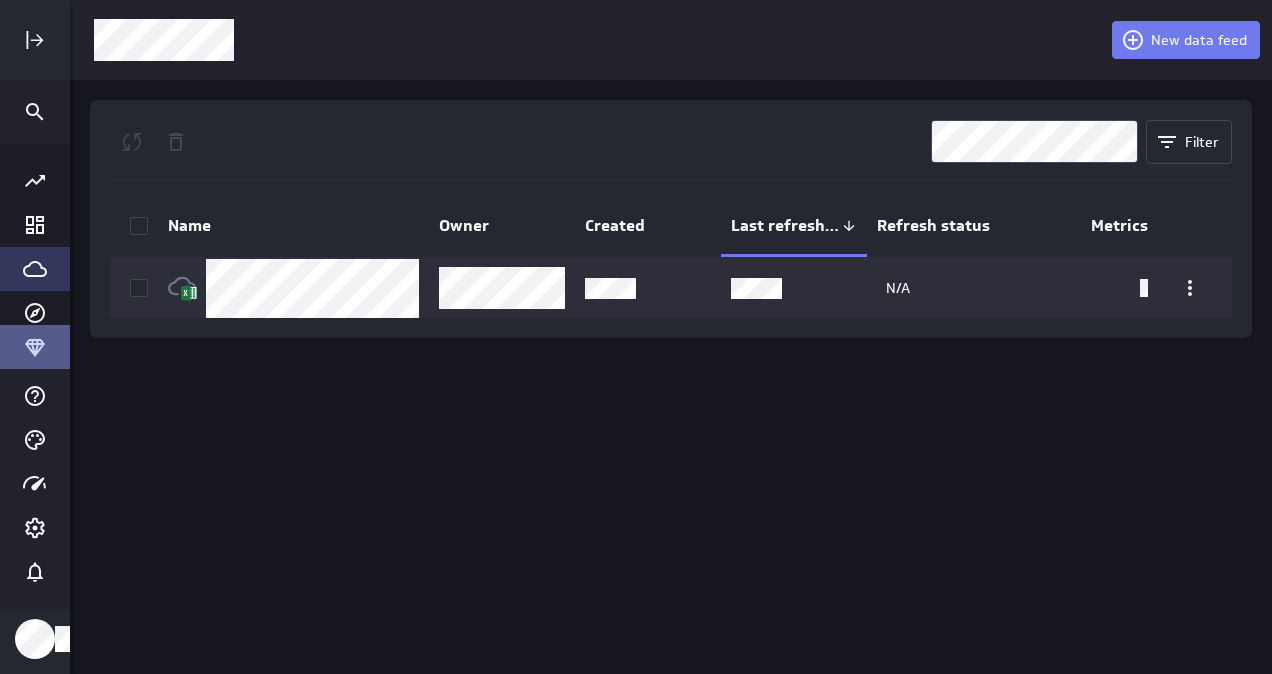 click 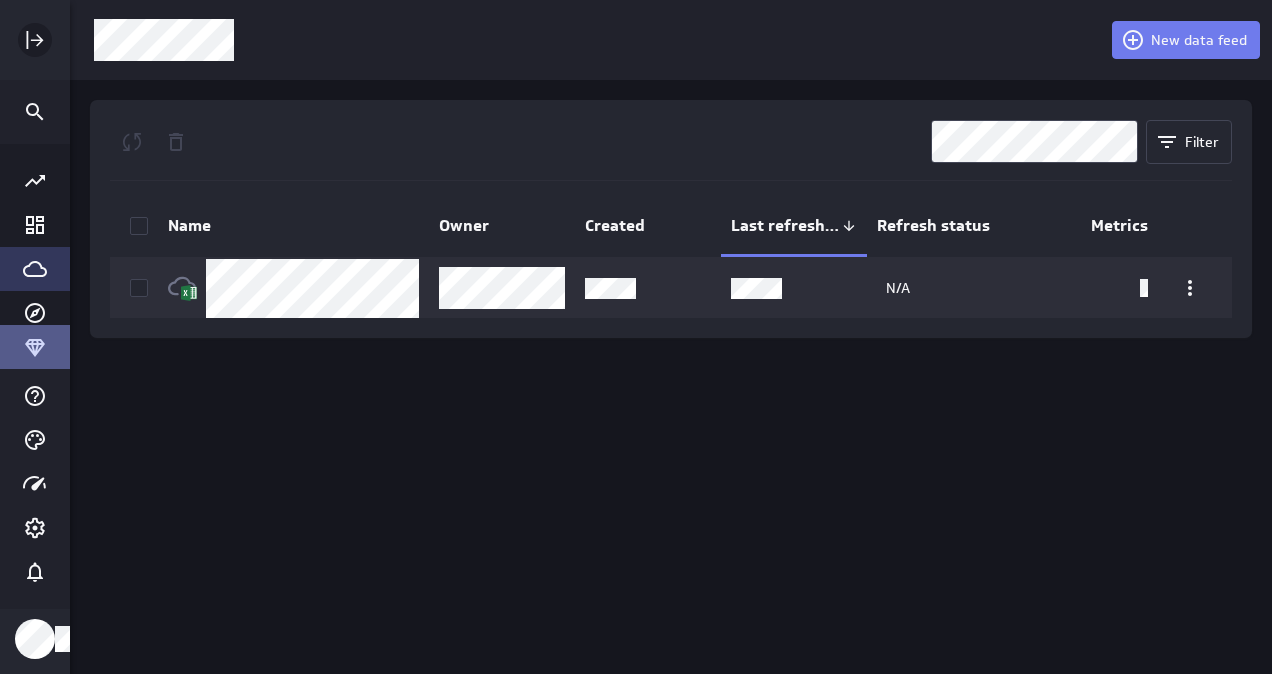 click 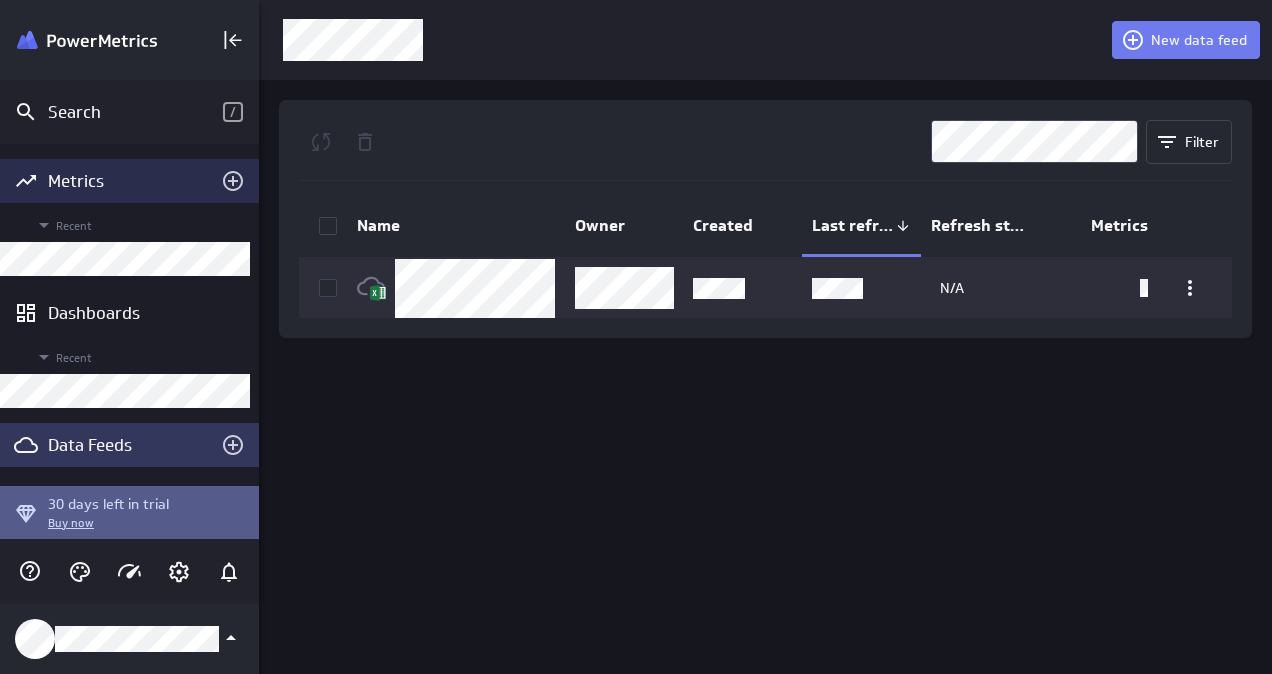 scroll, scrollTop: 704, scrollLeft: 1042, axis: both 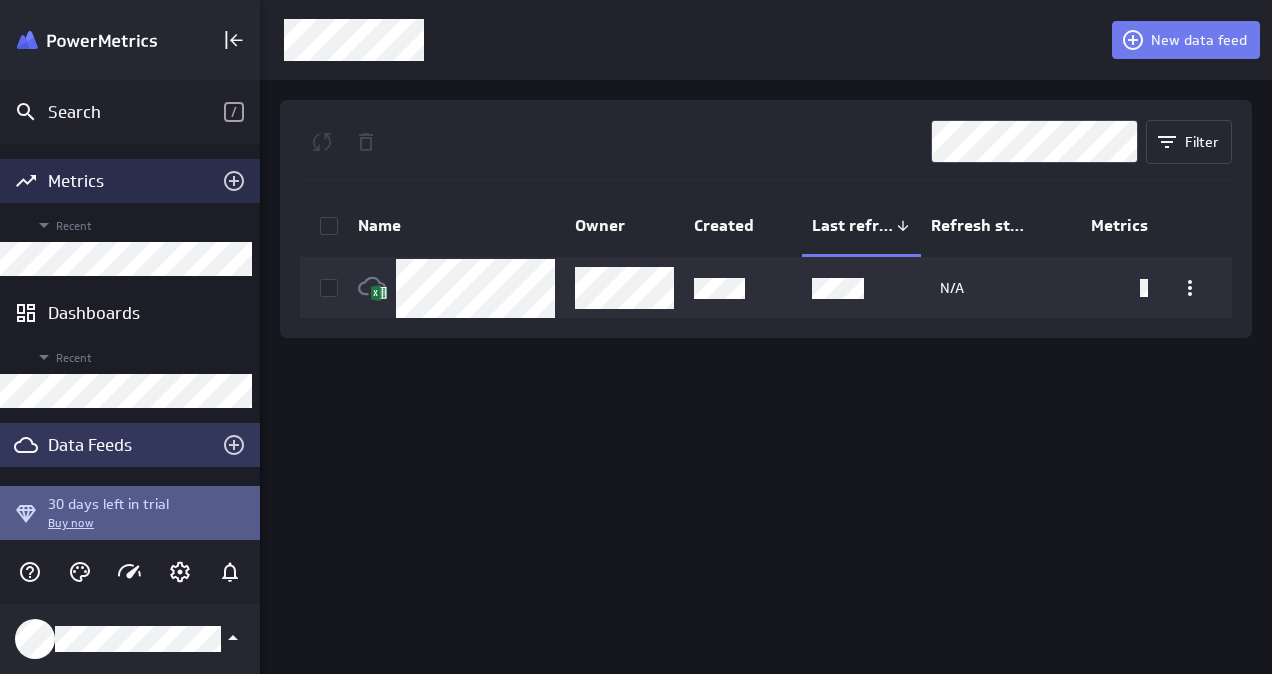 click on "Metrics" at bounding box center [130, 181] 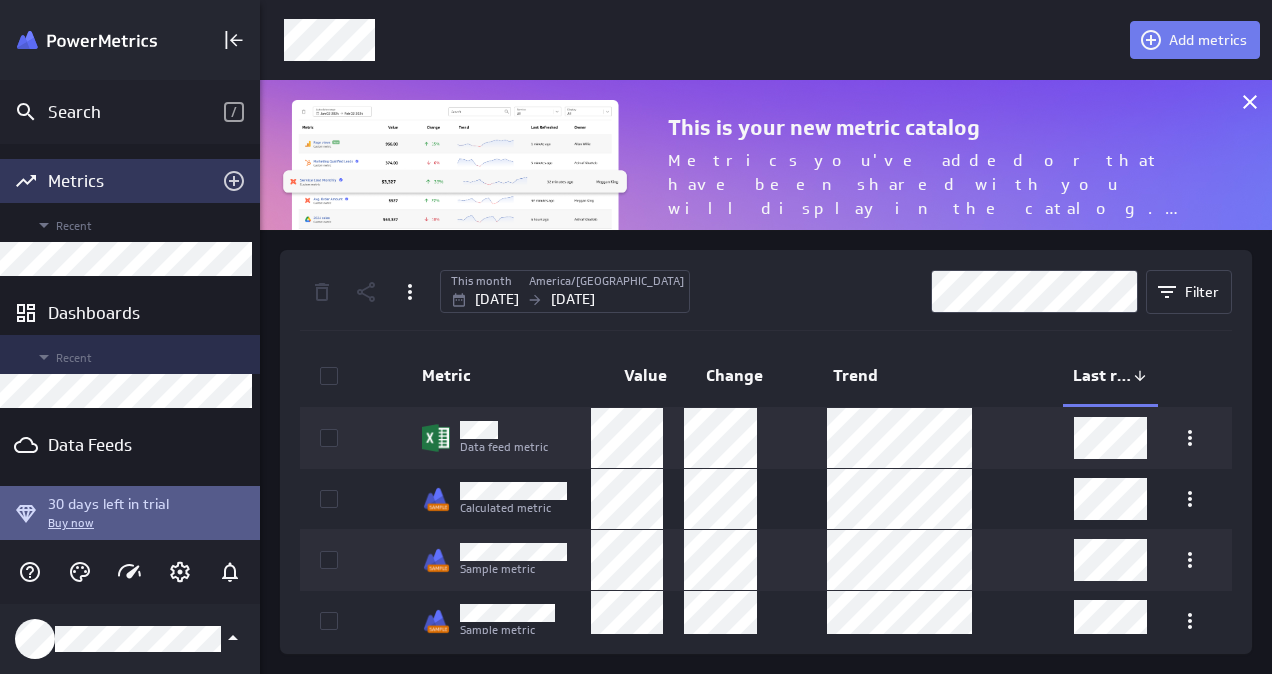 scroll, scrollTop: 10, scrollLeft: 10, axis: both 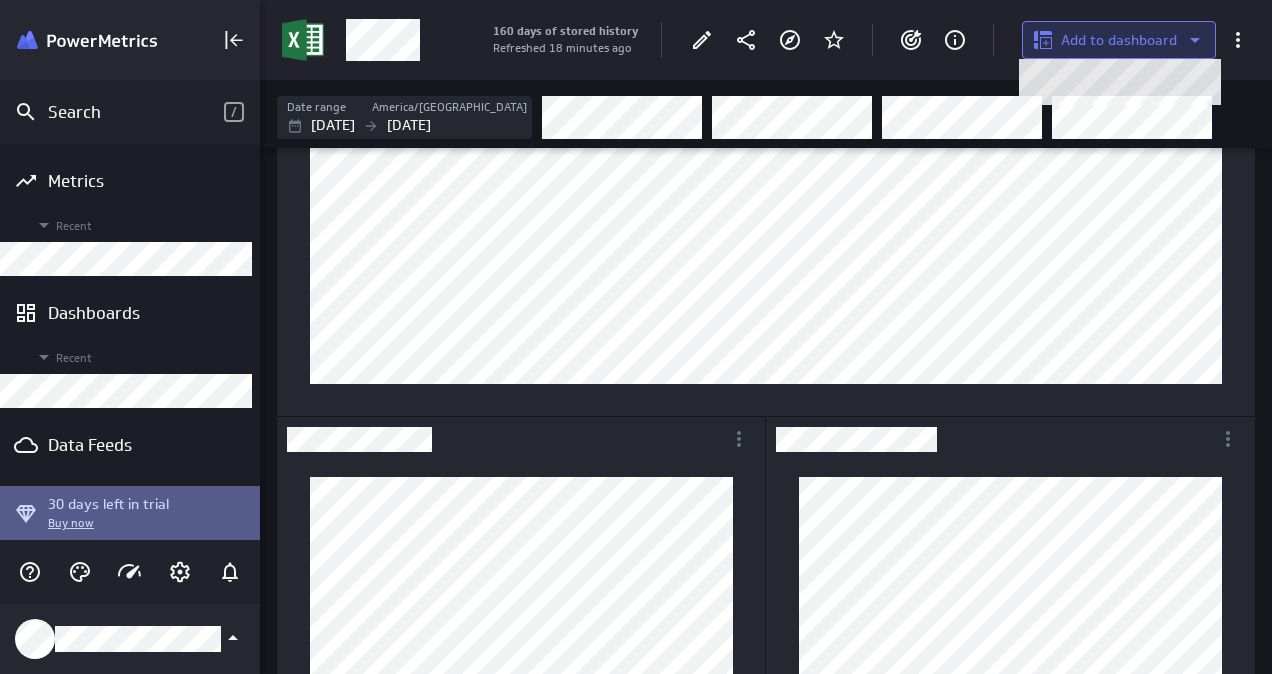 click on "Add to dashboard" at bounding box center (1119, 40) 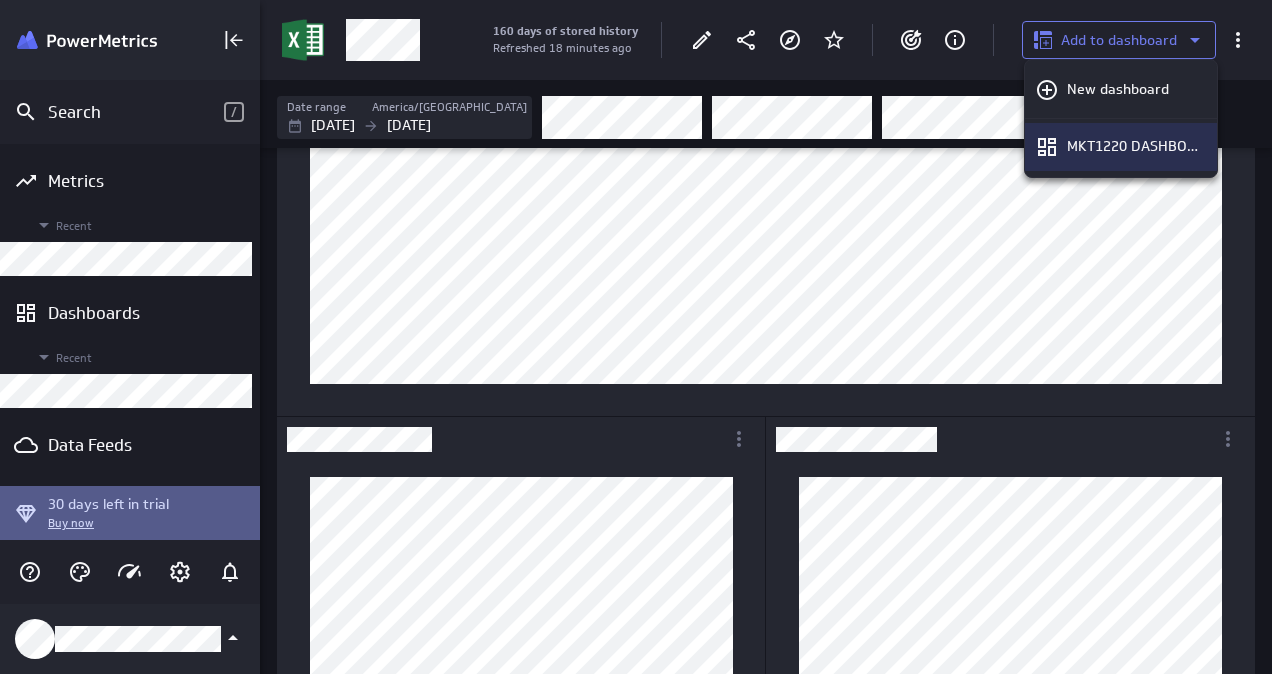 click on "MKT1220 DASHBOARD" at bounding box center (1134, 146) 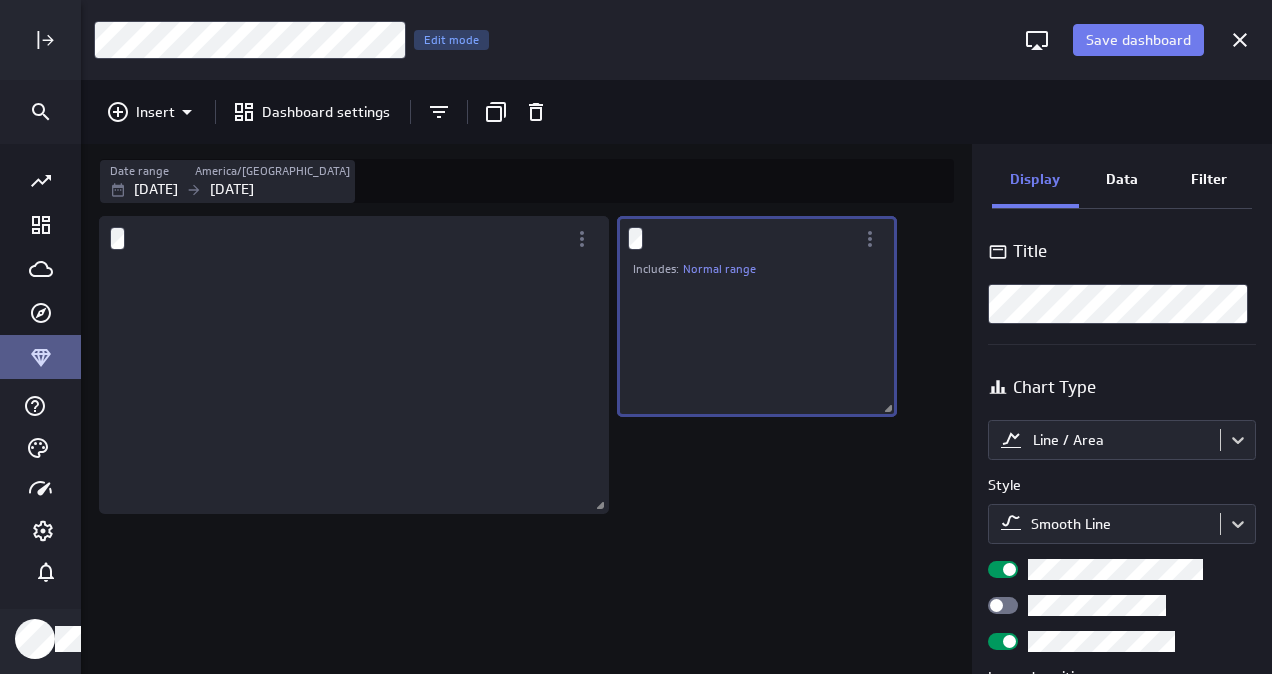 scroll, scrollTop: 10, scrollLeft: 10, axis: both 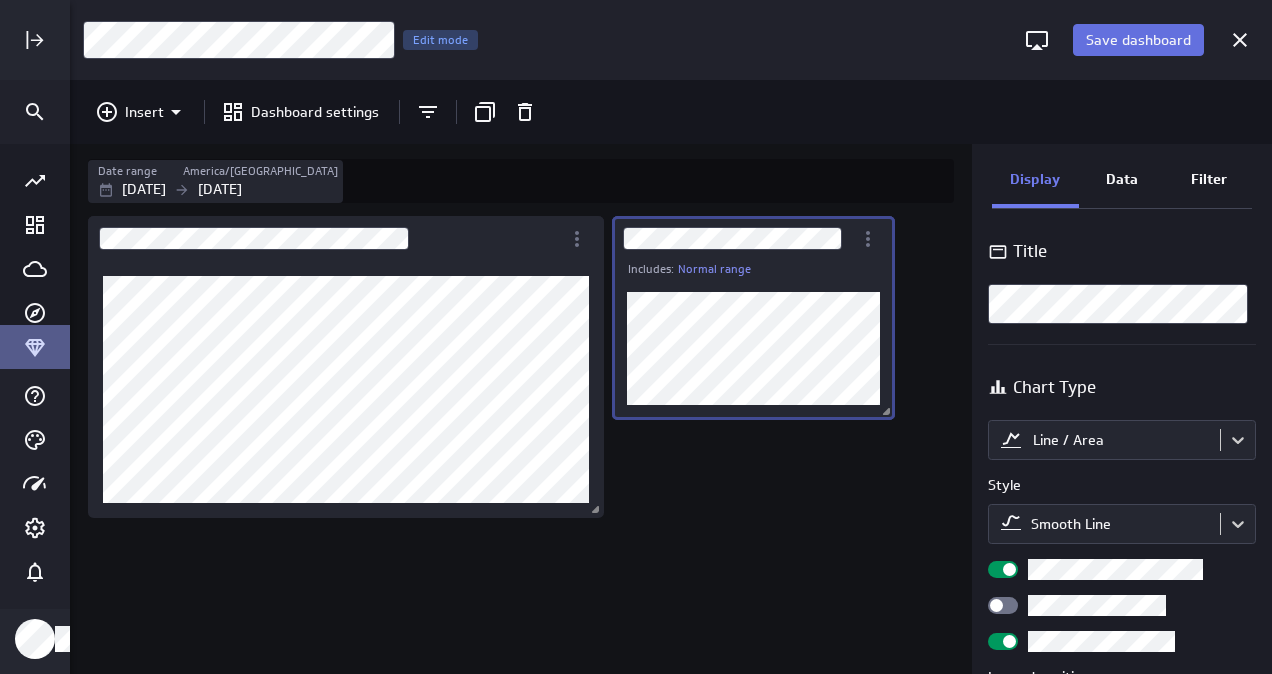 click on "Save dashboard" at bounding box center [1138, 40] 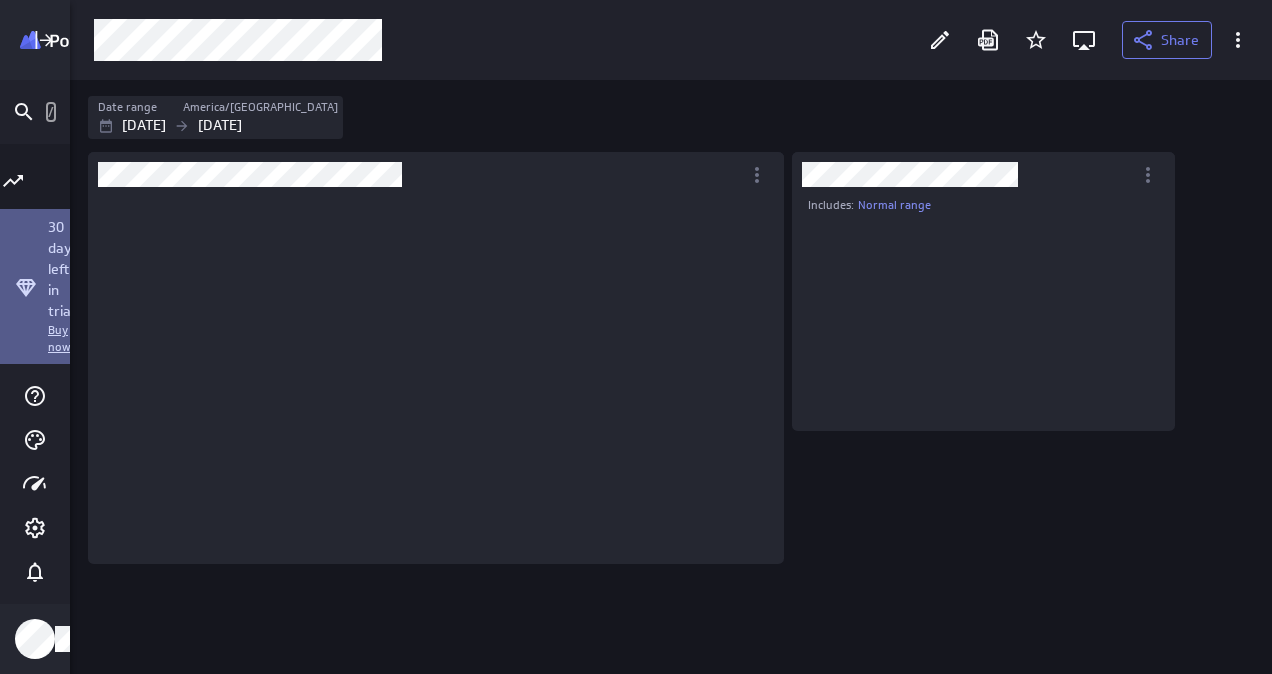 scroll, scrollTop: 10, scrollLeft: 19, axis: both 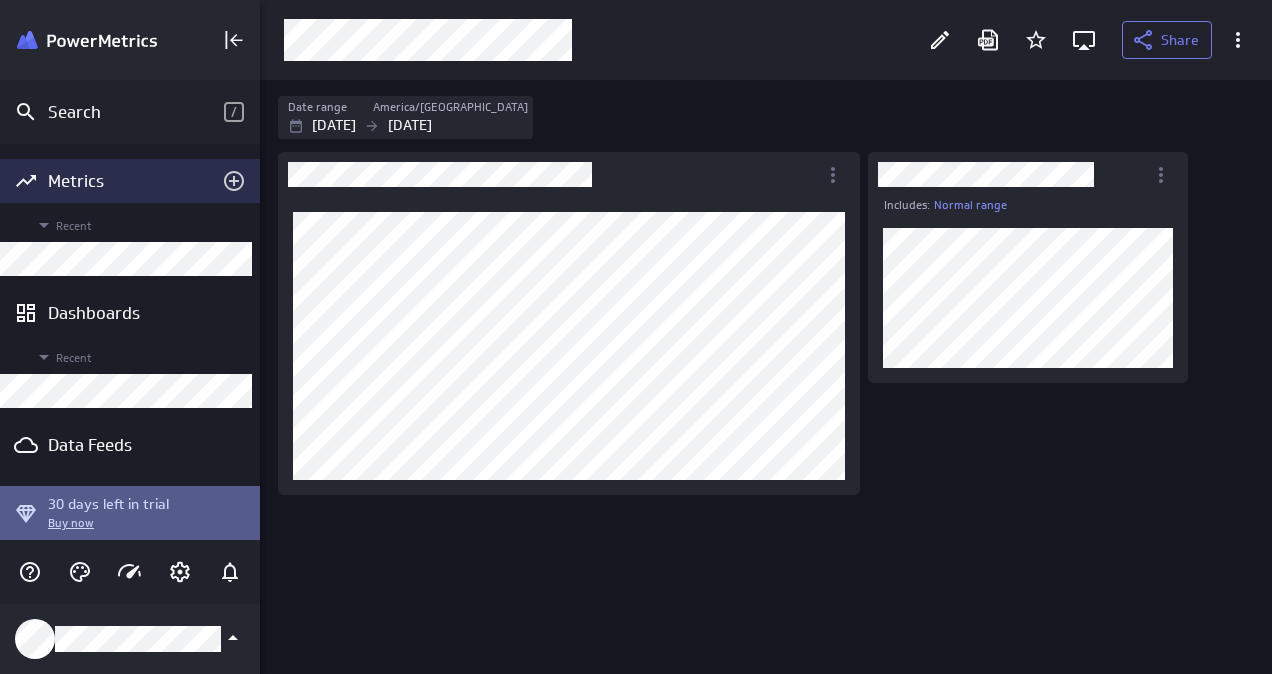 click on "Metrics" at bounding box center (130, 181) 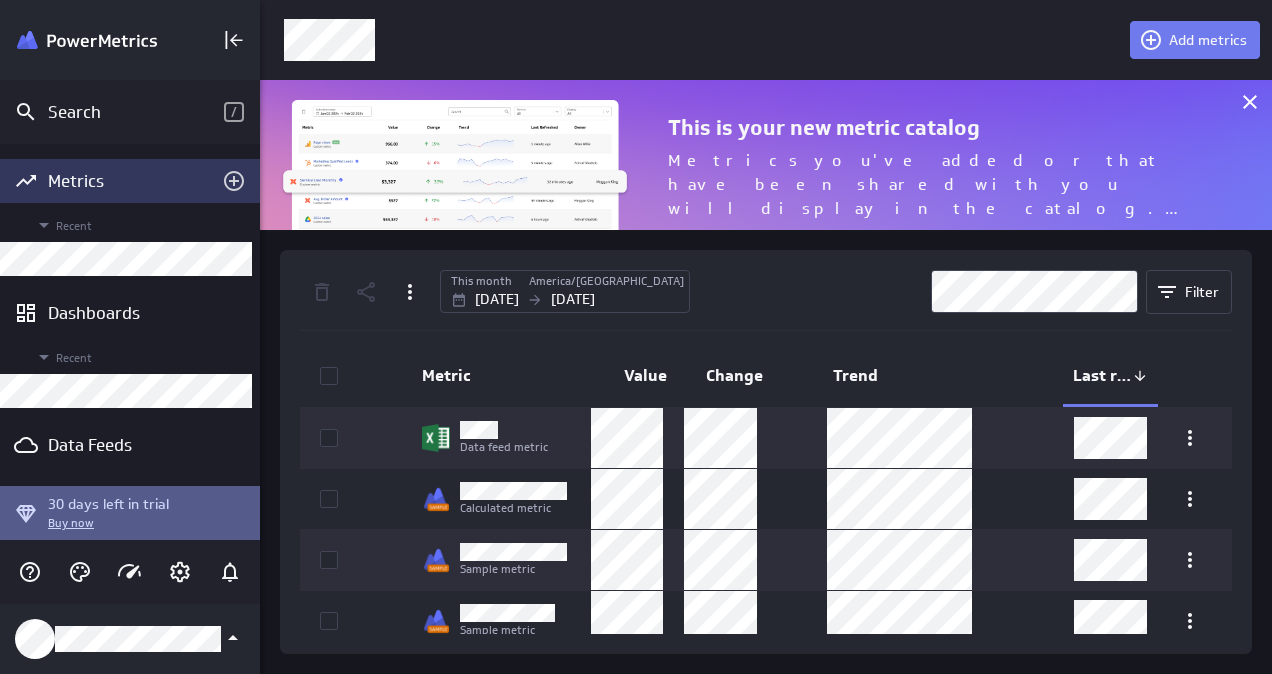 scroll, scrollTop: 10, scrollLeft: 10, axis: both 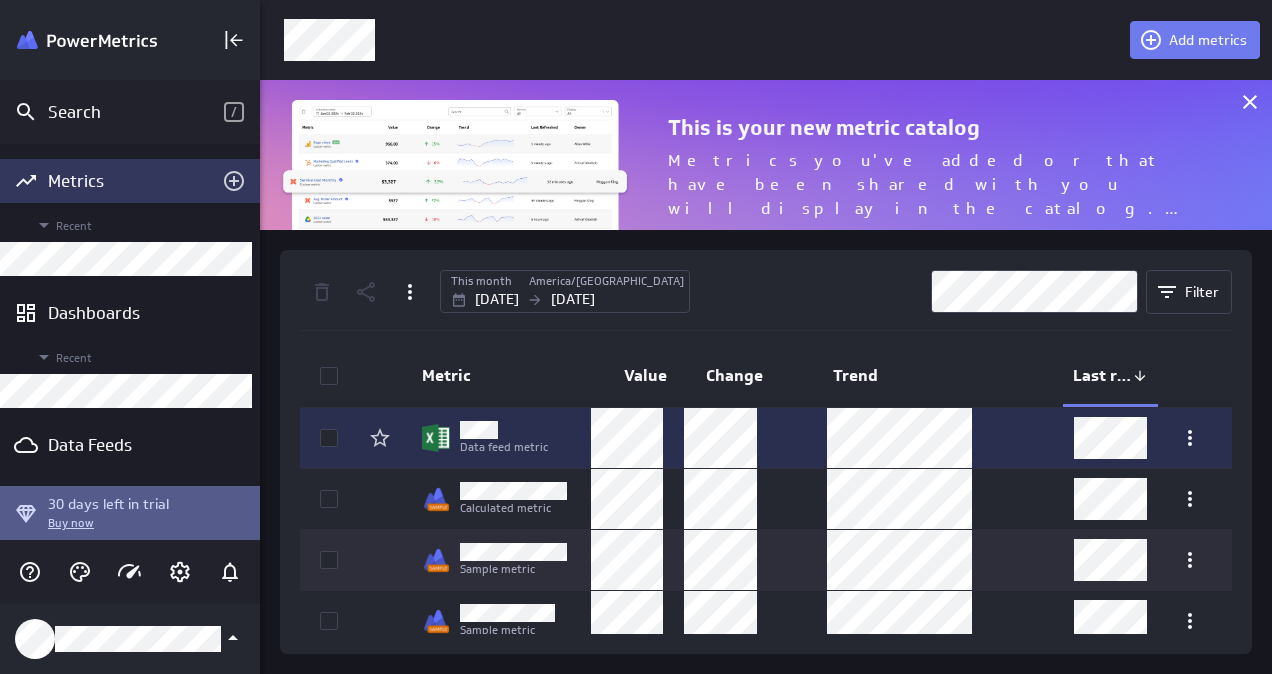 click at bounding box center [499, 430] 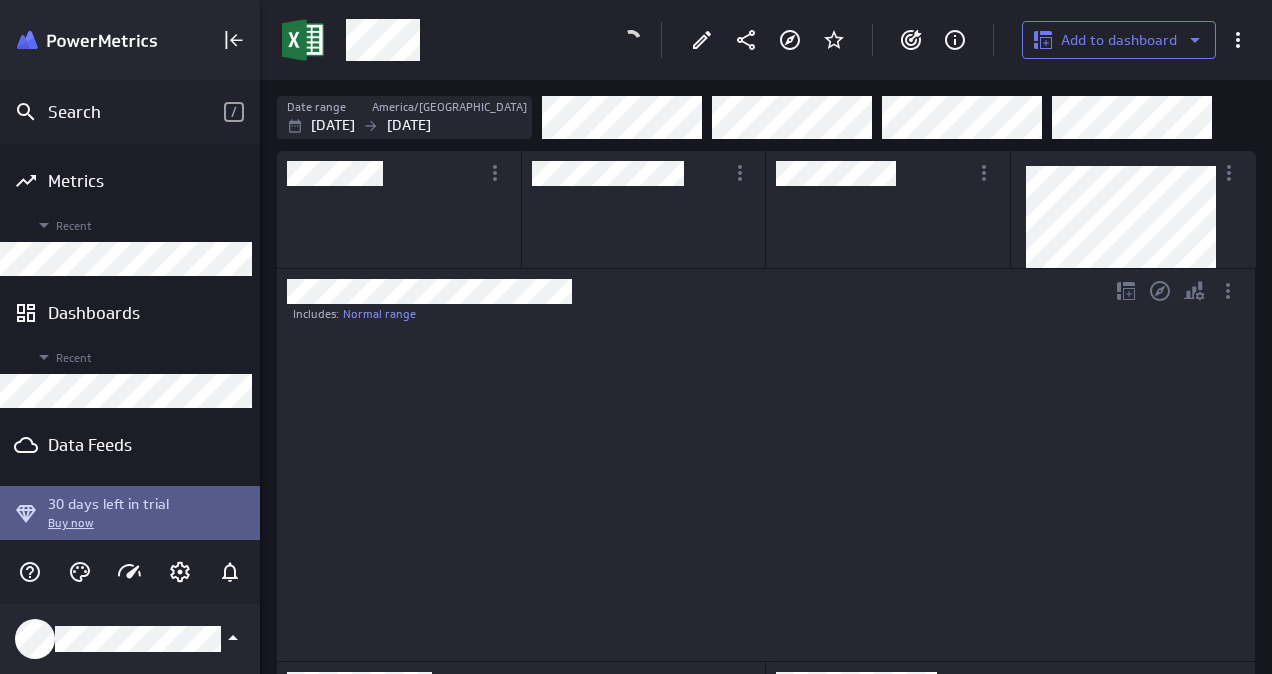 scroll, scrollTop: 10, scrollLeft: 10, axis: both 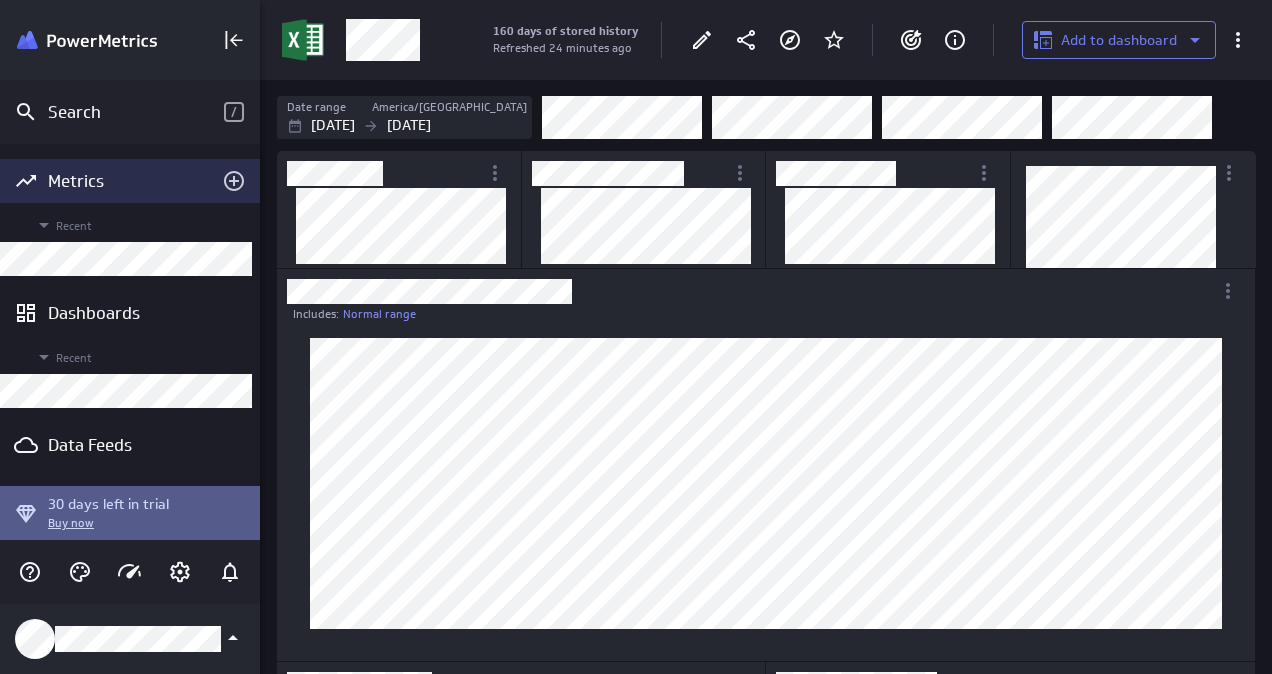 click on "Metrics" at bounding box center (130, 181) 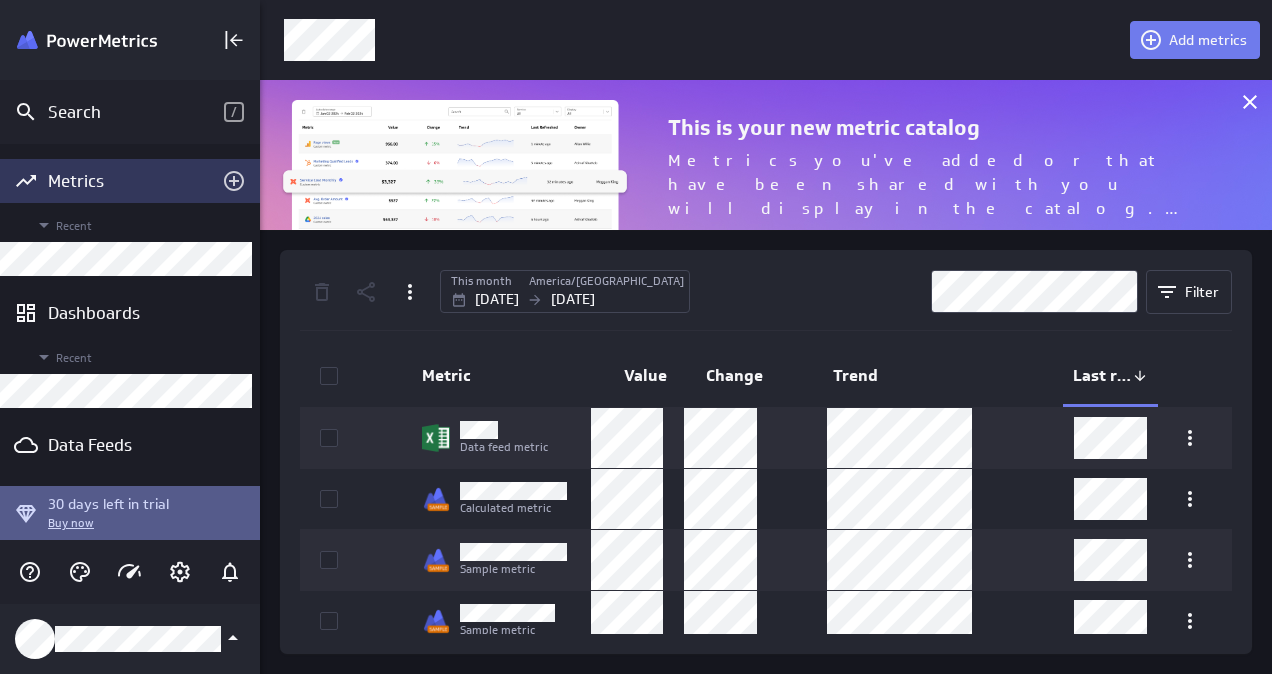 scroll, scrollTop: 10, scrollLeft: 10, axis: both 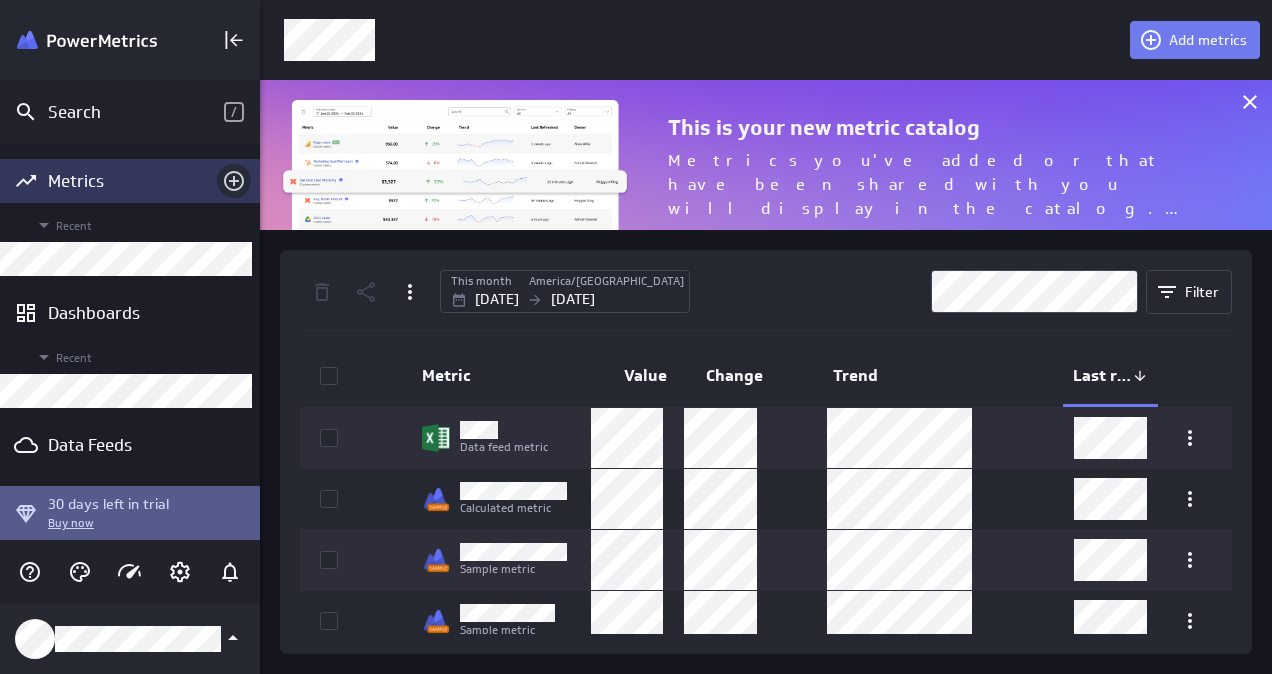 click 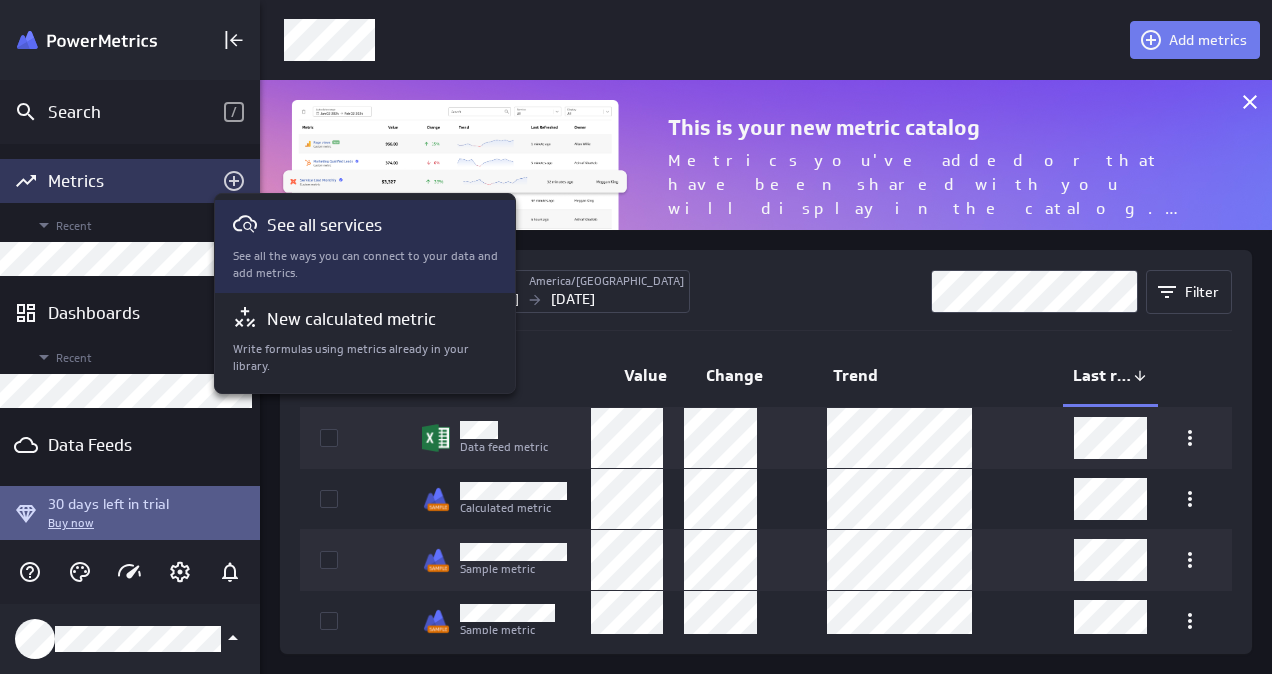click on "See all the ways you can connect to your data and add metrics." at bounding box center [366, 265] 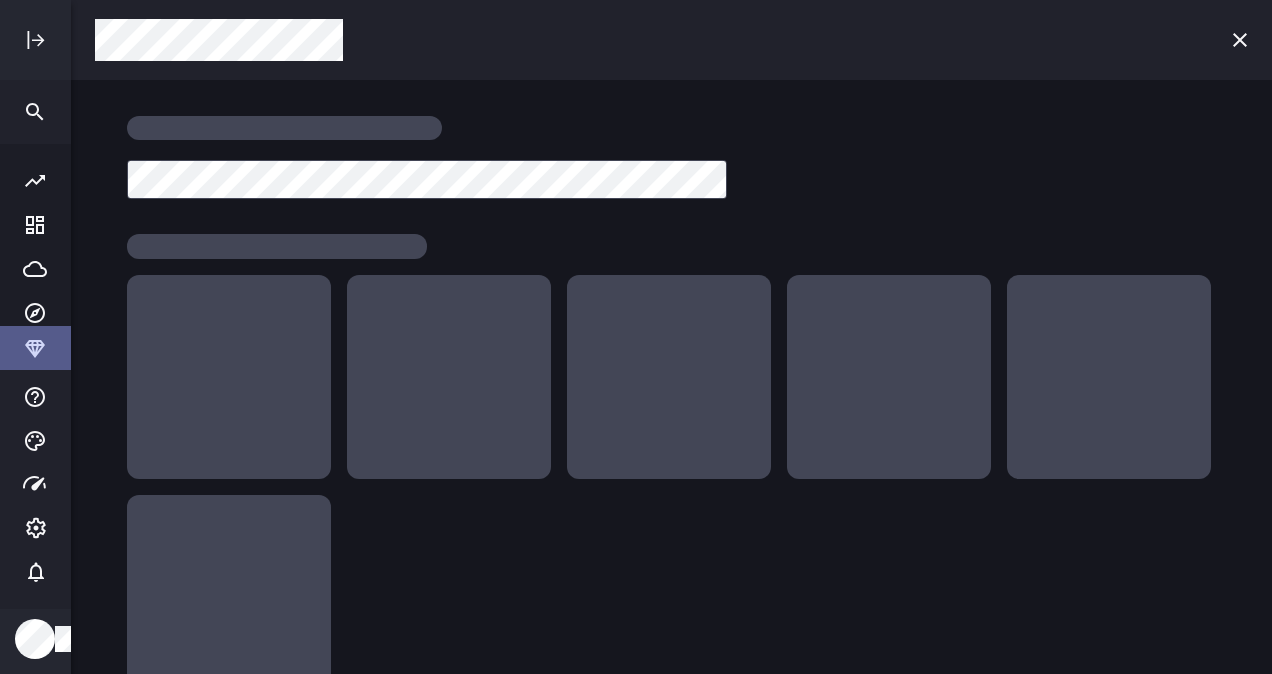 scroll, scrollTop: 10, scrollLeft: 10, axis: both 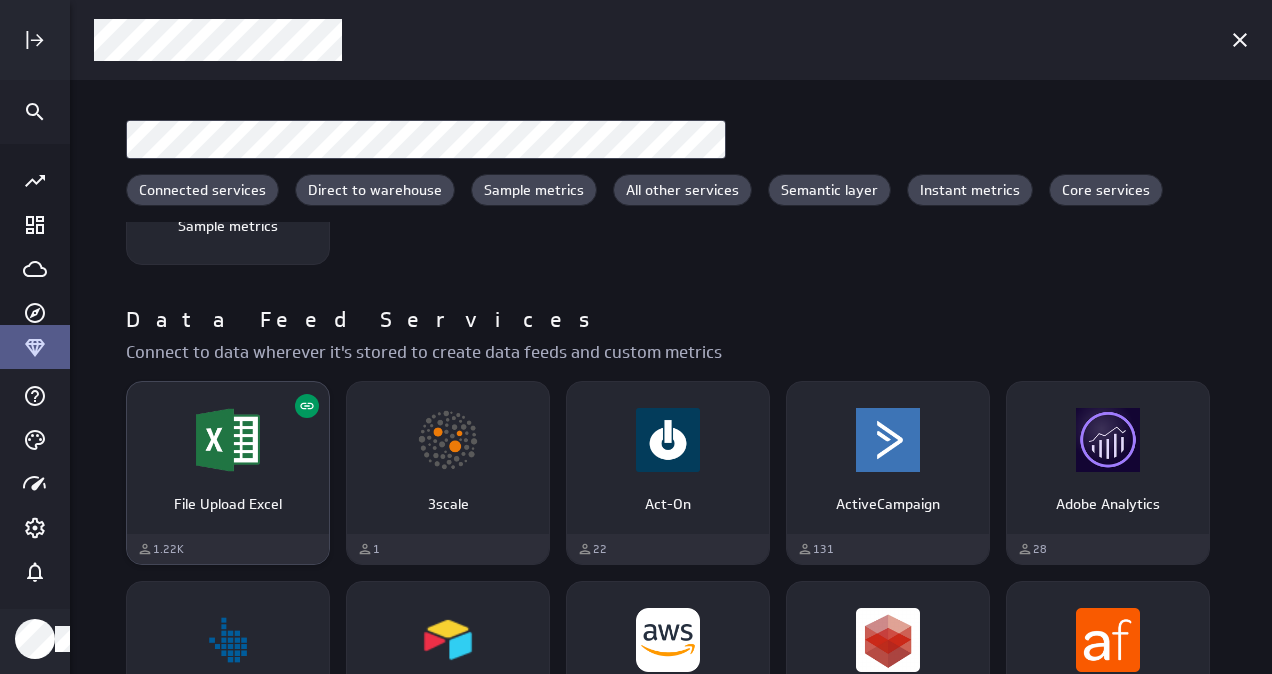 click at bounding box center (228, 440) 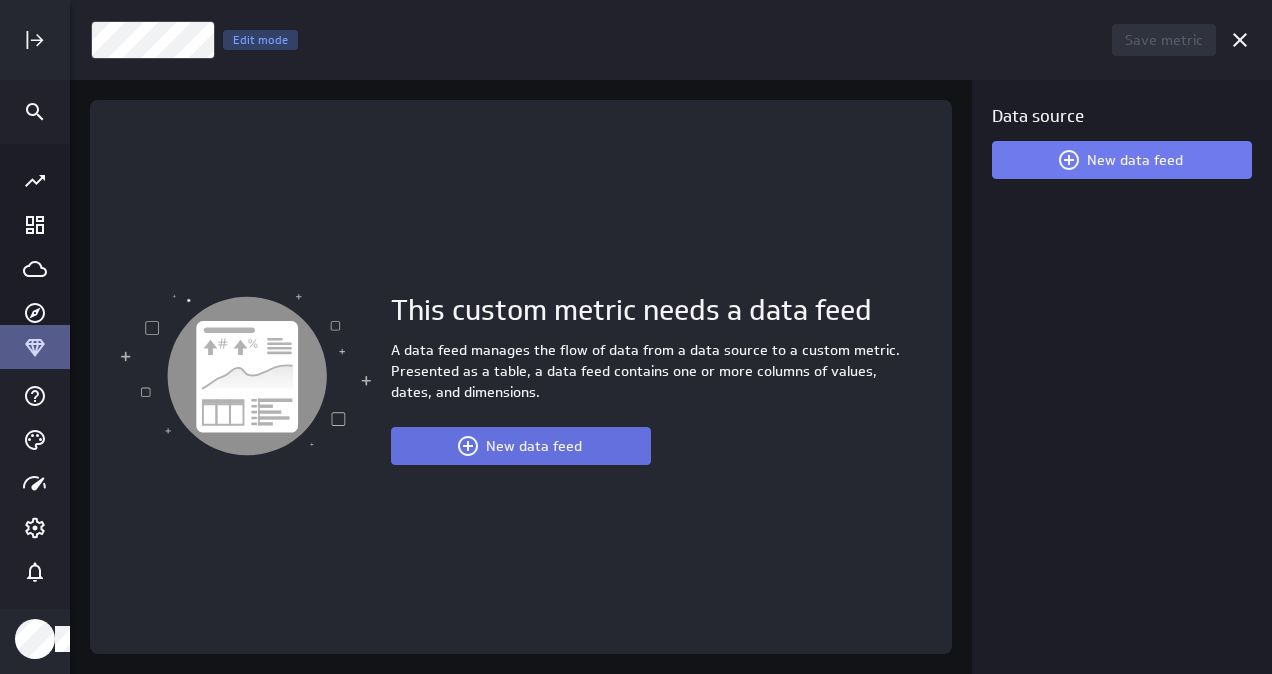 click on "New data feed" at bounding box center (534, 446) 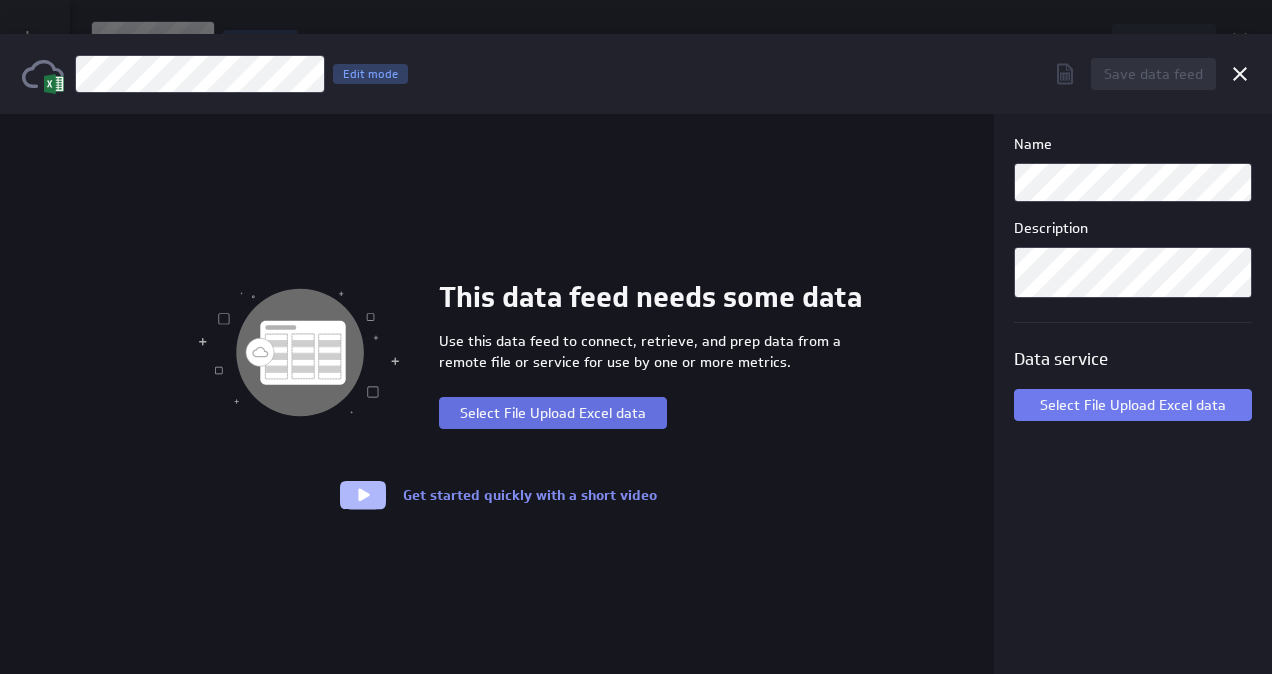 click on "Select File Upload Excel data" at bounding box center (553, 413) 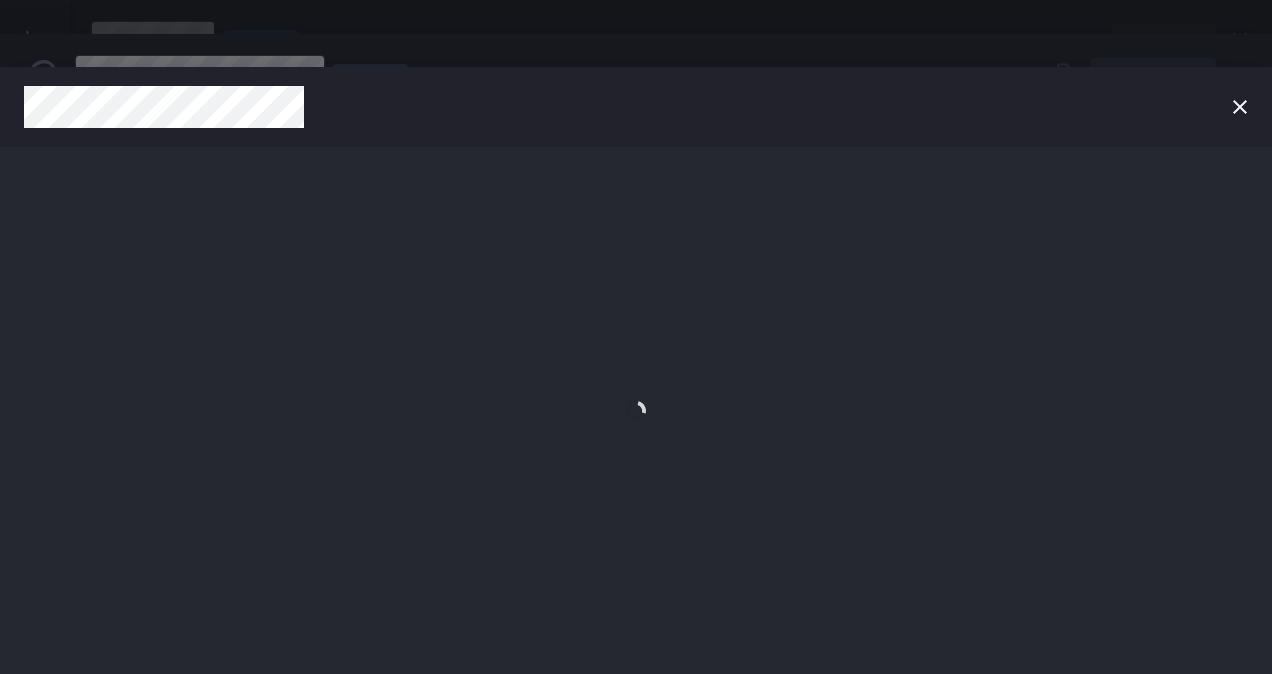 scroll, scrollTop: 0, scrollLeft: 0, axis: both 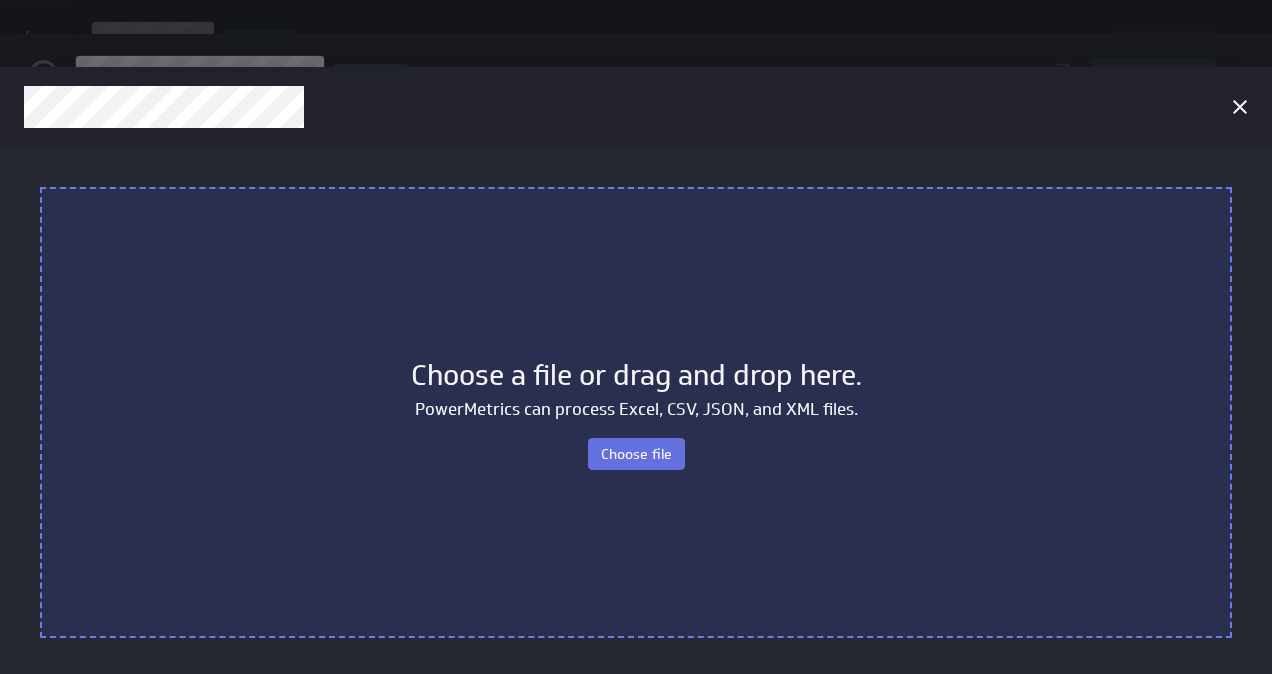click on "Choose file" at bounding box center (636, 454) 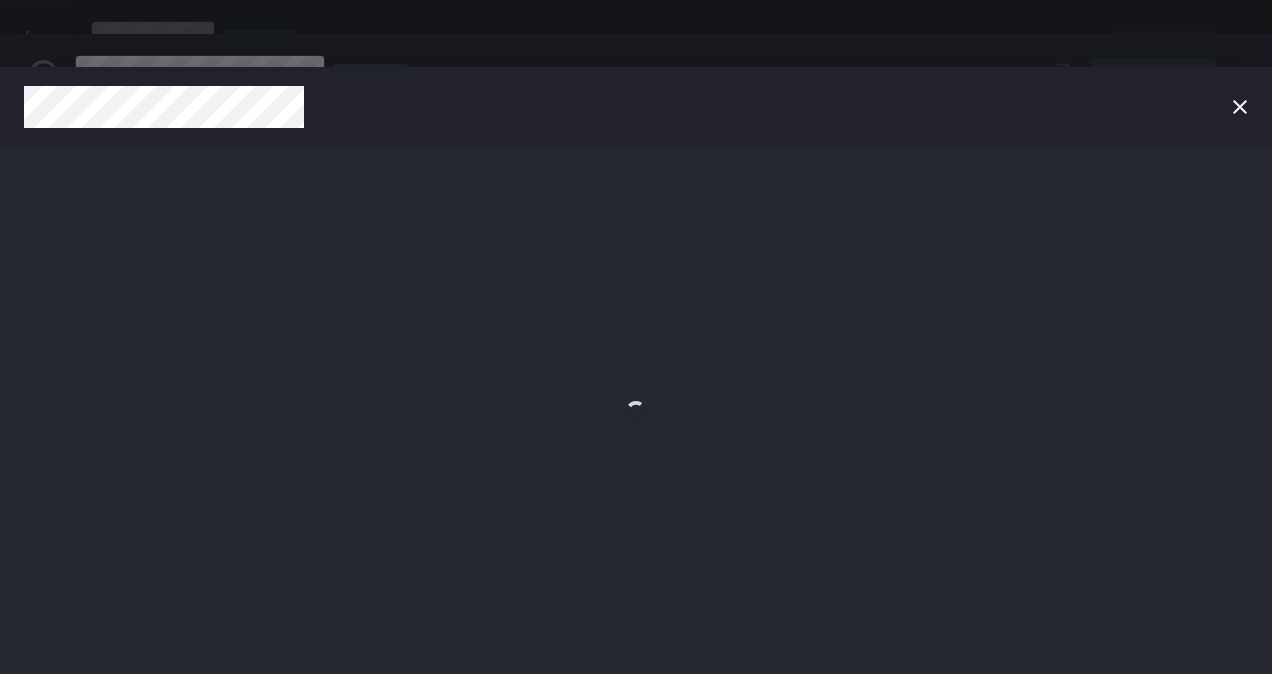 scroll, scrollTop: 0, scrollLeft: 0, axis: both 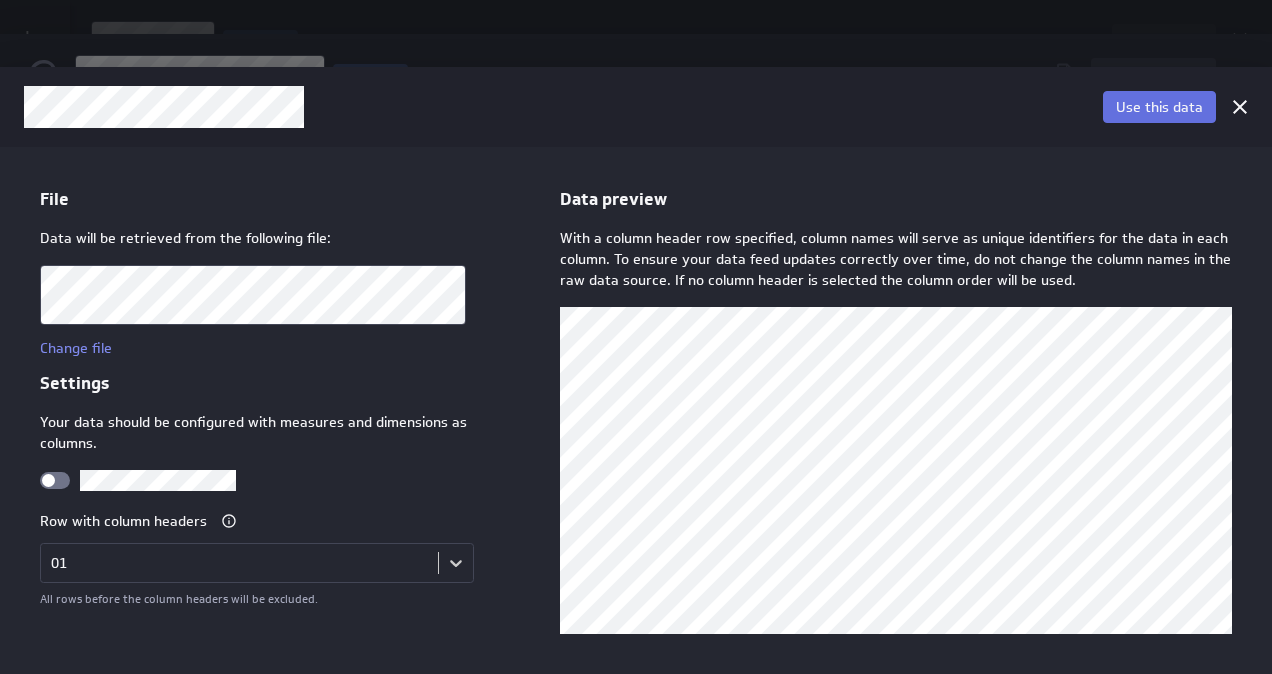 click on "Use this data" at bounding box center (1159, 107) 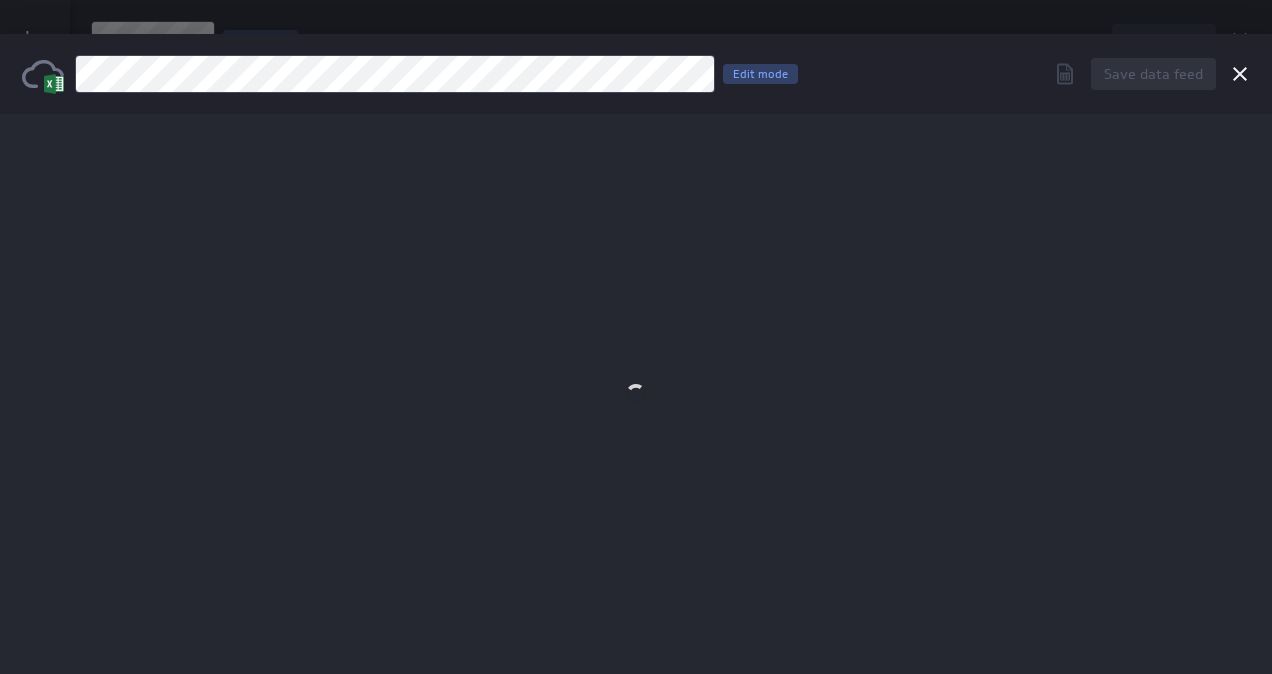 scroll, scrollTop: 0, scrollLeft: 0, axis: both 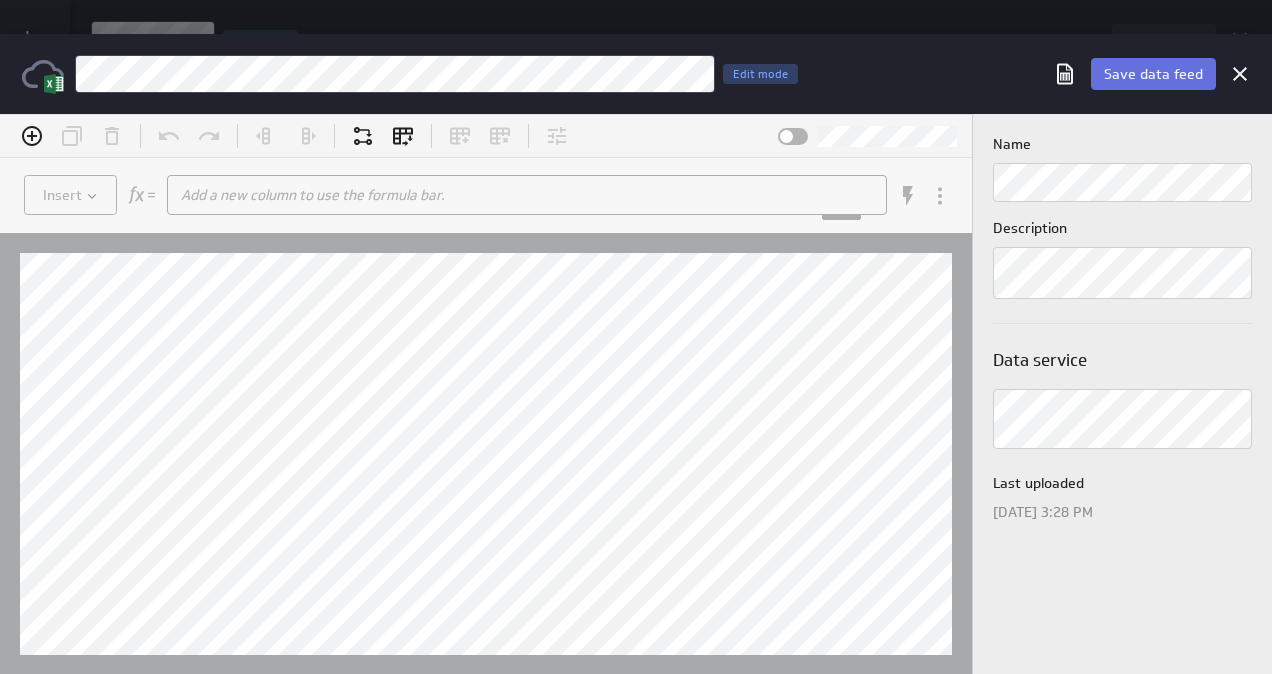 click on "Save data feed" at bounding box center [1153, 74] 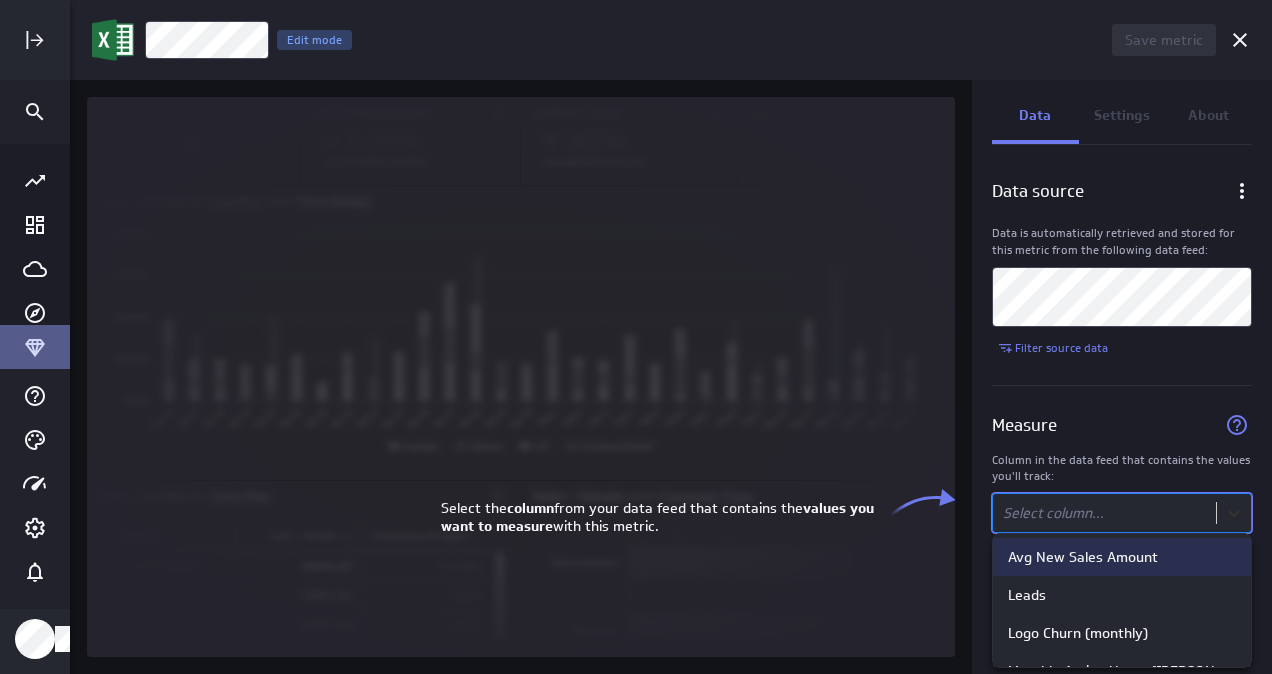 click on "Save metric Untitled Edit mode Data Settings About Data source Data is automatically retrieved and stored for this metric from the following data feed: Filter source data Measure Column in the data feed that contains the values you'll track: option Avg New Sales Amount focused, 1 of 12. 12 results available. Use Up and Down to choose options, press Enter to select the currently focused option, press Escape to exit the menu, press Tab to select the option and exit the menu. Select column... (no message) PowerMetrics Assistant Hey [PERSON_NAME]. I’m your PowerMetrics Assistant. If I can’t answer your question, try searching in our  Help Center  (that’s what I do!) You can also contact the  Support Team . How can I help you [DATE]?
Select the  column  from your data feed that contains the  values you want to measure  with this metric. Avg New Sales Amount Leads Logo Churn (monthly) Monthly Active Users ([PERSON_NAME]) New Sales NRR (monthly) Web to Signup Rate Channel" at bounding box center (636, 337) 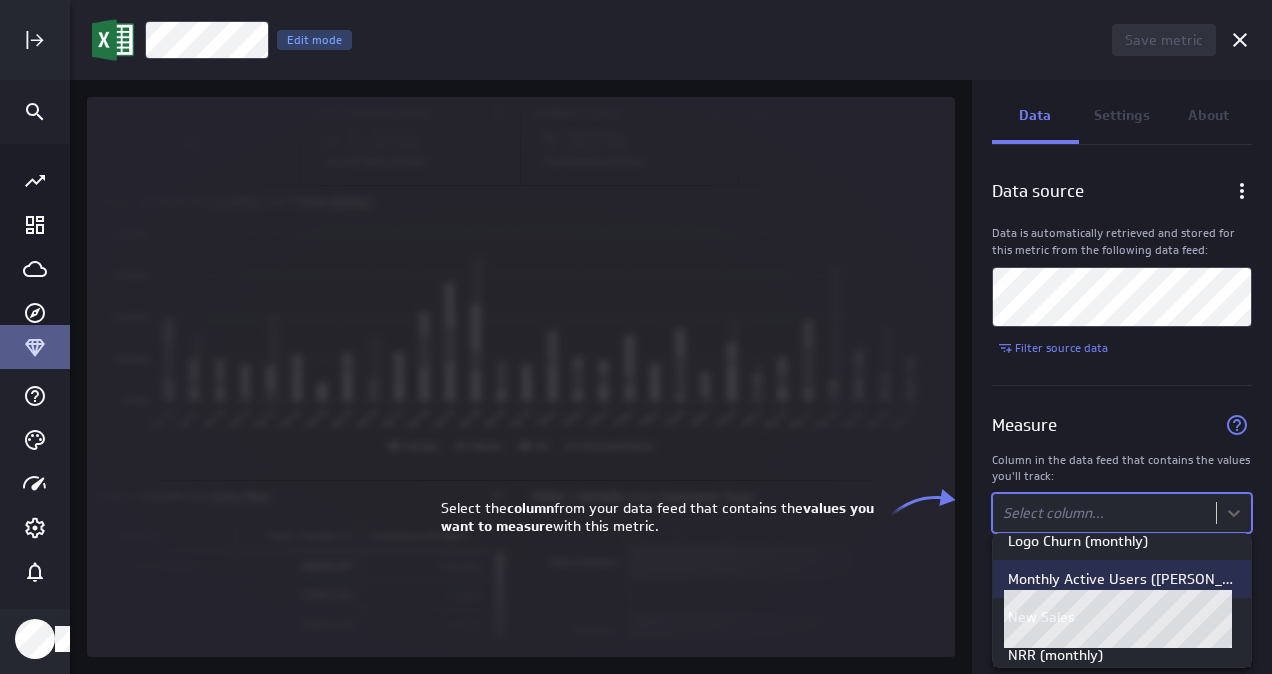 scroll, scrollTop: 93, scrollLeft: 0, axis: vertical 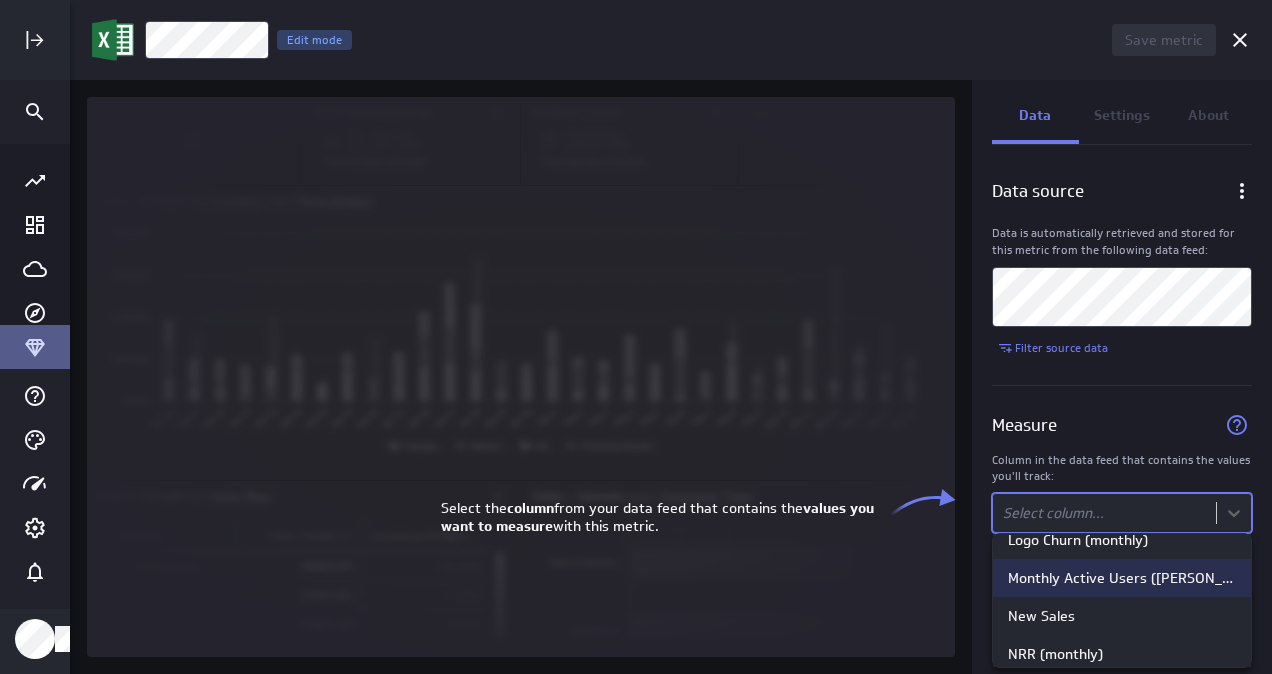 click on "Monthly Active Users ([PERSON_NAME])" at bounding box center (1122, 578) 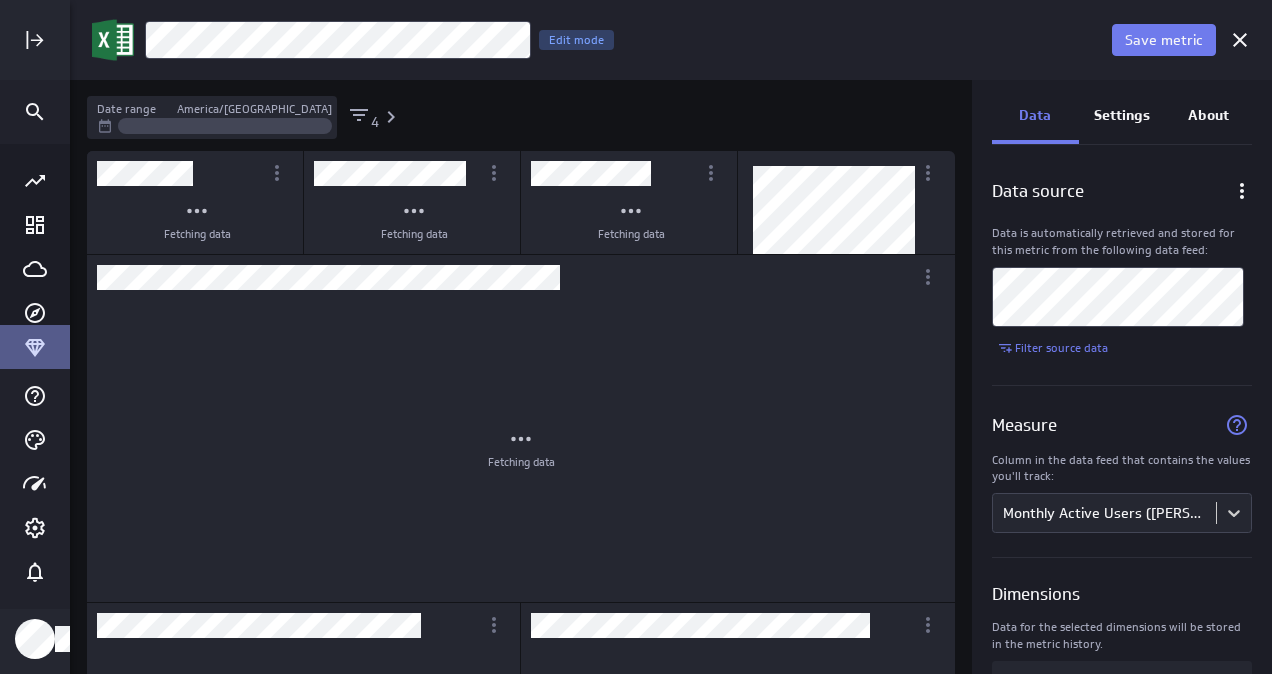 scroll, scrollTop: 858, scrollLeft: 898, axis: both 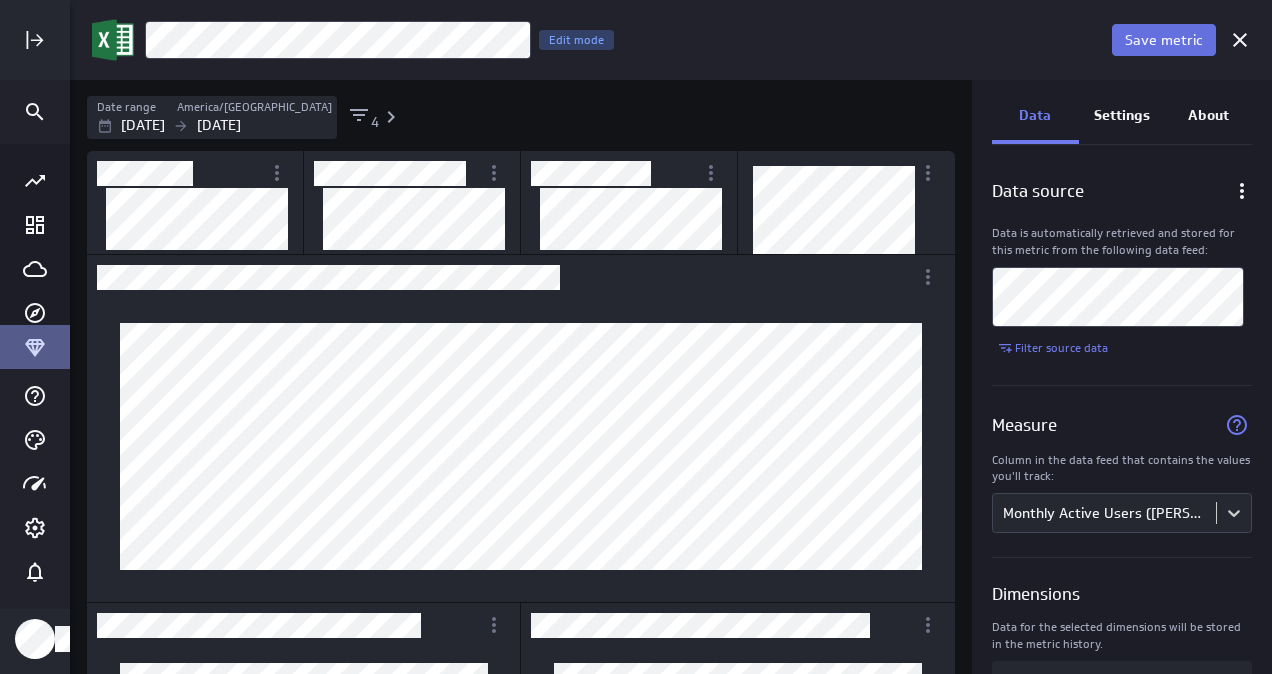 click on "Save metric" at bounding box center (1164, 40) 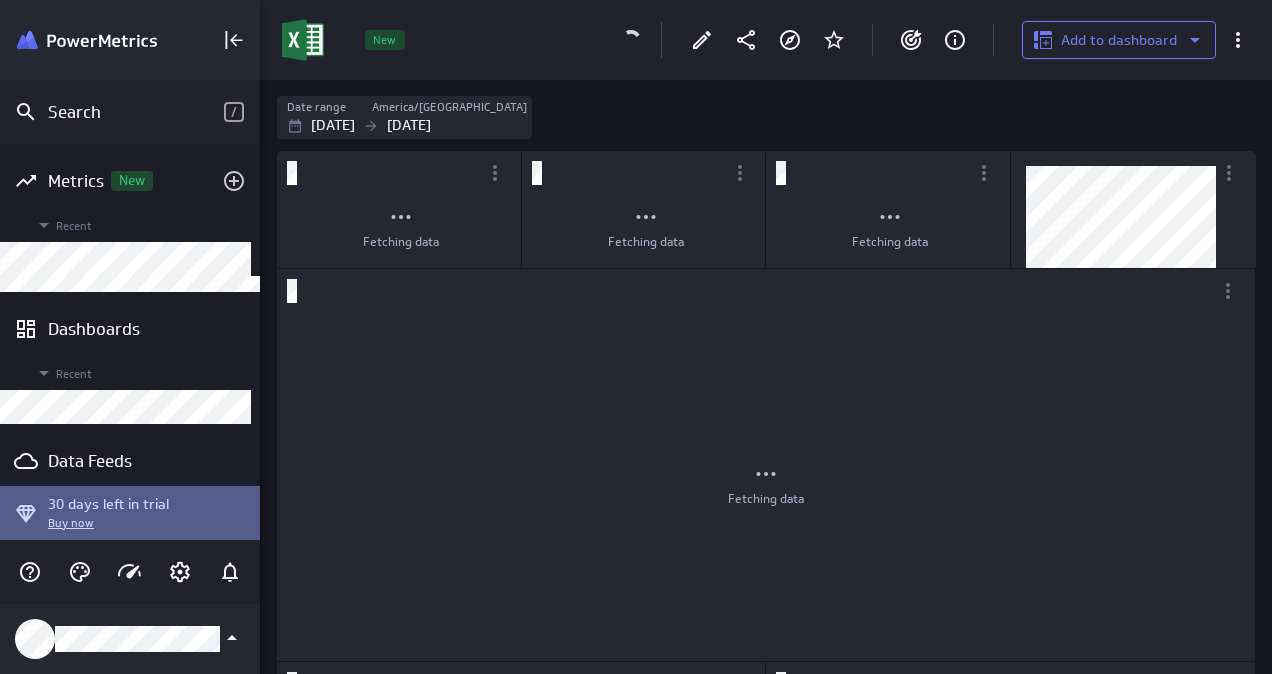 scroll, scrollTop: 704, scrollLeft: 1043, axis: both 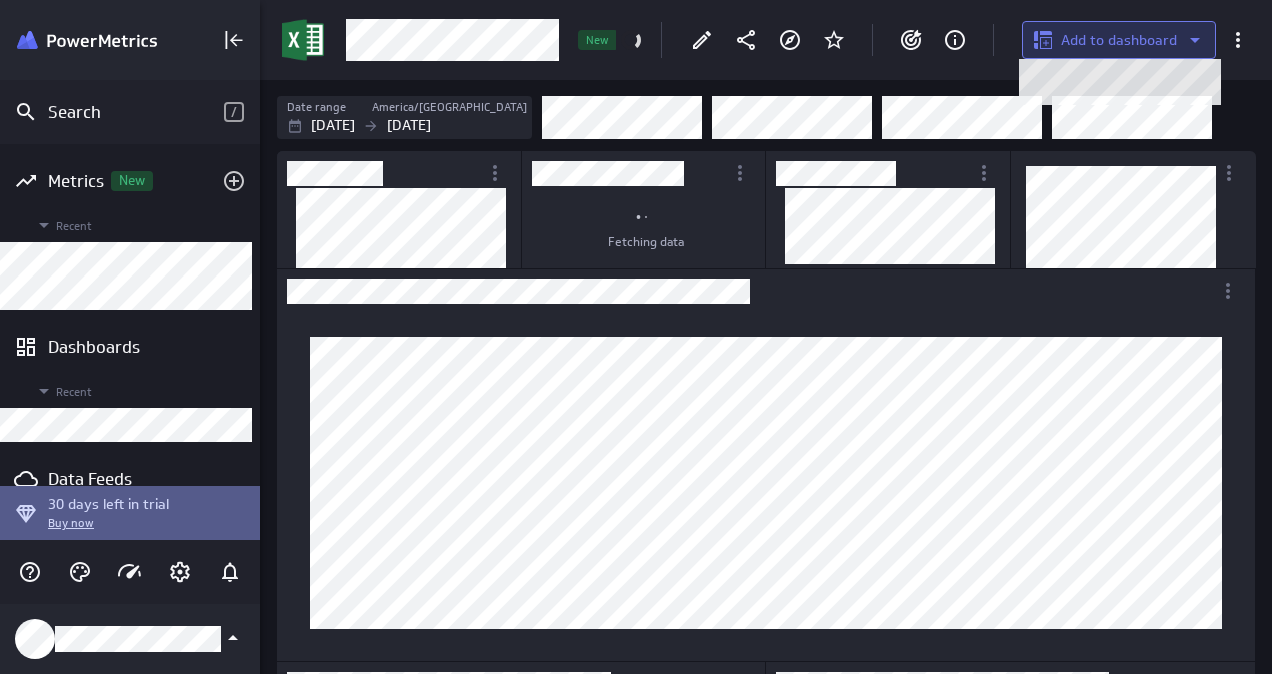click on "Add to dashboard" at bounding box center (1119, 40) 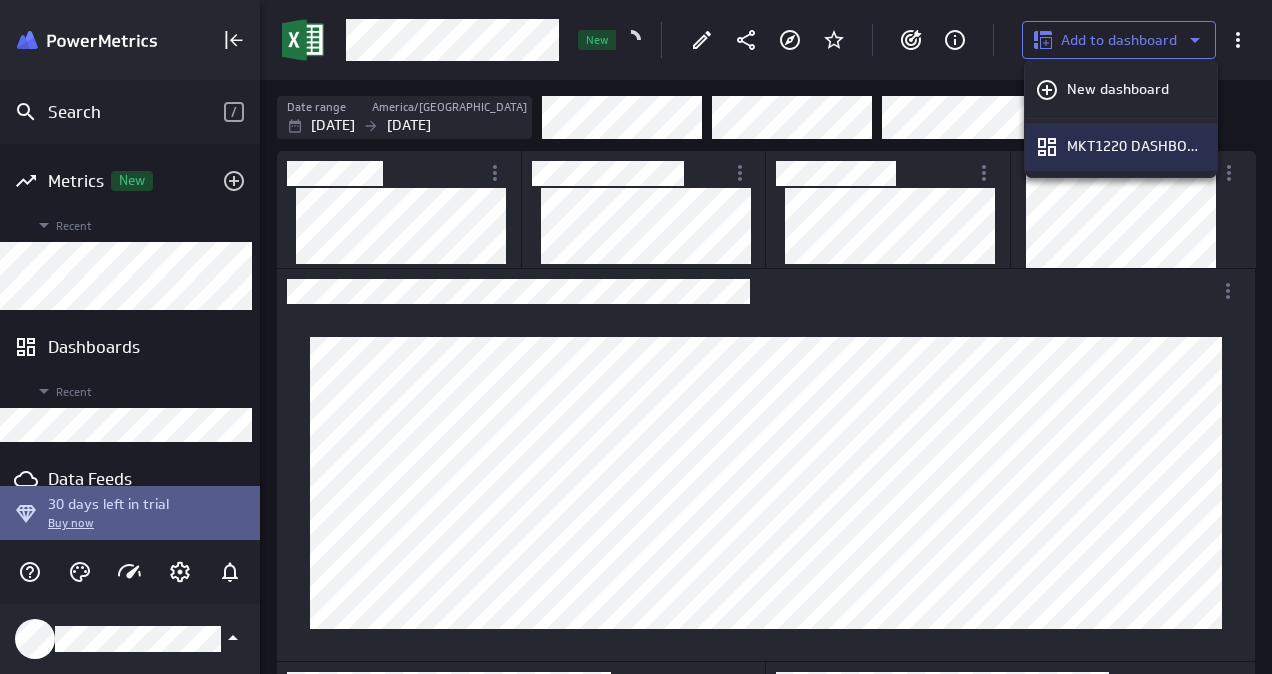 click on "MKT1220 DASHBOARD" at bounding box center [1134, 146] 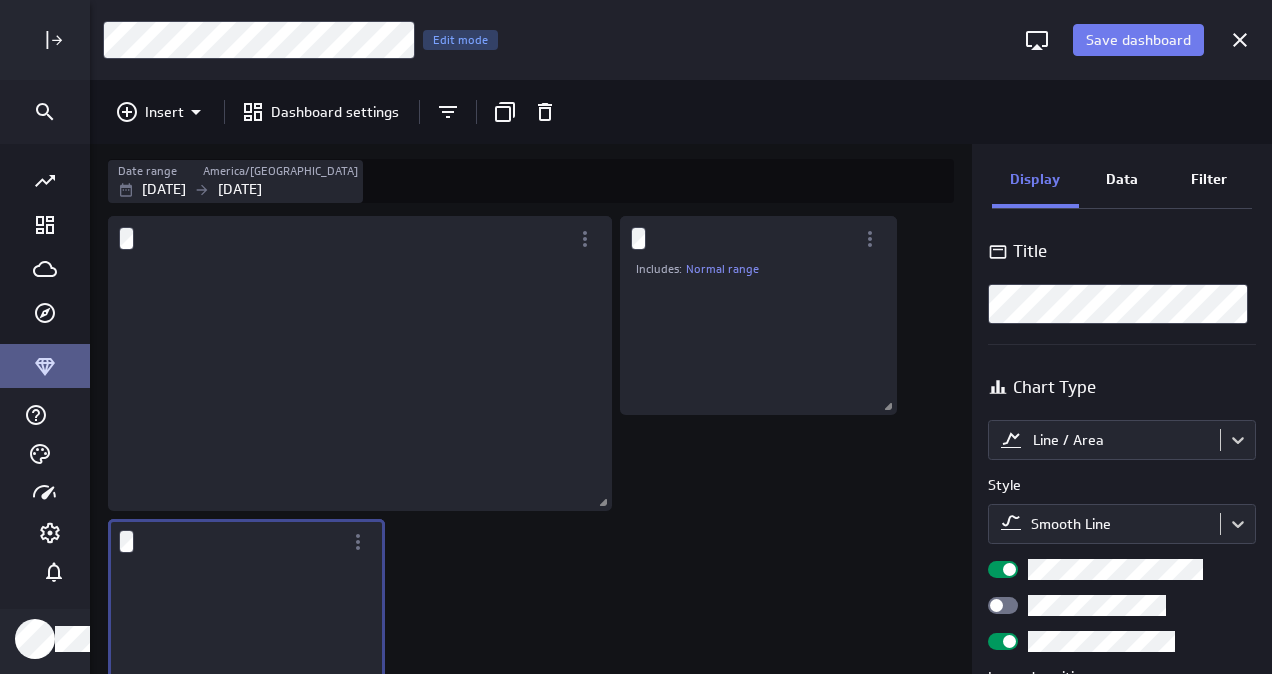 scroll, scrollTop: 10, scrollLeft: 6, axis: both 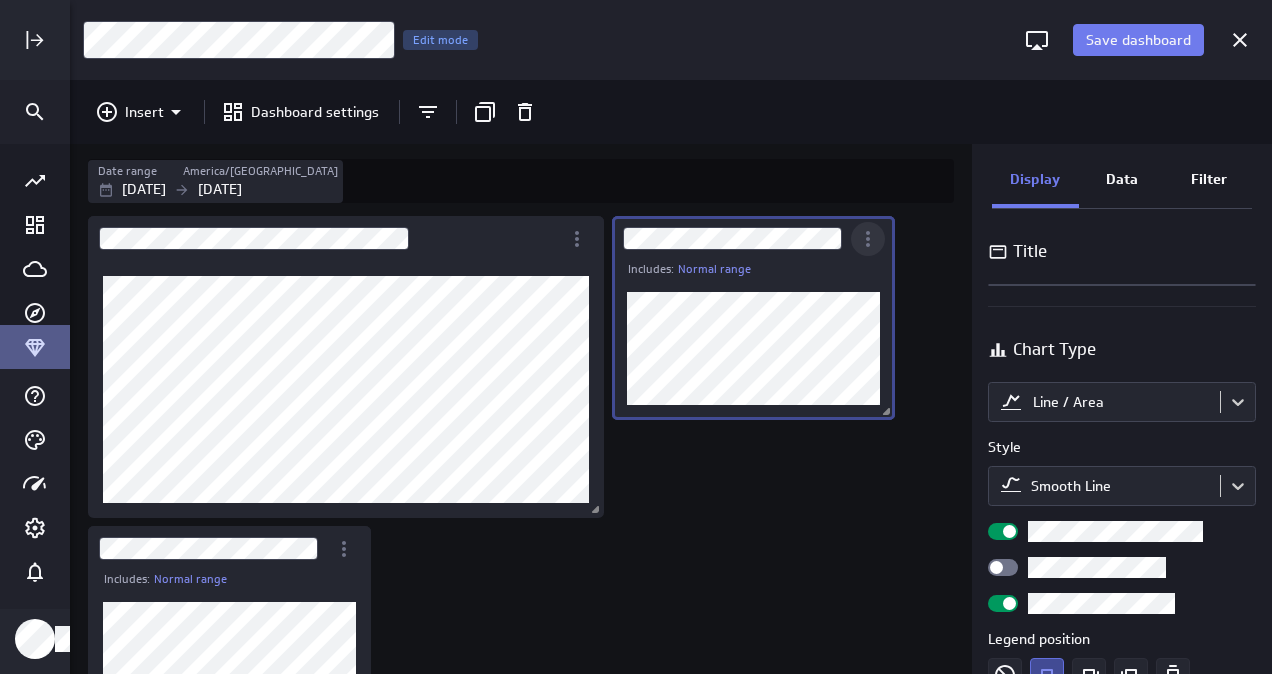 click 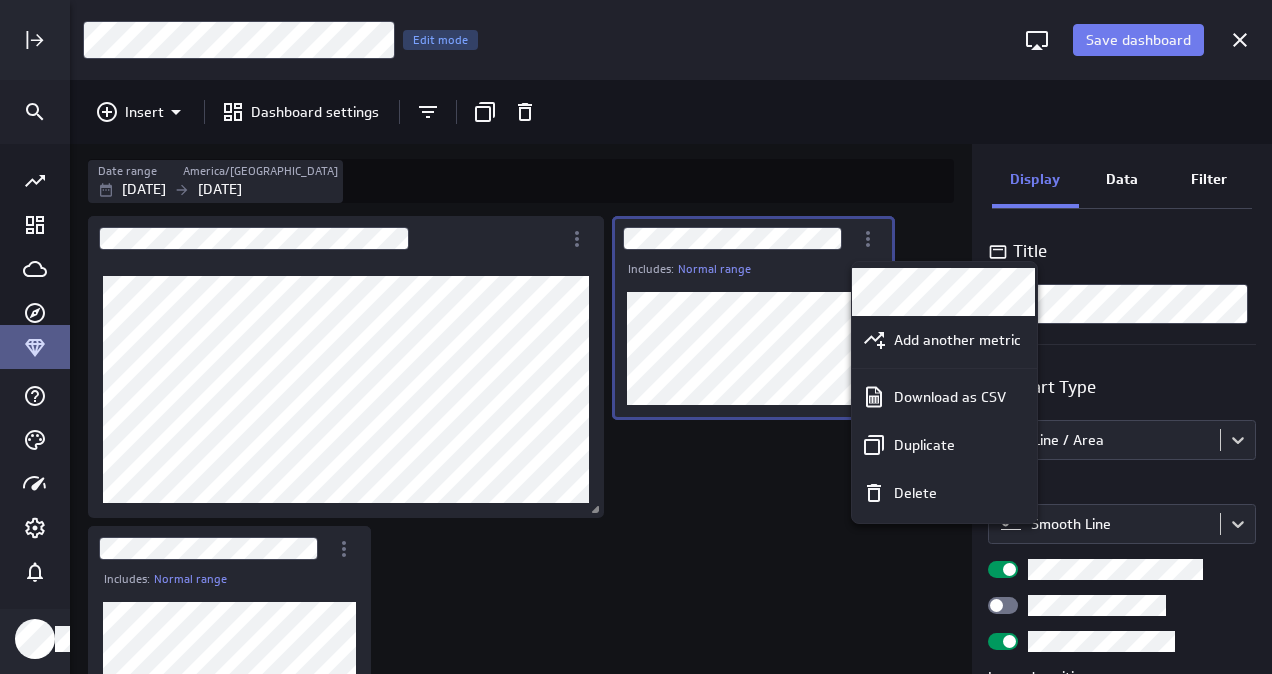 click at bounding box center (636, 337) 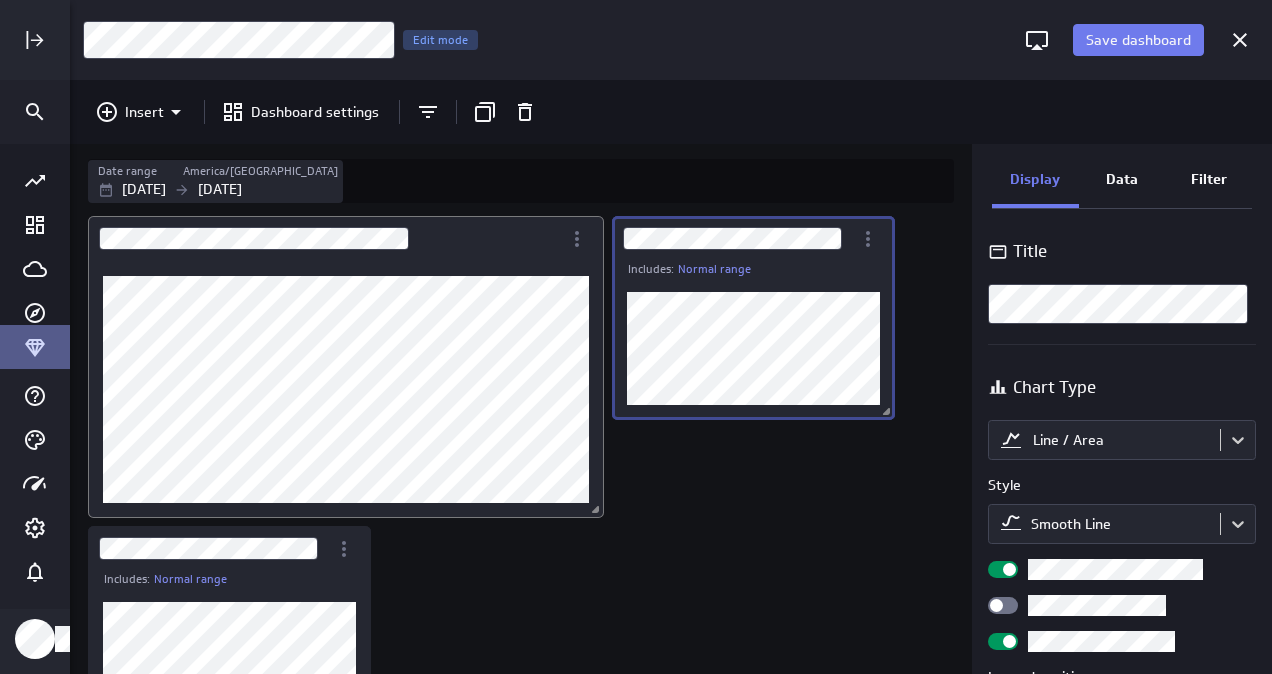 scroll, scrollTop: 60, scrollLeft: 0, axis: vertical 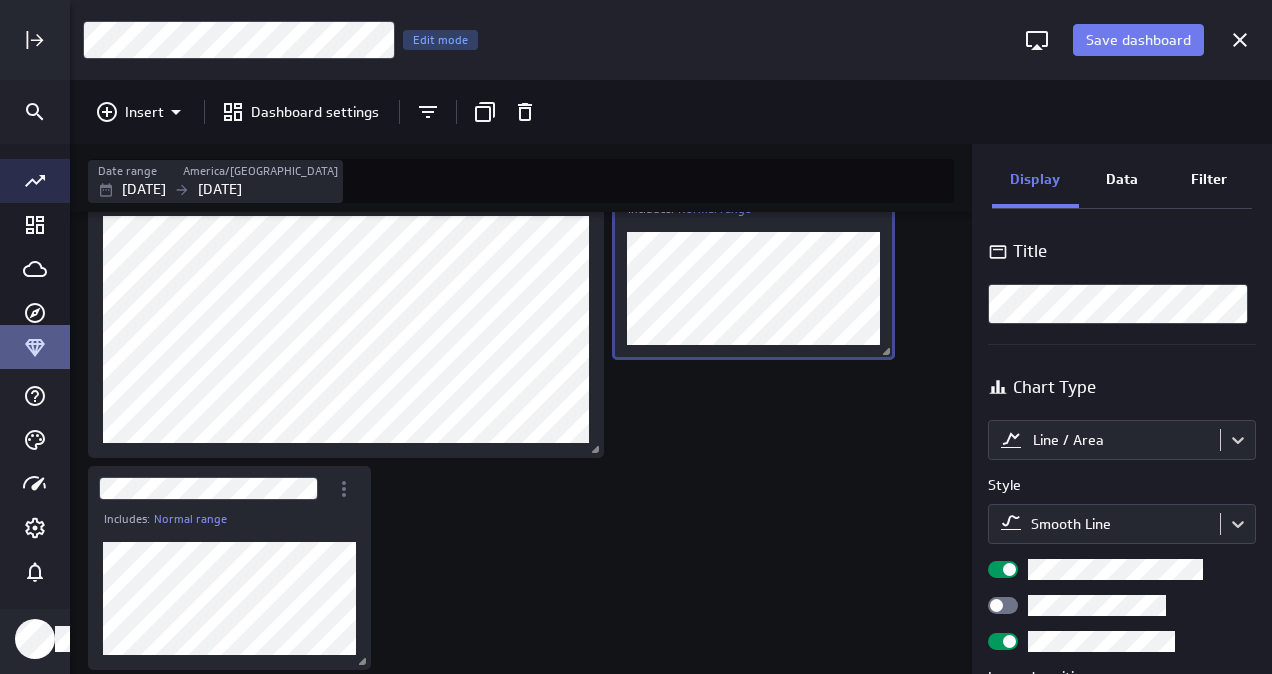 click 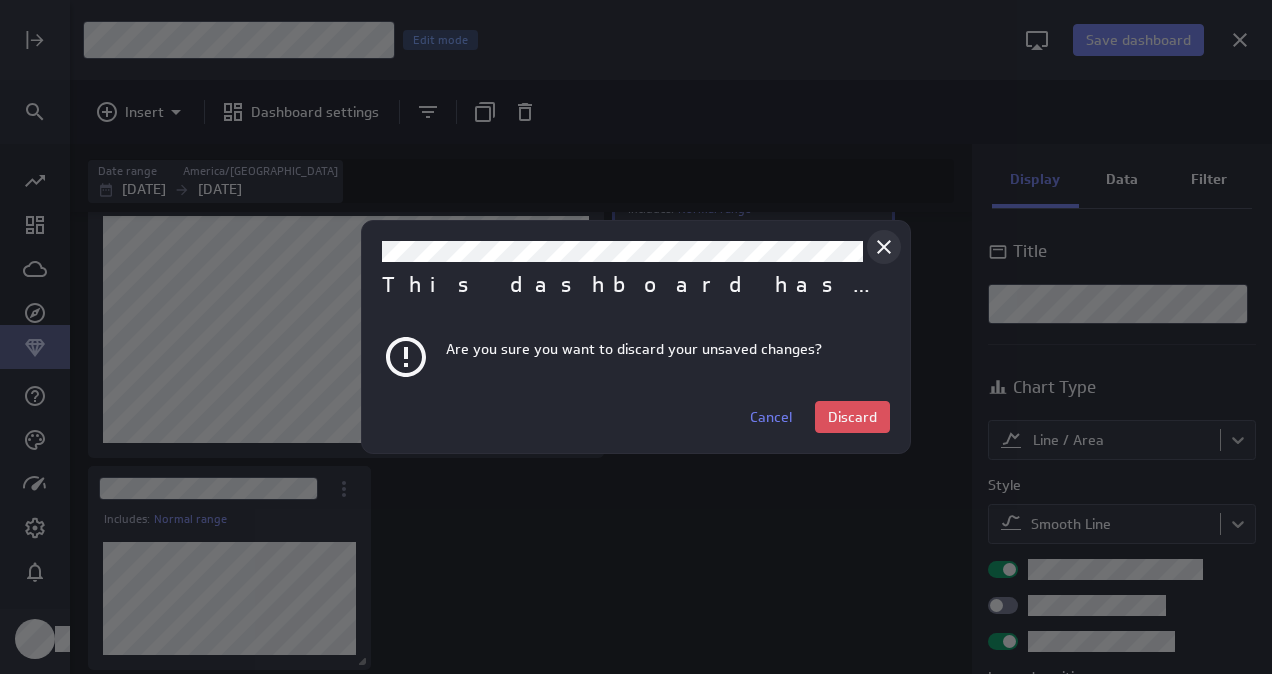 click 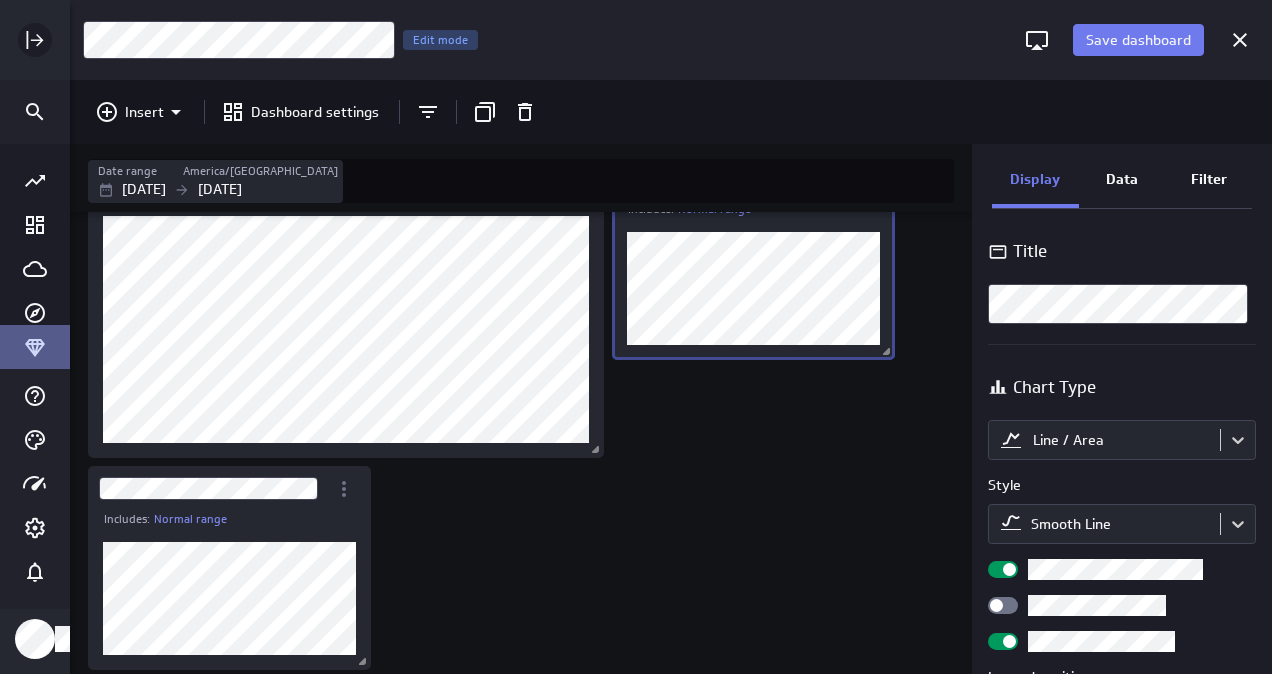 click 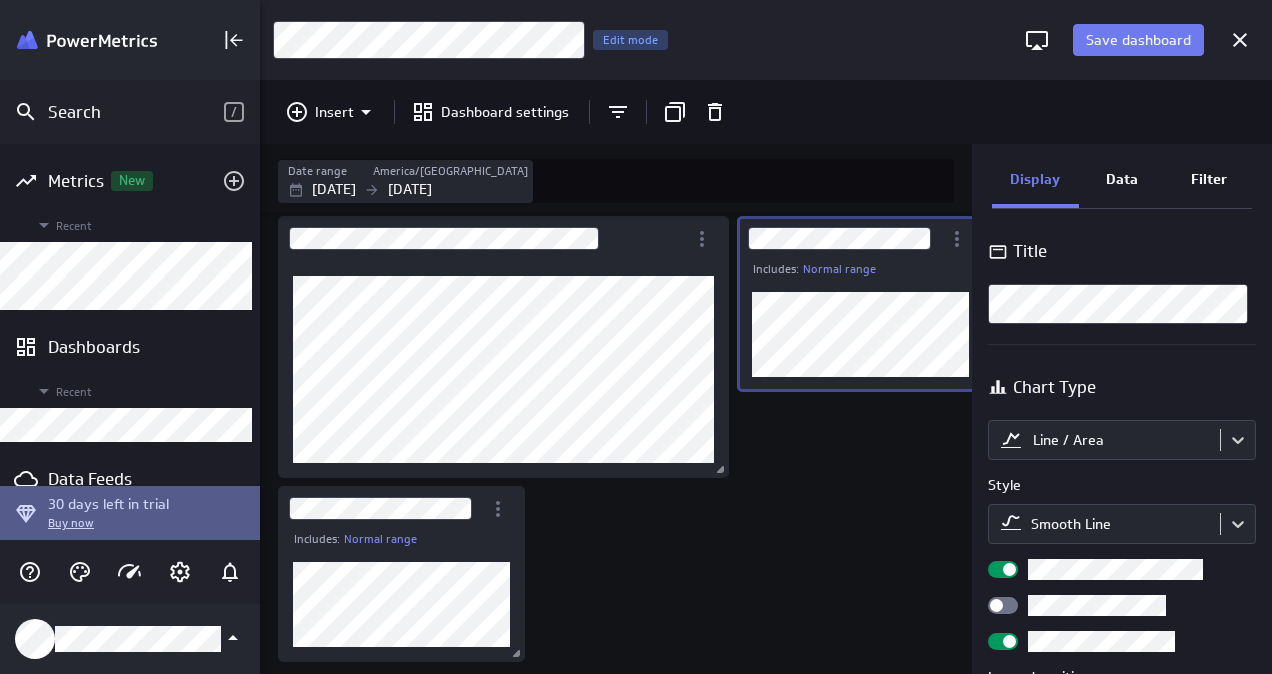 scroll, scrollTop: 0, scrollLeft: 0, axis: both 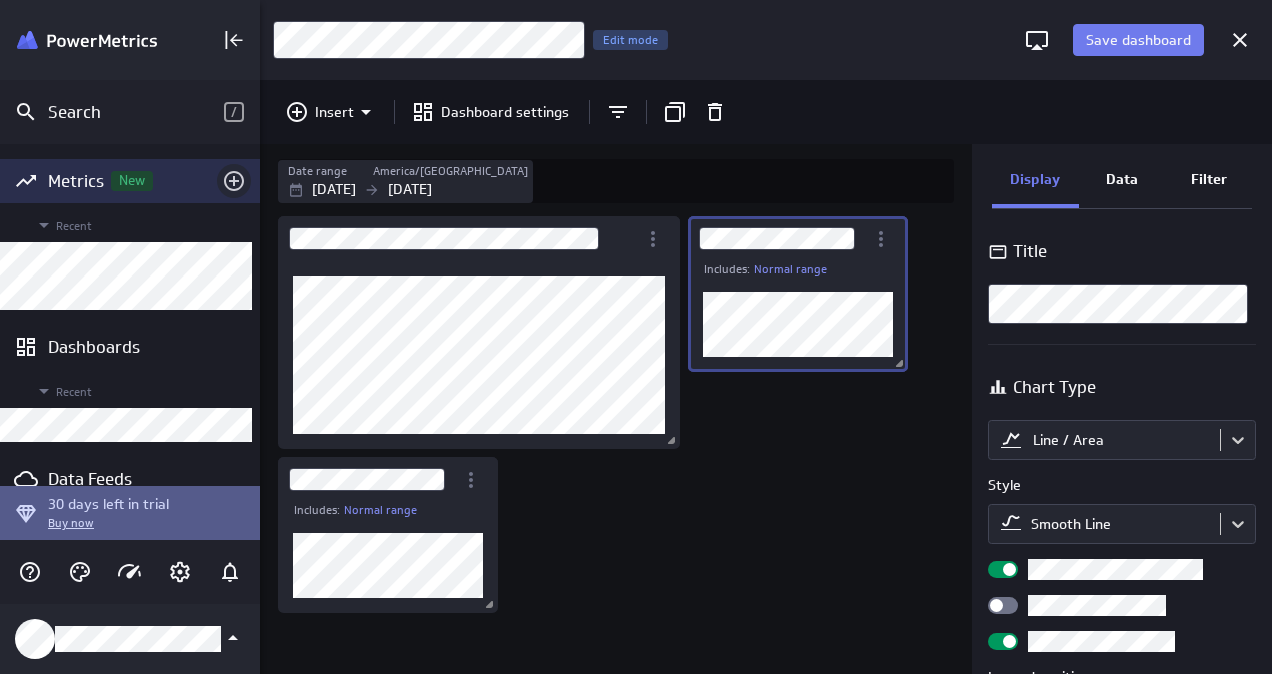 click 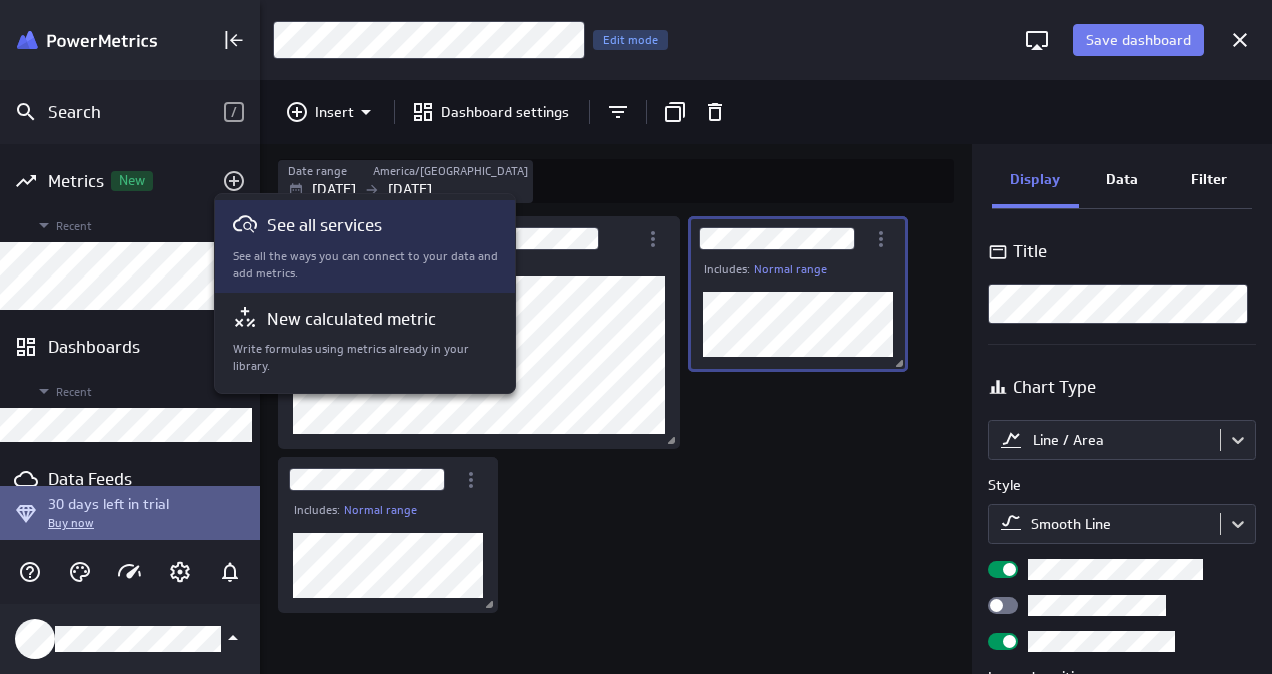 click on "See all services See all the ways you can connect to your data and add metrics." at bounding box center (366, 246) 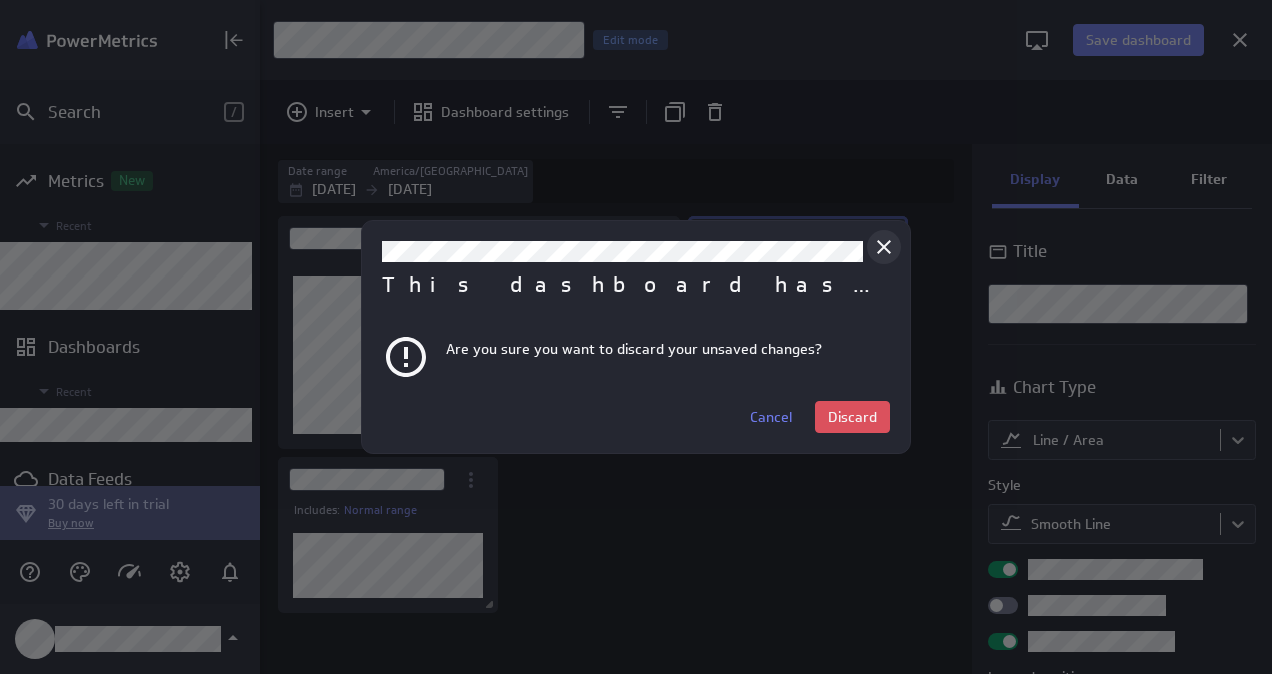 click at bounding box center [884, 247] 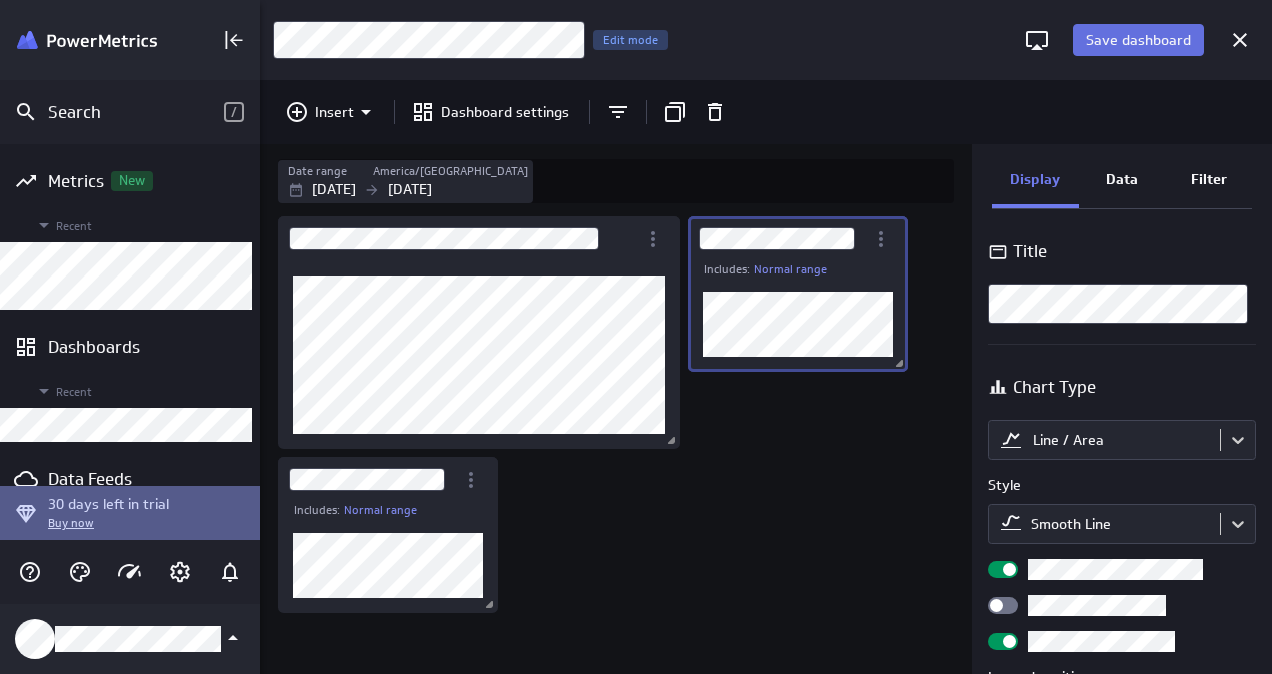 click on "Save dashboard" at bounding box center (1138, 40) 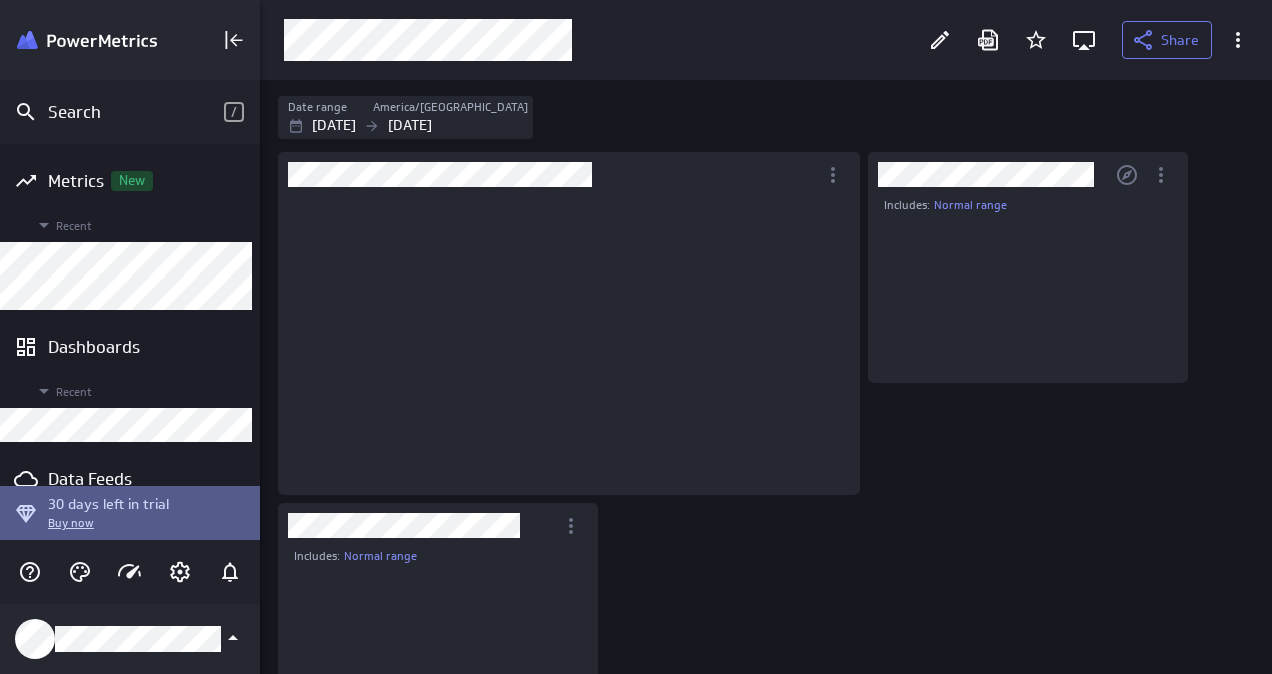 scroll, scrollTop: 10, scrollLeft: 10, axis: both 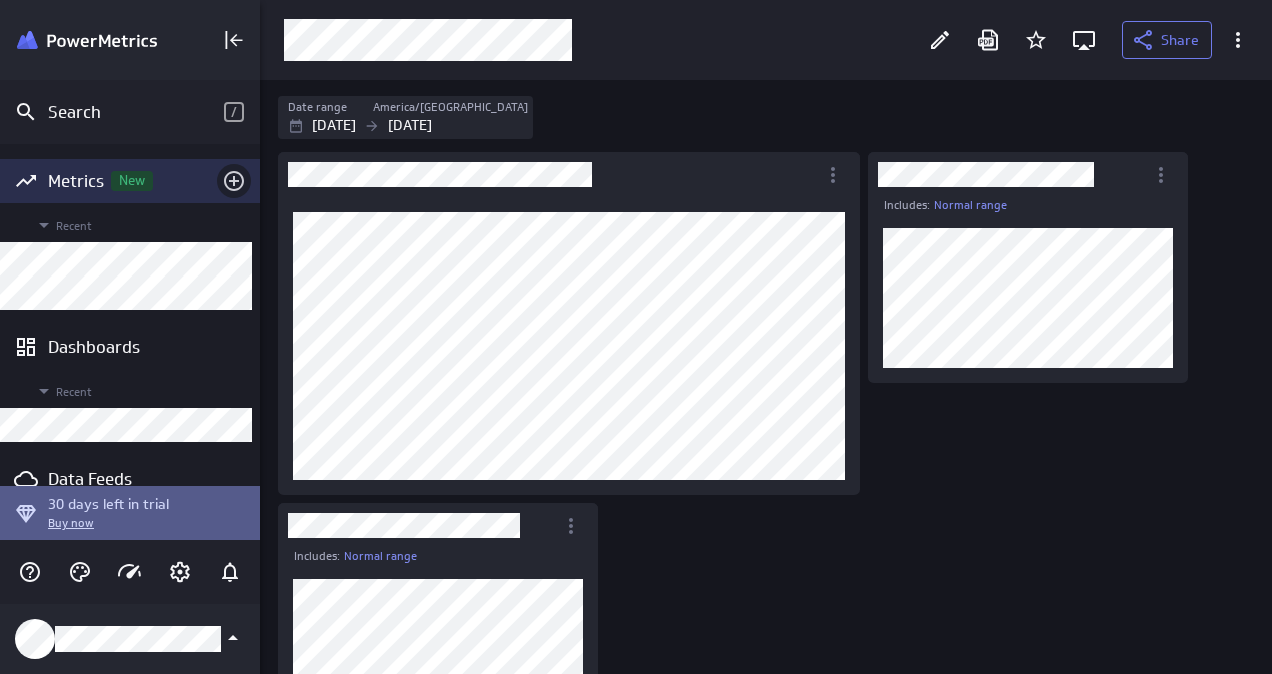 click 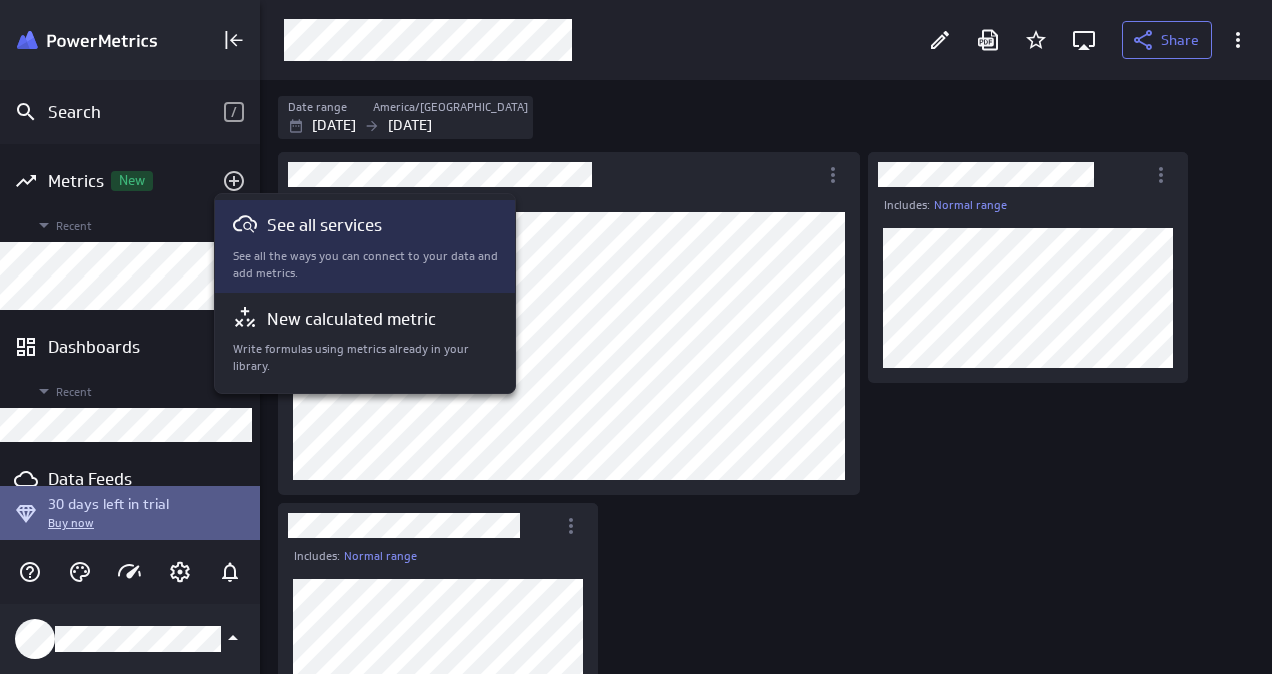 click on "See all the ways you can connect to your data and add metrics." at bounding box center [366, 265] 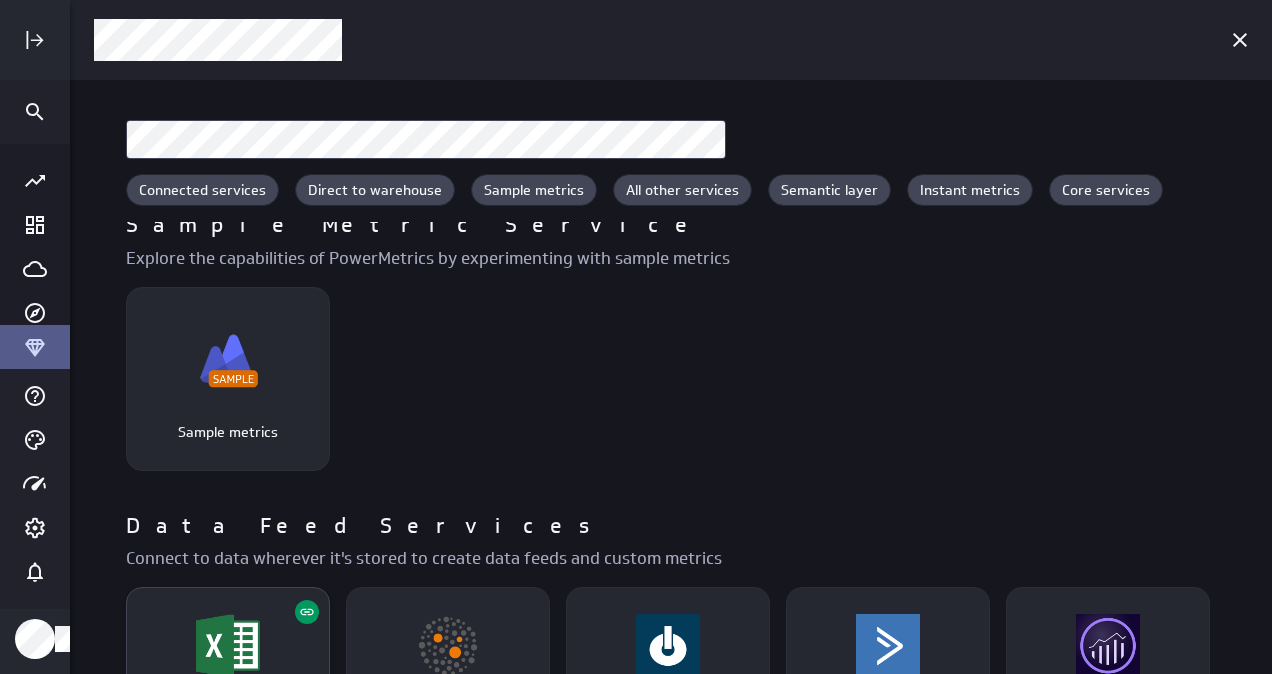 click at bounding box center [228, 646] 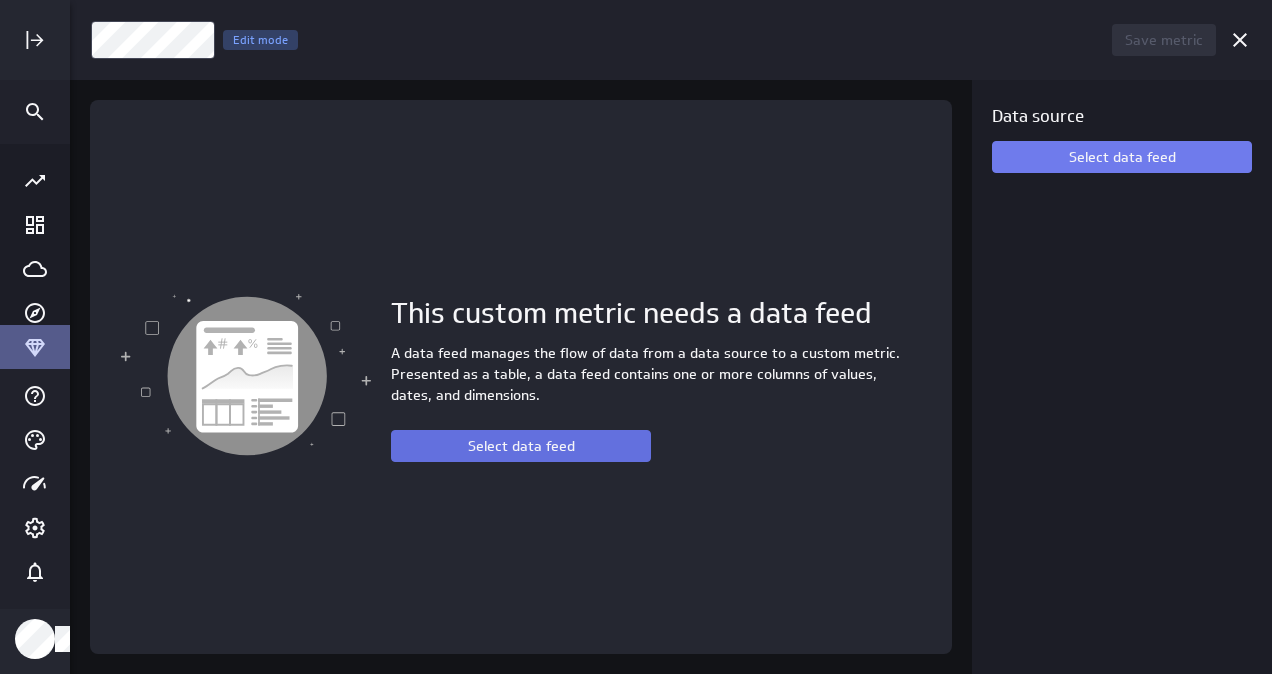 click on "Select data feed" at bounding box center (521, 446) 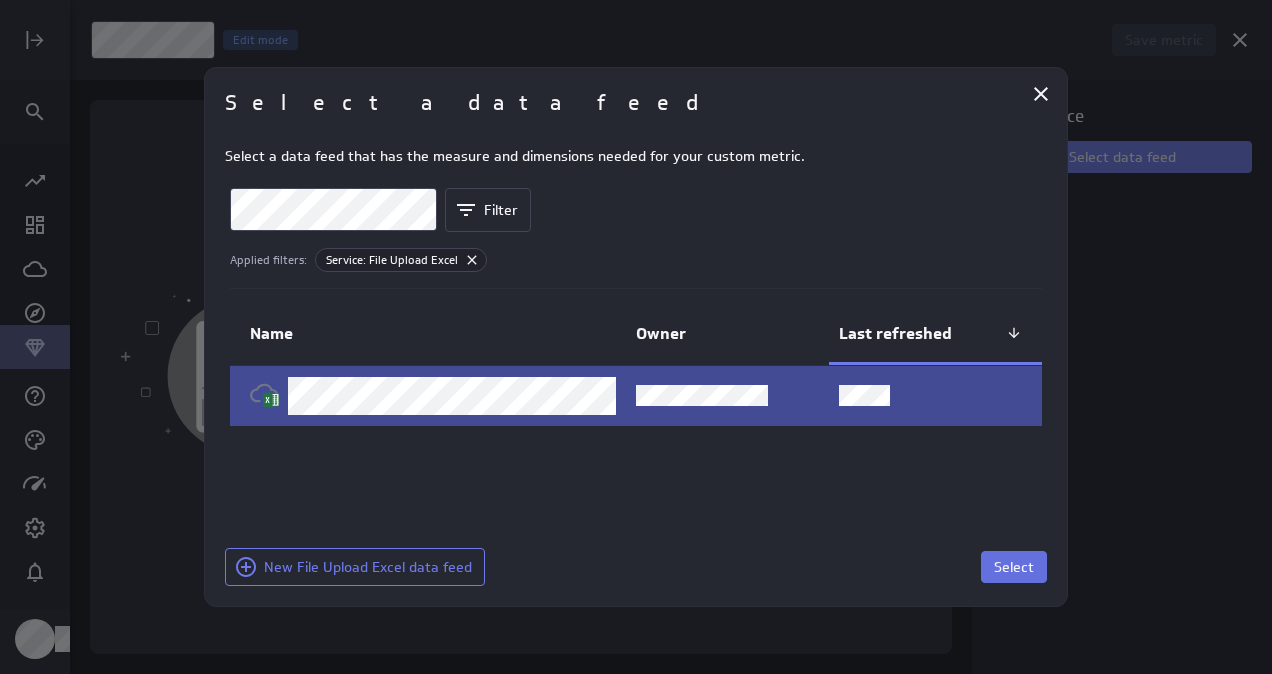 click on "Select" at bounding box center (1014, 567) 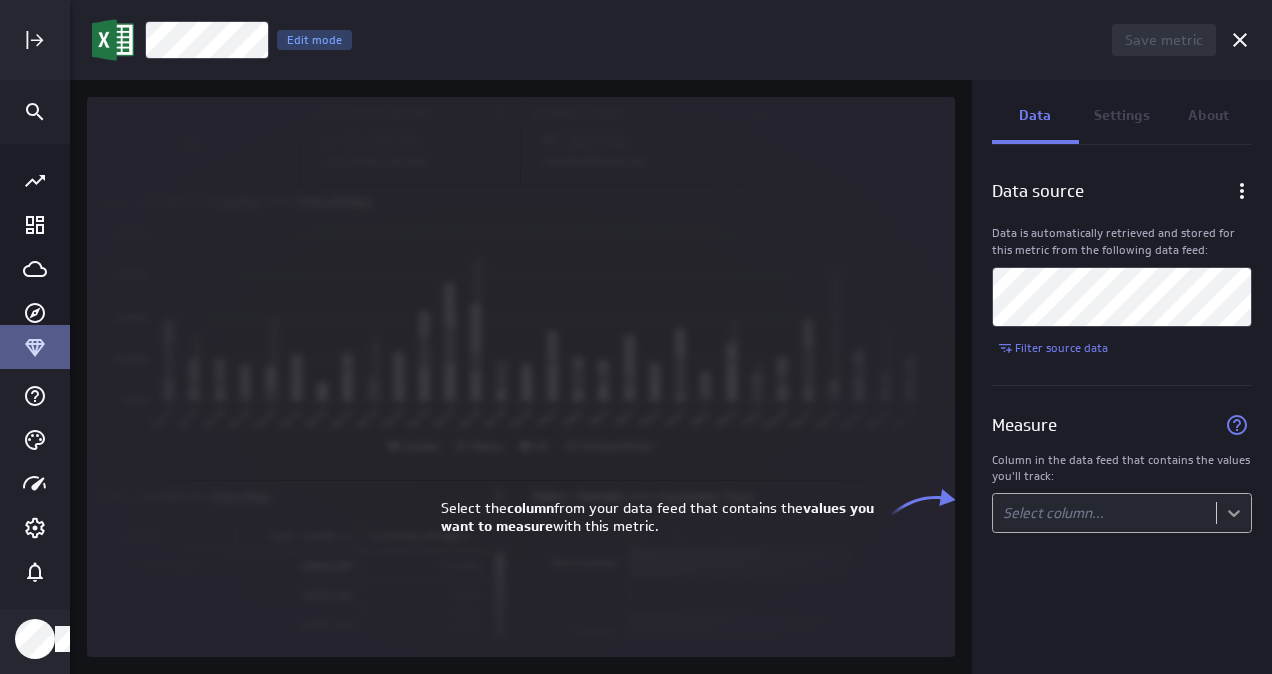 click on "Save metric Untitled Edit mode Data Settings About Data source Data is automatically retrieved and stored for this metric from the following data feed: Filter source data Measure Column in the data feed that contains the values you'll track: Select column... (no message) PowerMetrics Assistant Hey [PERSON_NAME]. I’m your PowerMetrics Assistant. If I can’t answer your question, try searching in our  Help Center  (that’s what I do!) You can also contact the  Support Team . How can I help you [DATE]?
Select the  column  from your data feed that contains the  values you want to measure  with this metric." at bounding box center (636, 337) 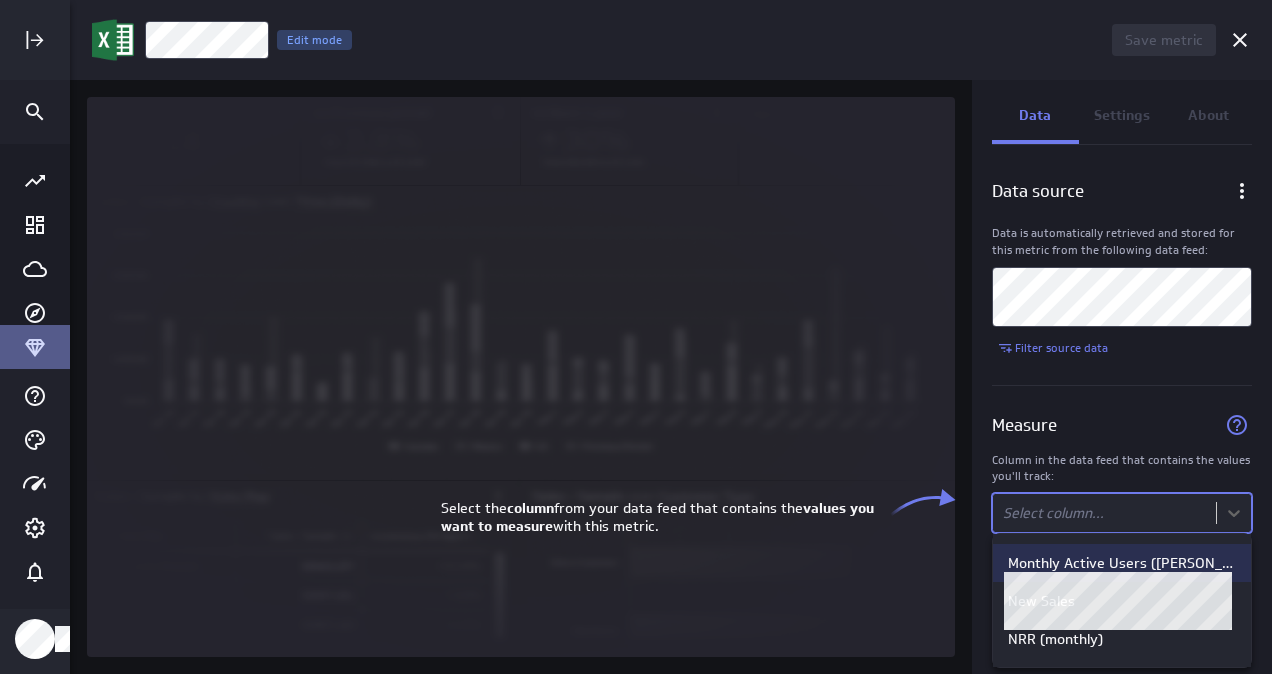 scroll, scrollTop: 0, scrollLeft: 0, axis: both 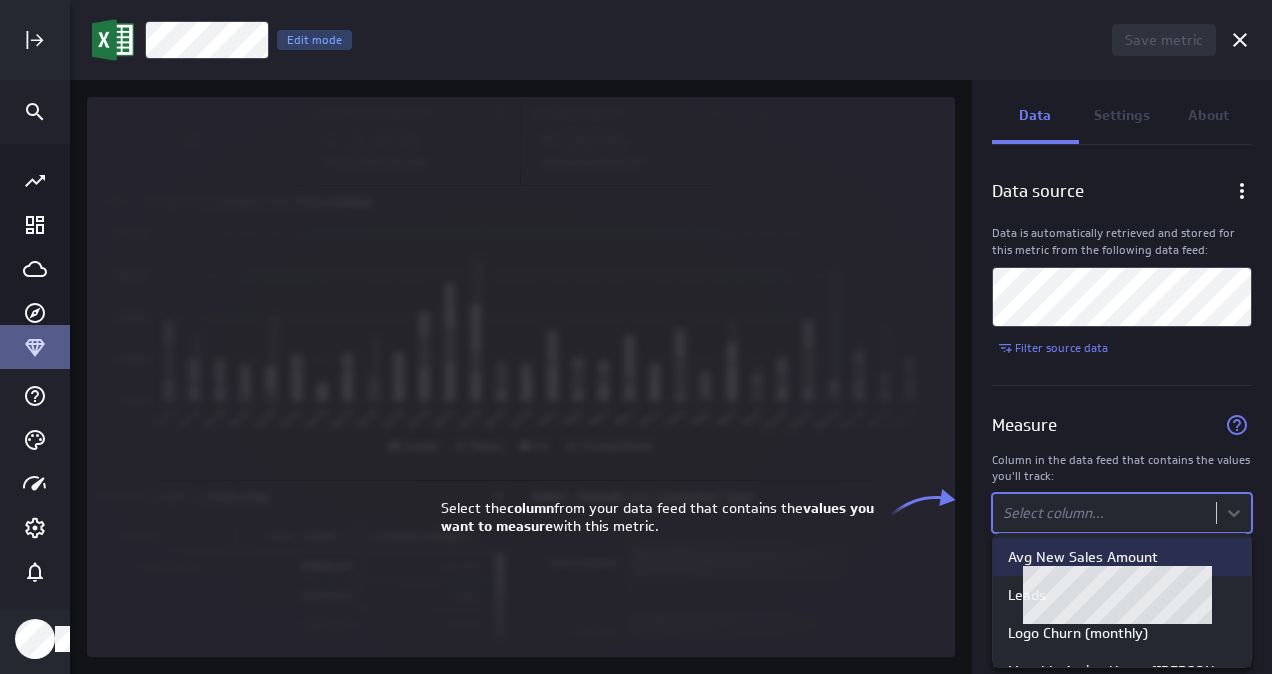 click on "Avg New Sales Amount" at bounding box center (1083, 557) 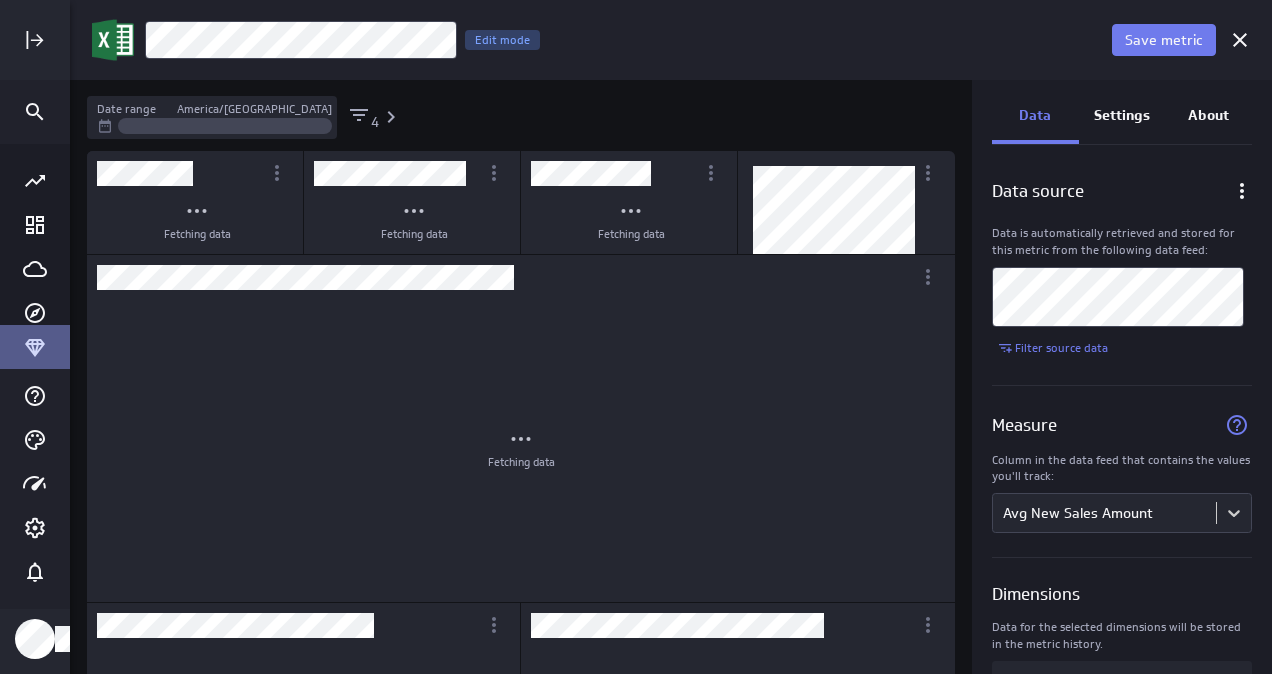 scroll, scrollTop: 10, scrollLeft: 10, axis: both 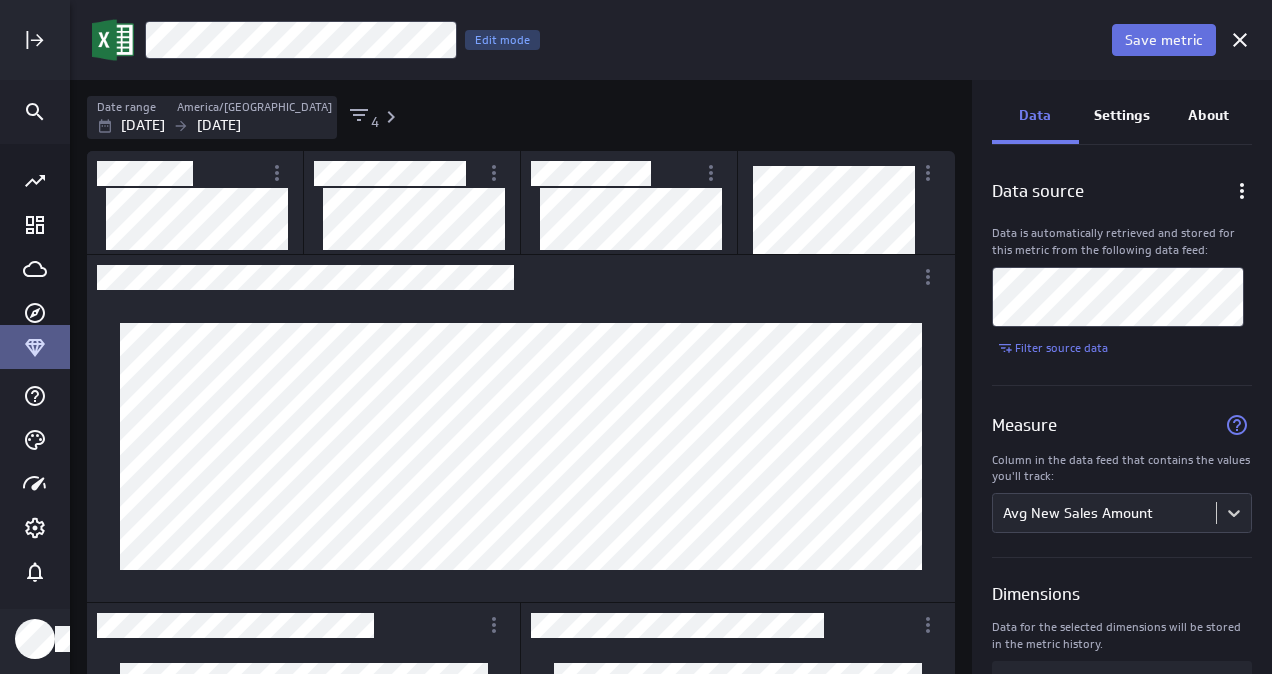 click on "Save metric" at bounding box center [1164, 40] 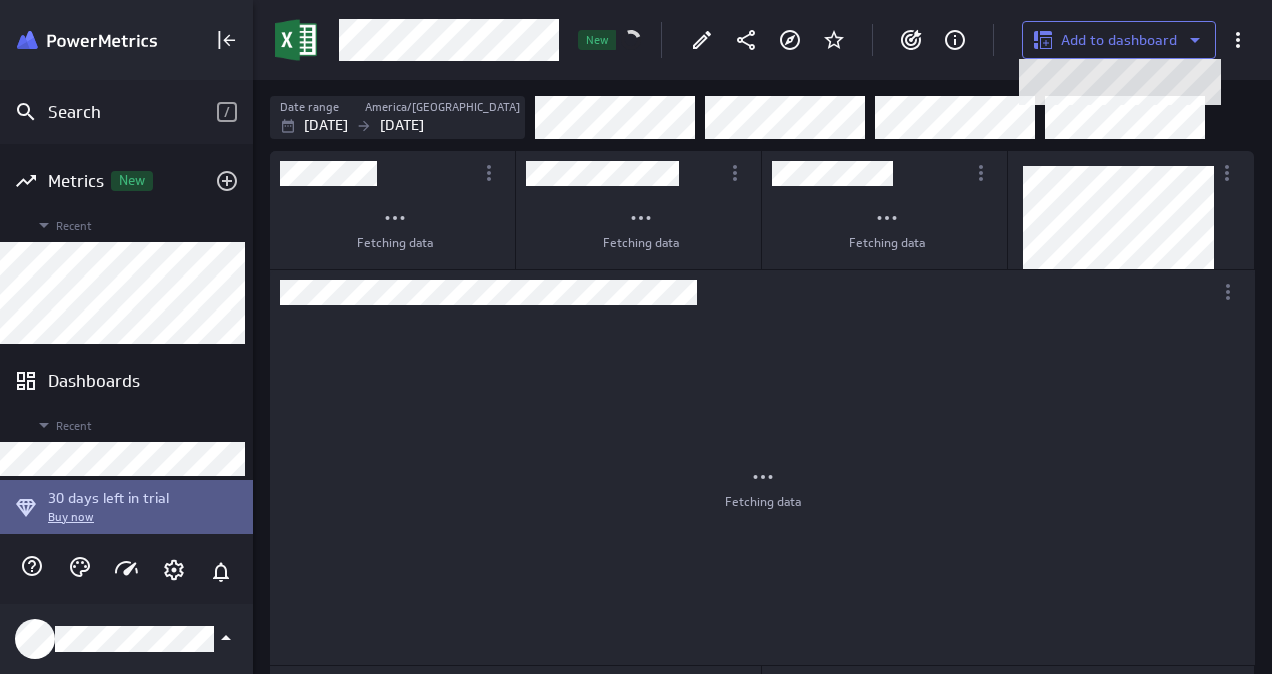 scroll, scrollTop: 704, scrollLeft: 1042, axis: both 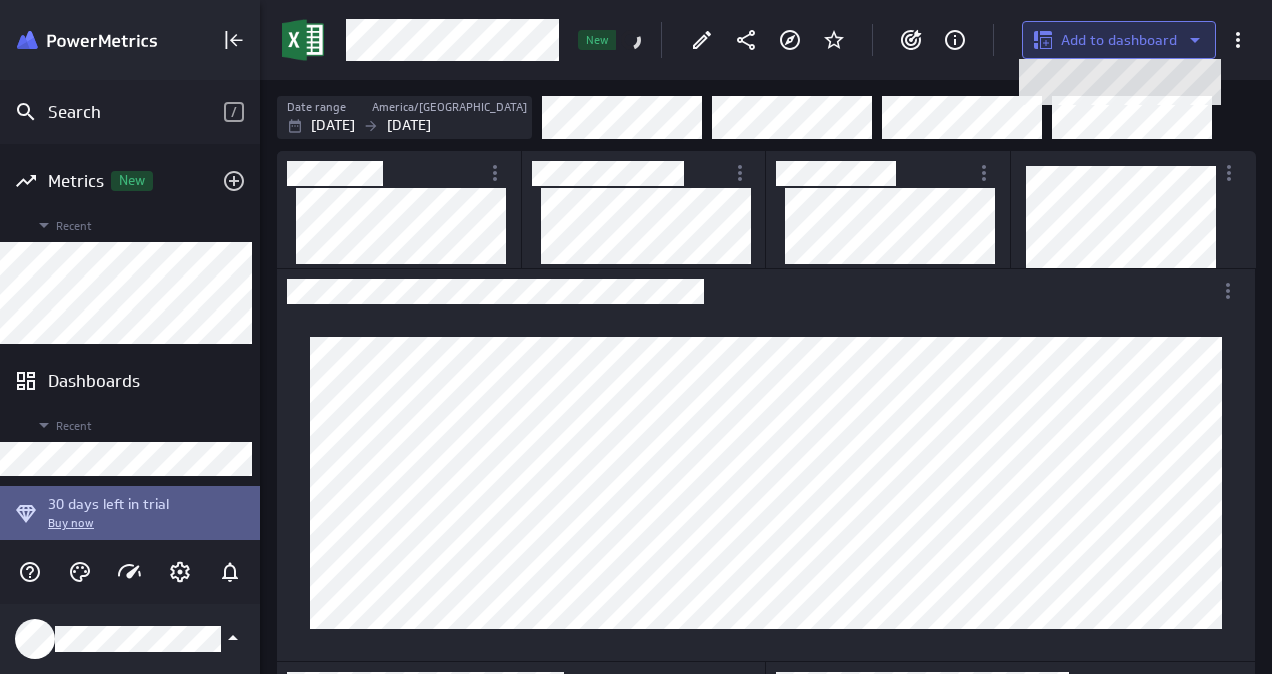 click on "Add to dashboard" at bounding box center [1119, 40] 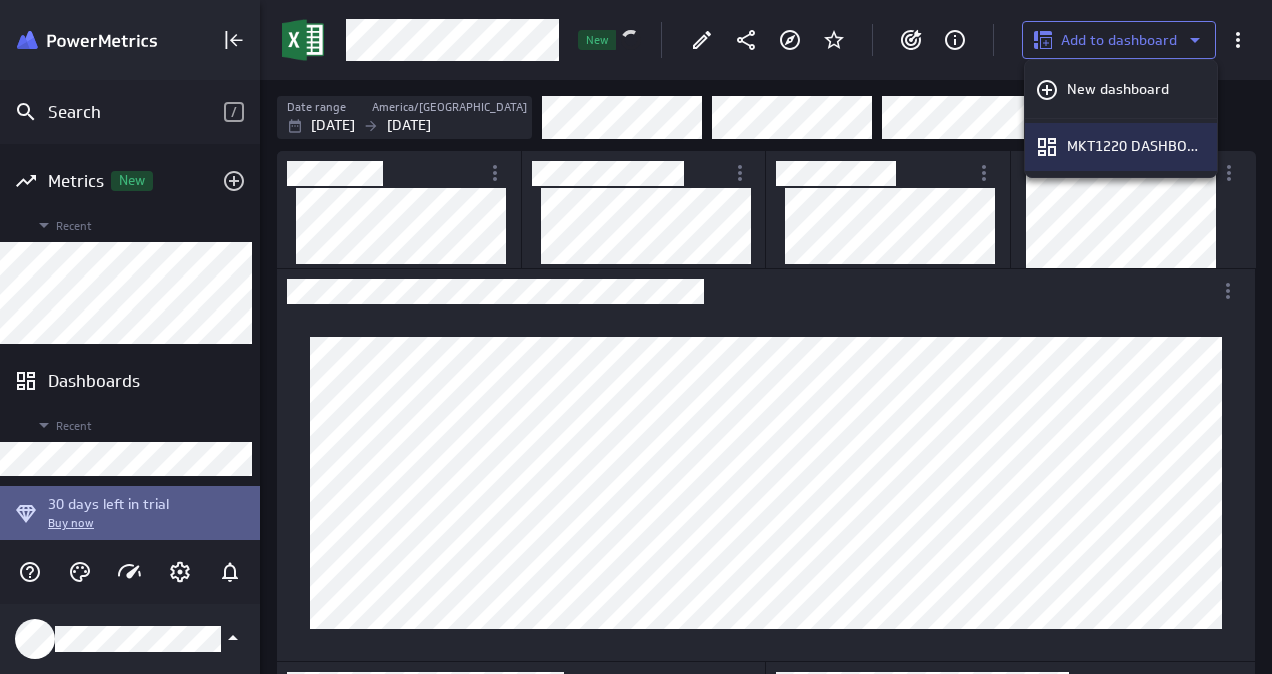 click on "MKT1220 DASHBOARD" at bounding box center [1134, 146] 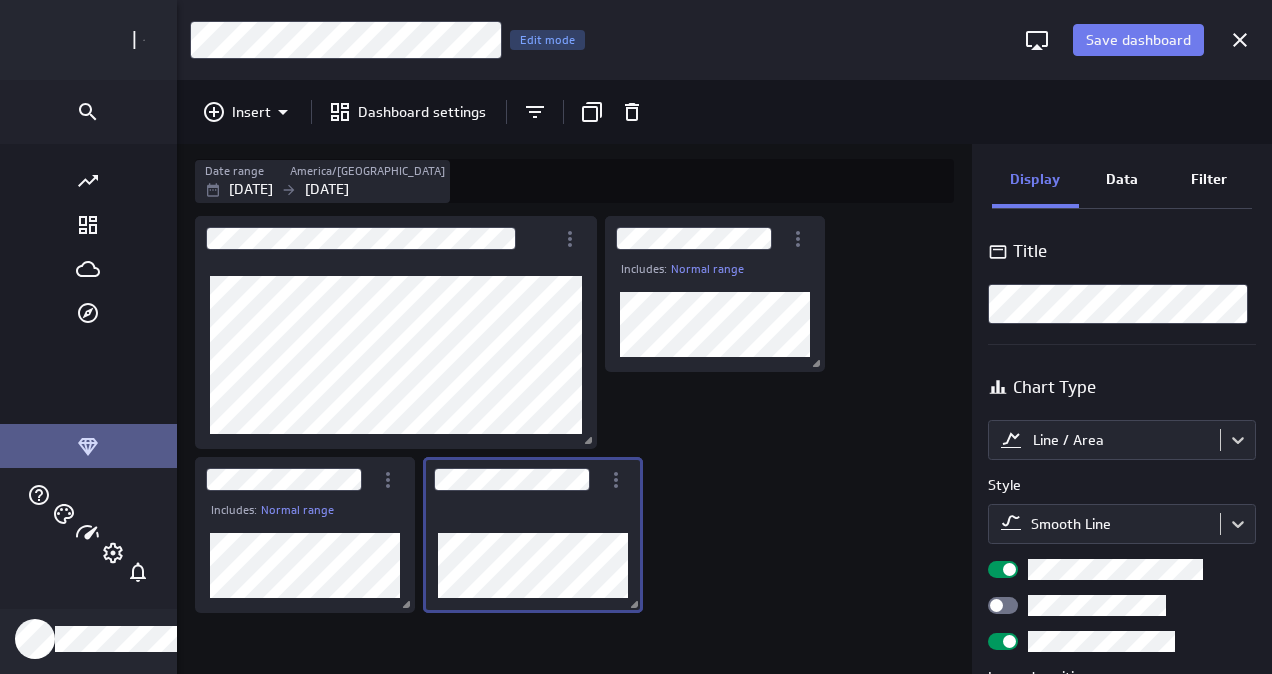 scroll, scrollTop: 10, scrollLeft: 10, axis: both 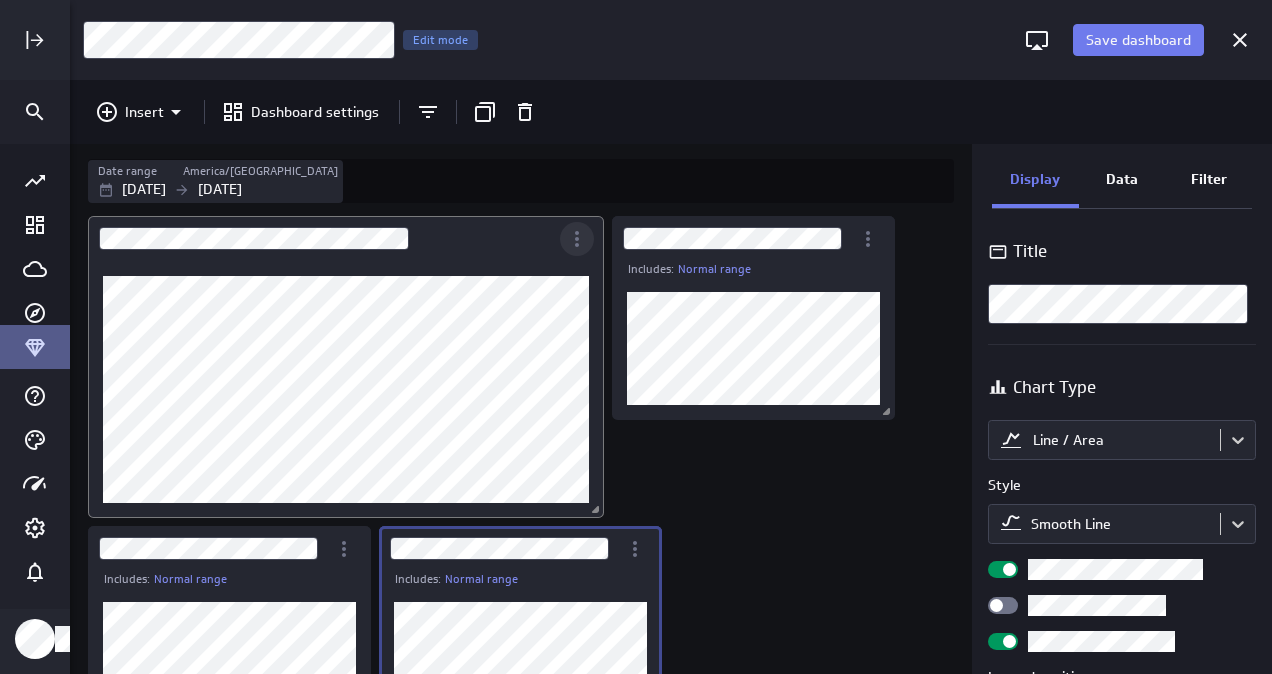 click 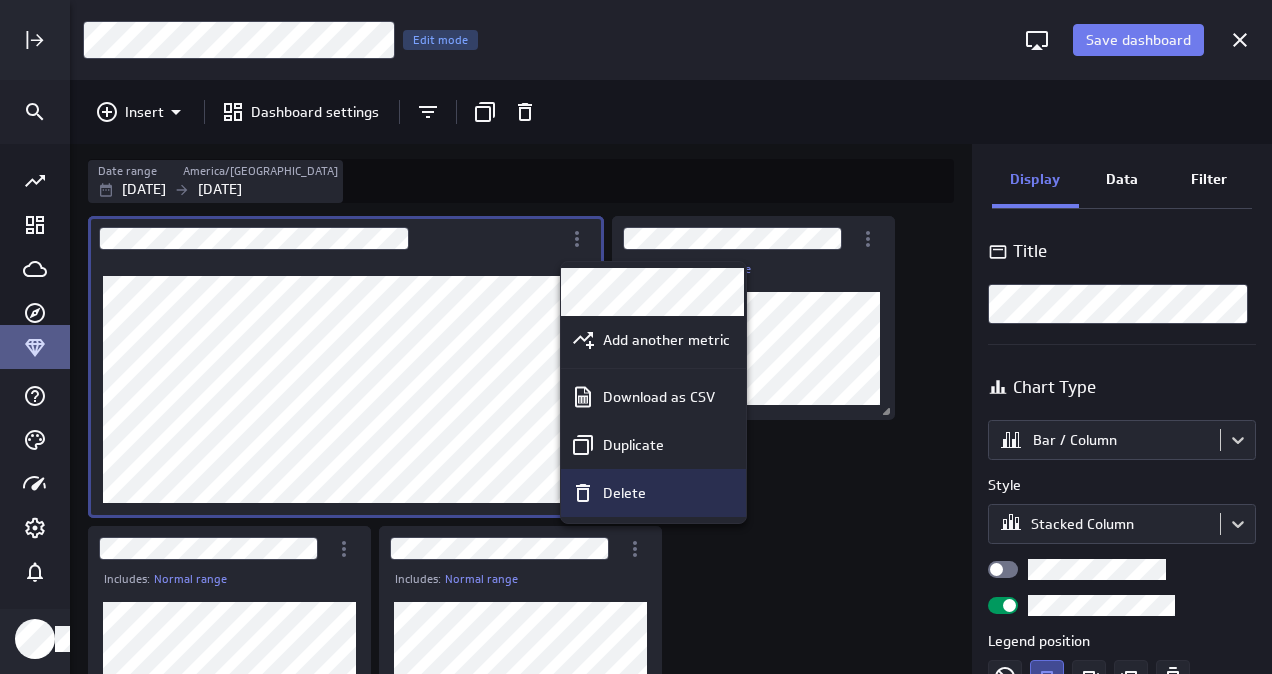 click on "Delete" at bounding box center (653, 493) 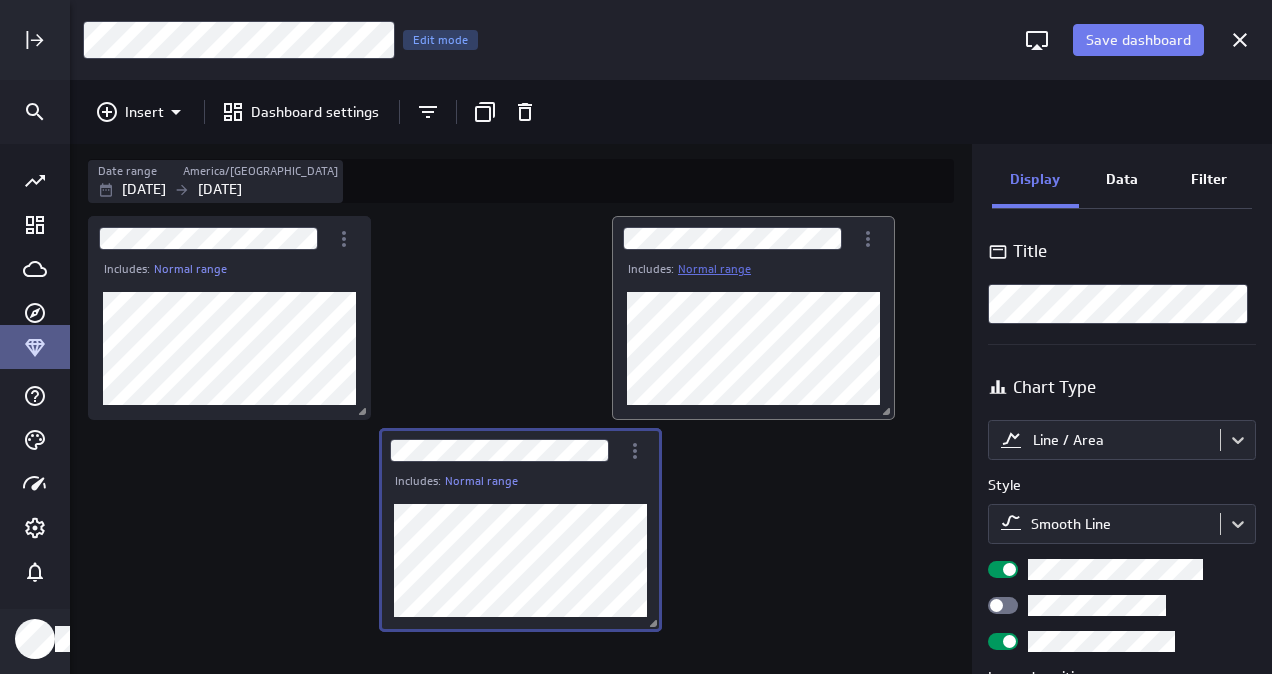 click on "Normal range" at bounding box center [714, 269] 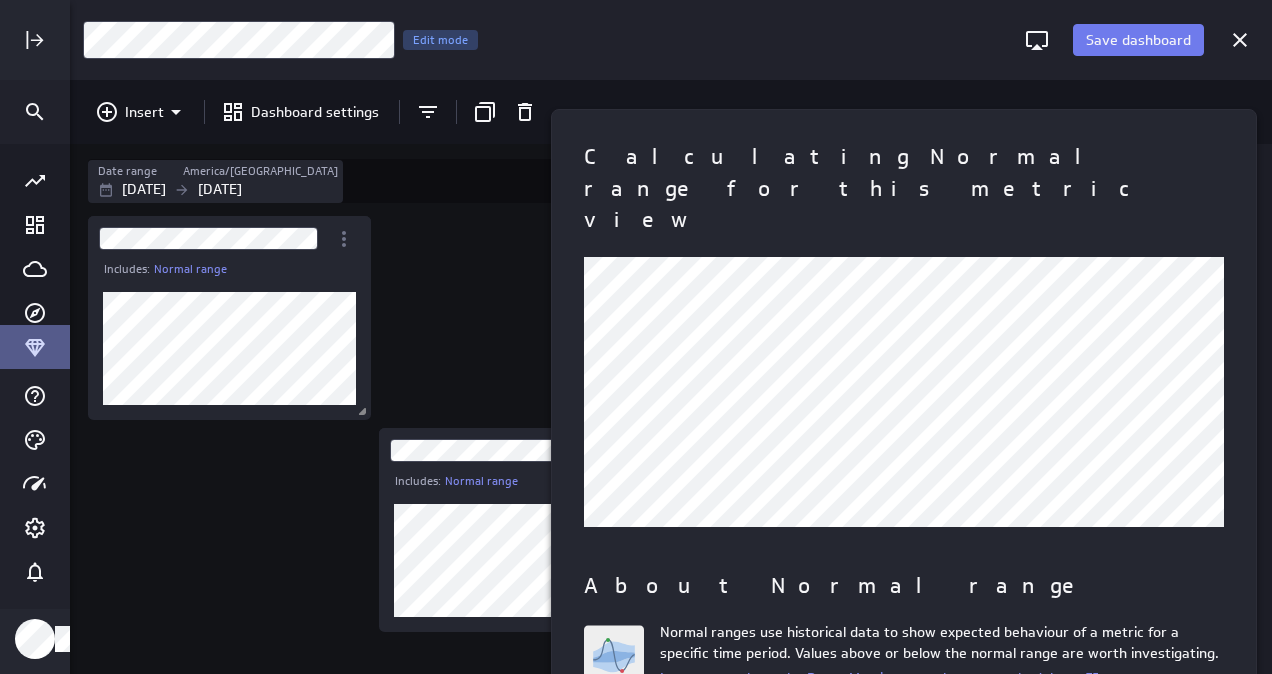 click at bounding box center (636, 337) 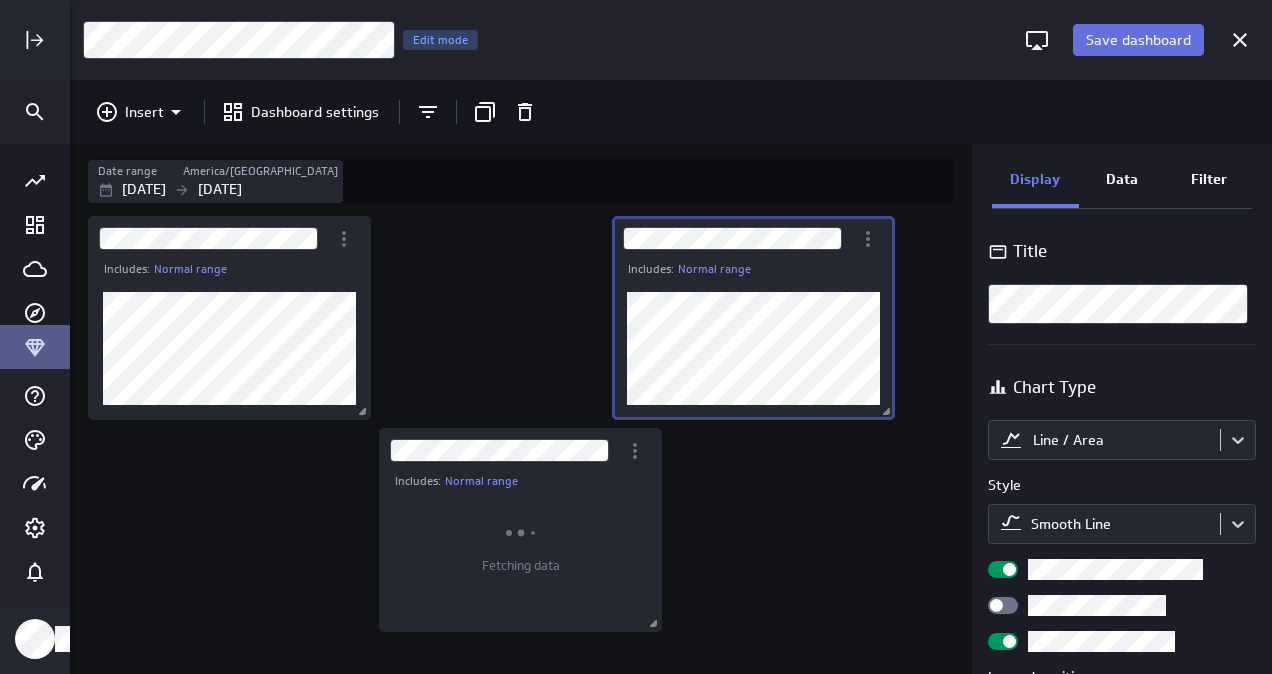 click on "Save dashboard" at bounding box center [1138, 40] 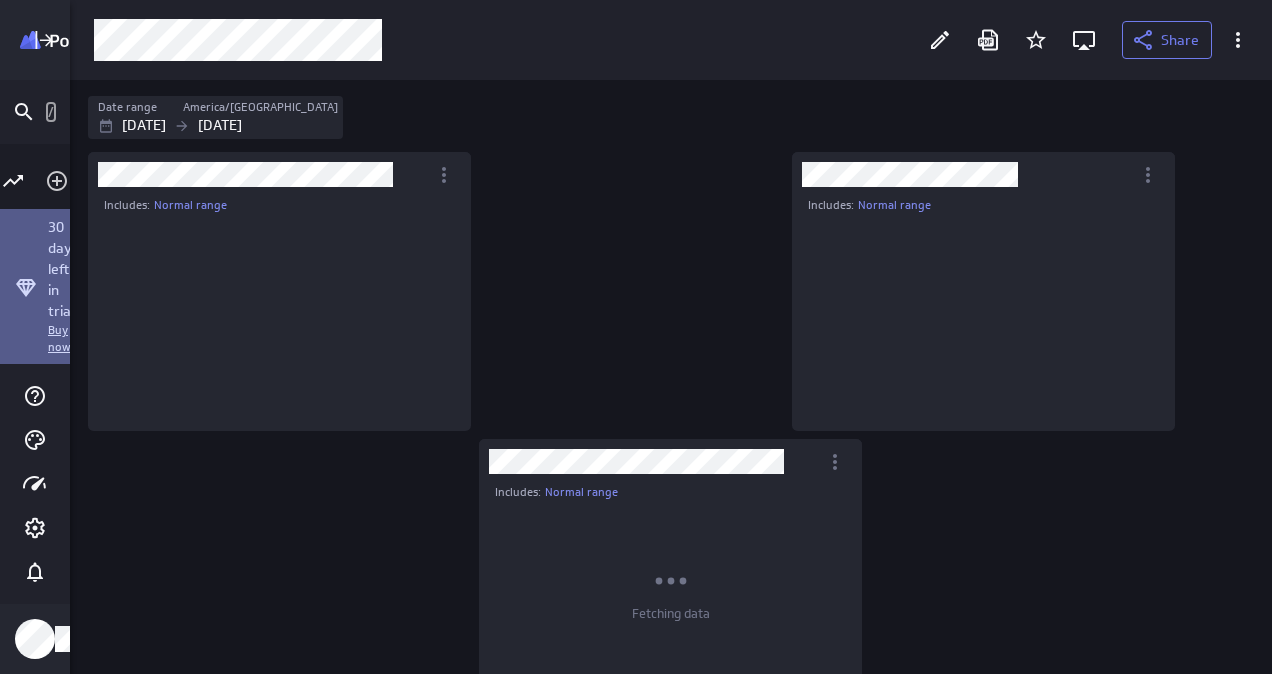 scroll, scrollTop: 10, scrollLeft: 18, axis: both 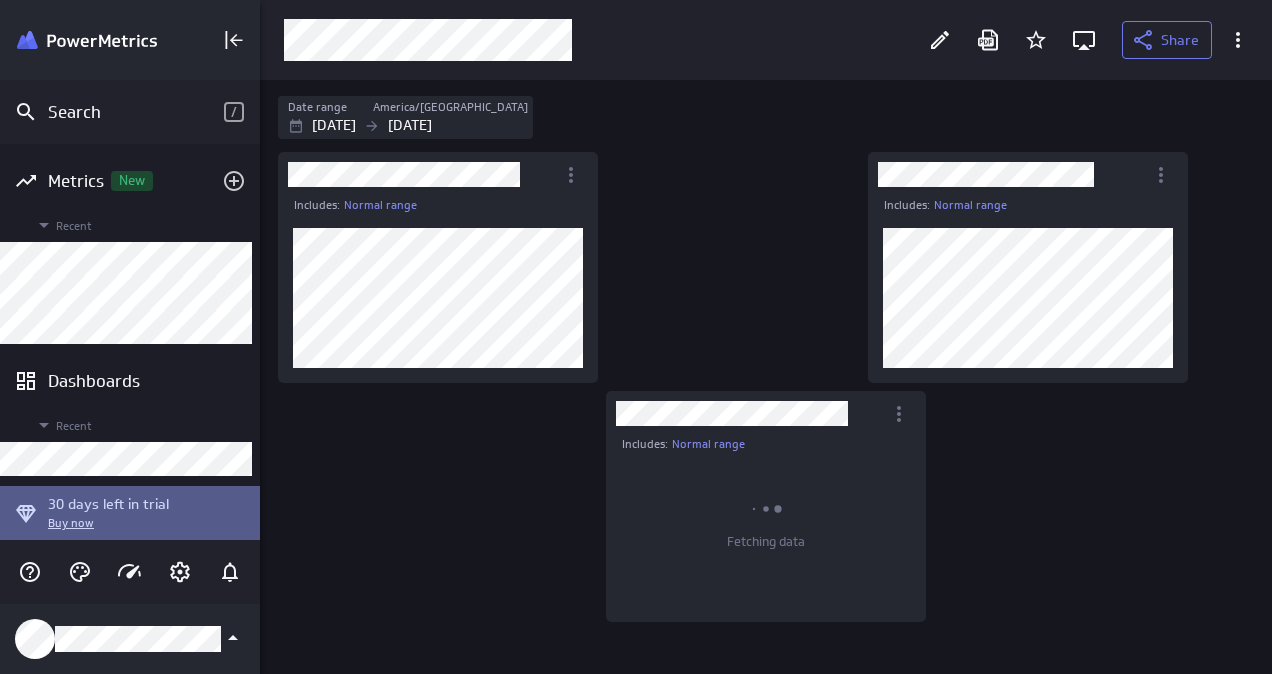 click at bounding box center [1146, 40] 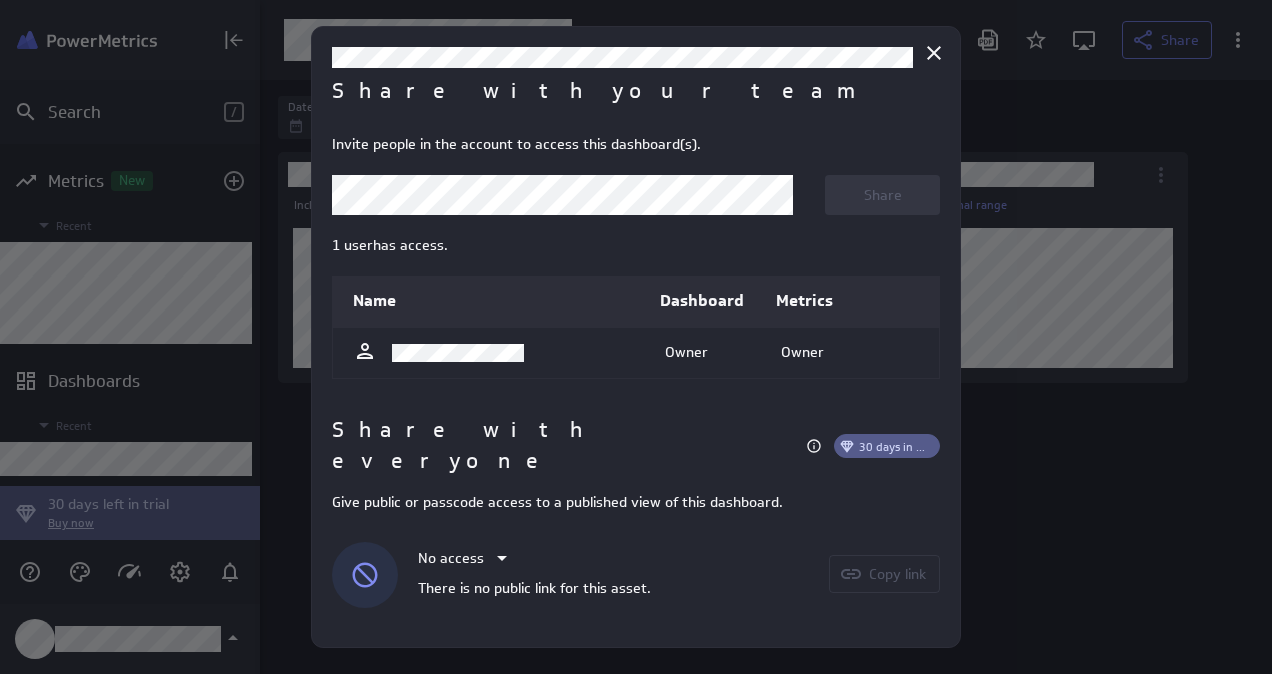 scroll, scrollTop: 10, scrollLeft: 10, axis: both 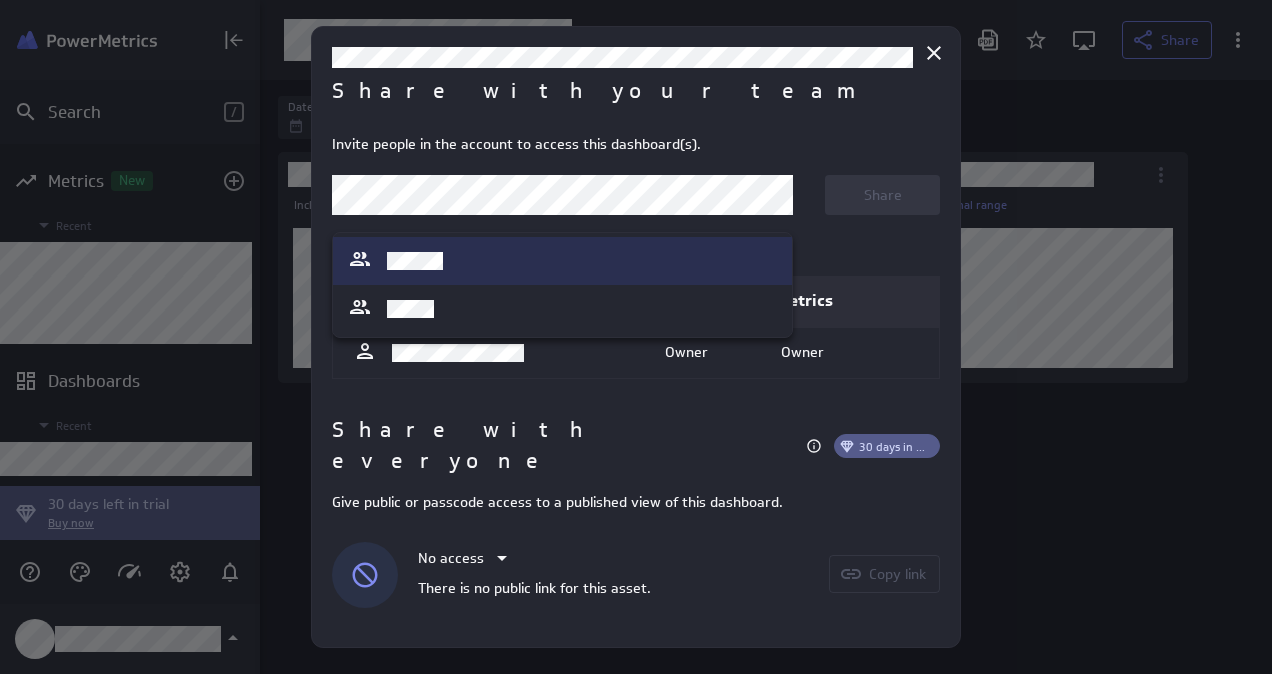 click on "Search / Metrics New Recent Dashboards Recent Data Feeds Explorer 30 days left in trial Buy now Share Date range [GEOGRAPHIC_DATA]/[GEOGRAPHIC_DATA] [DATE] [DATE] Includes:  Normal range Includes:  Normal range Includes:  Normal range (no message) PowerMetrics Assistant Hey Anijith. I’m your PowerMetrics Assistant. If I can’t answer your question, try searching in our  Help Center  (that’s what I do!) You can also contact the  Support Team . How can I help you [DATE]?
Share with your team Invite people in the account to access this dashboard(s). Share 1 user  has access. Name Dashboard Metrics Delete Owner Owner Share with everyone 30 days in trial Give public or passcode access to a published view of this dashboard. No access There is no public link for this asset. Copy link" at bounding box center [636, 337] 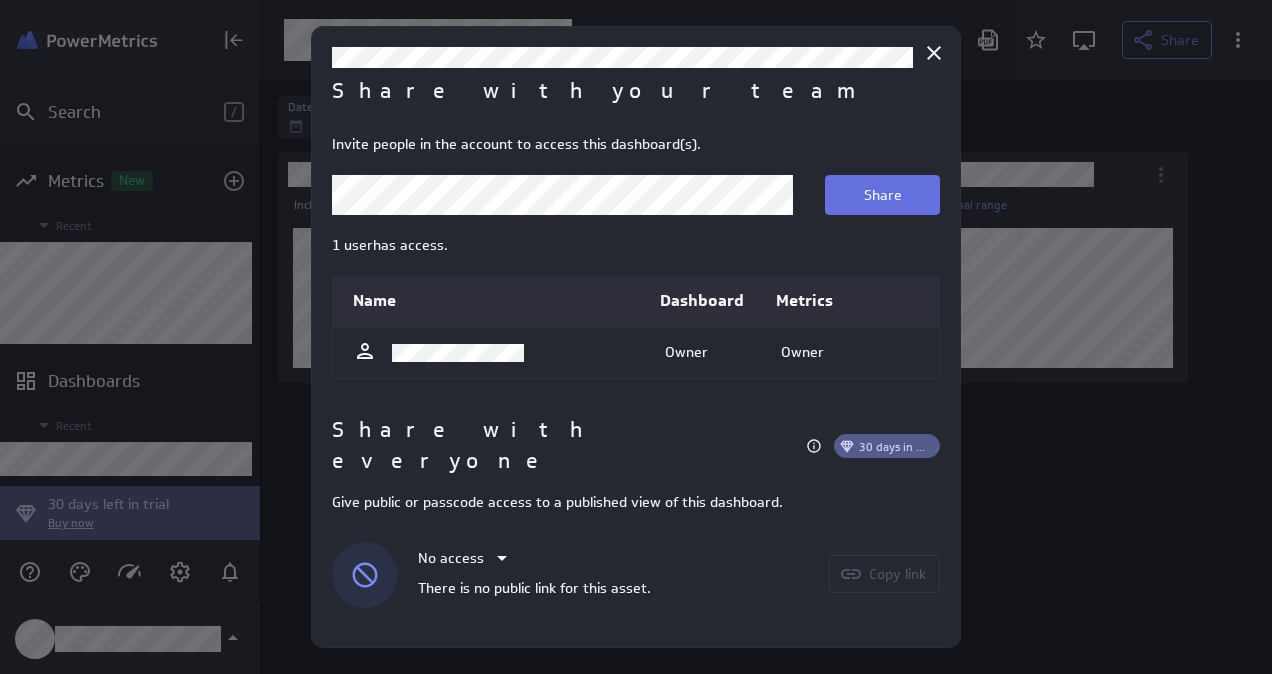 click on "Share" at bounding box center (883, 195) 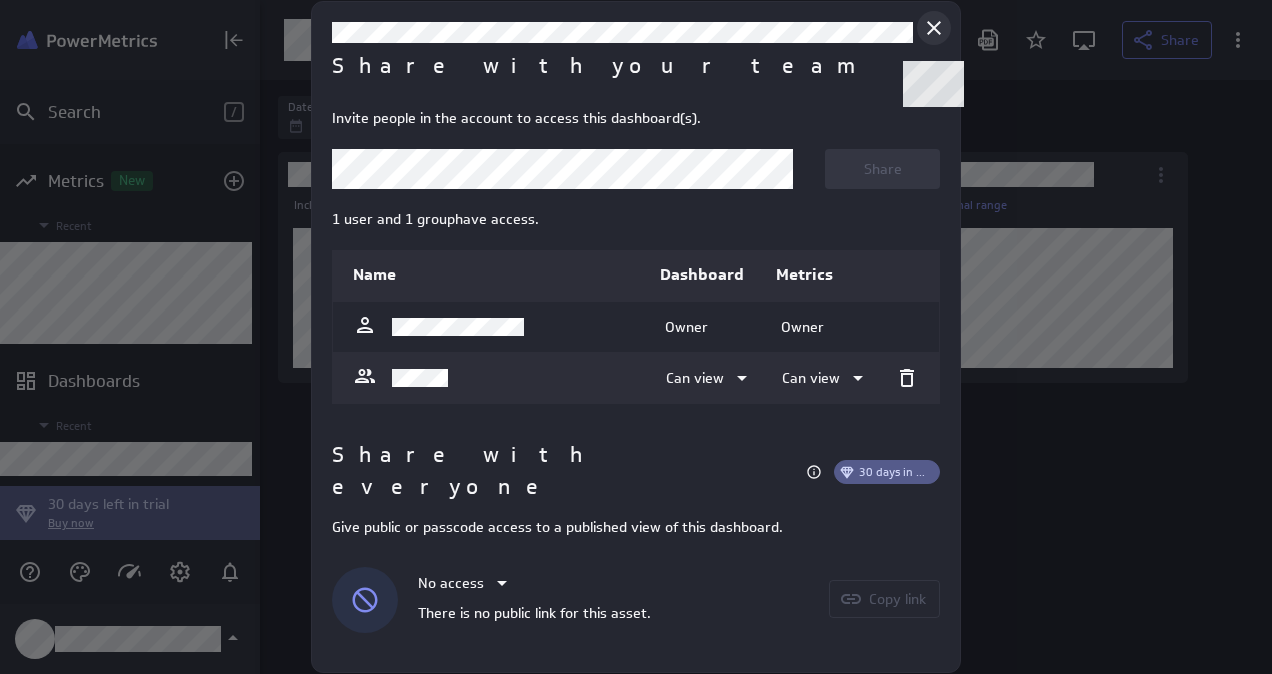 click 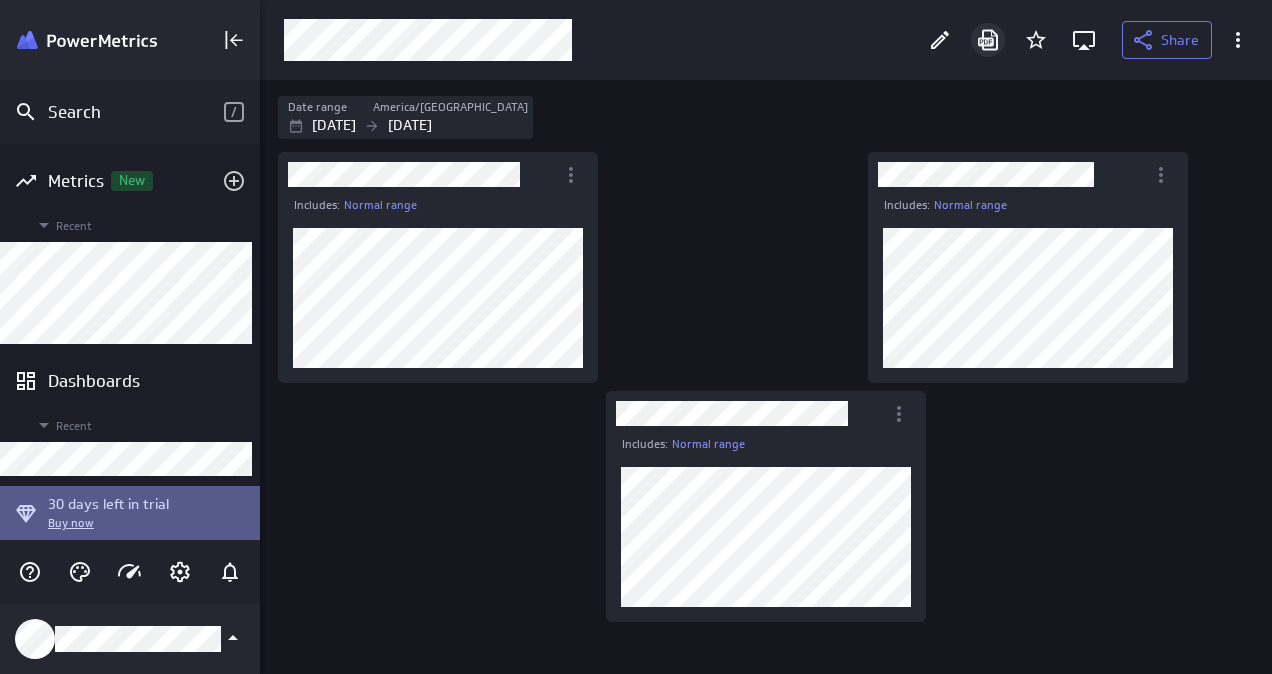 click 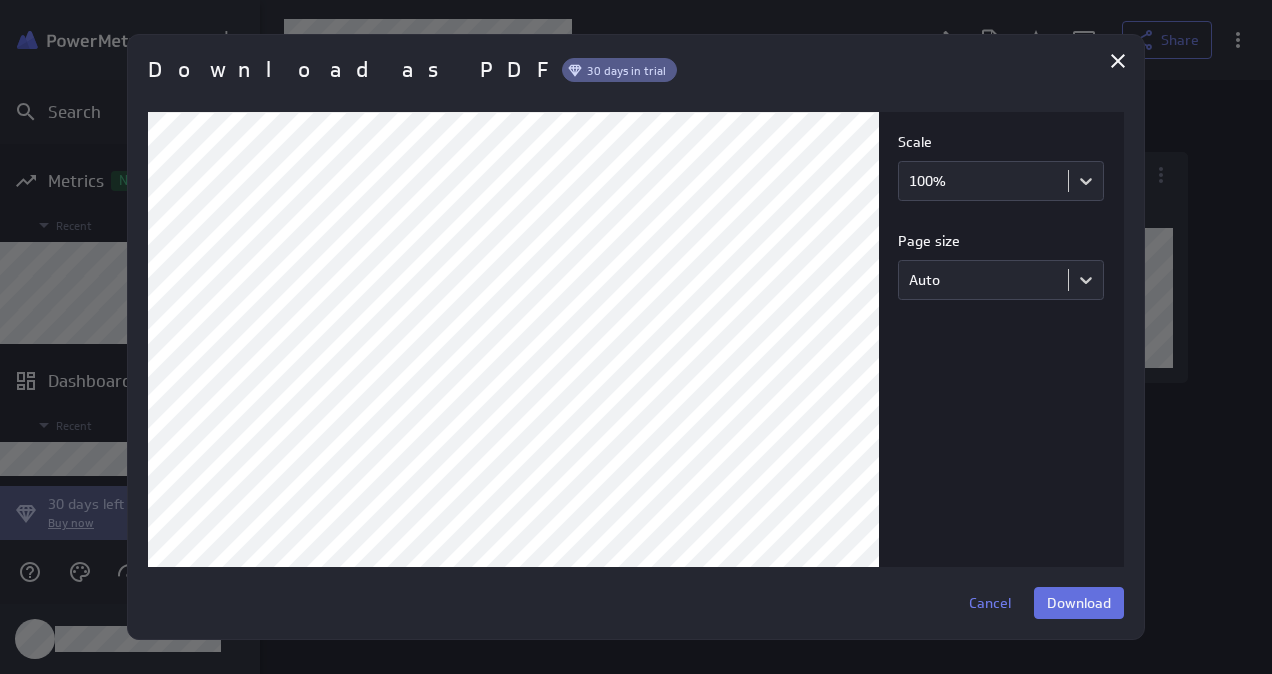 click on "Download" at bounding box center (1079, 603) 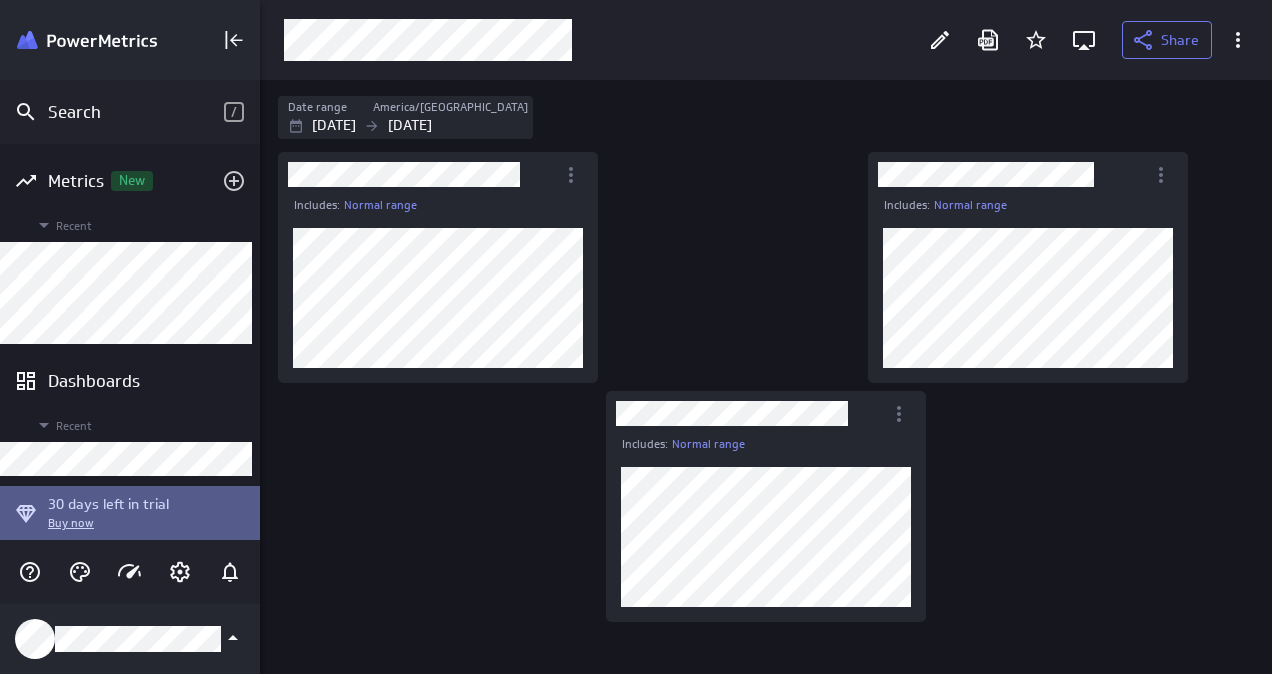 click on "Includes:  Normal range Includes:  Normal range Includes:  Normal range" at bounding box center [770, 411] 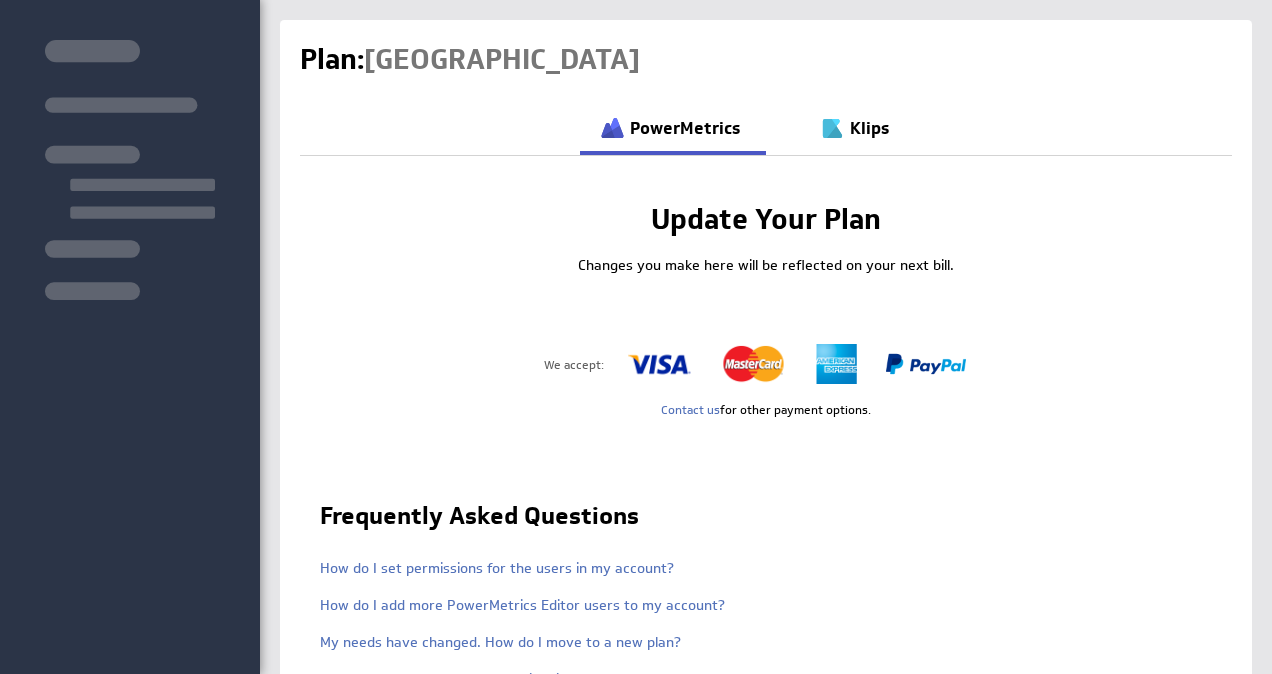 scroll, scrollTop: 0, scrollLeft: 0, axis: both 